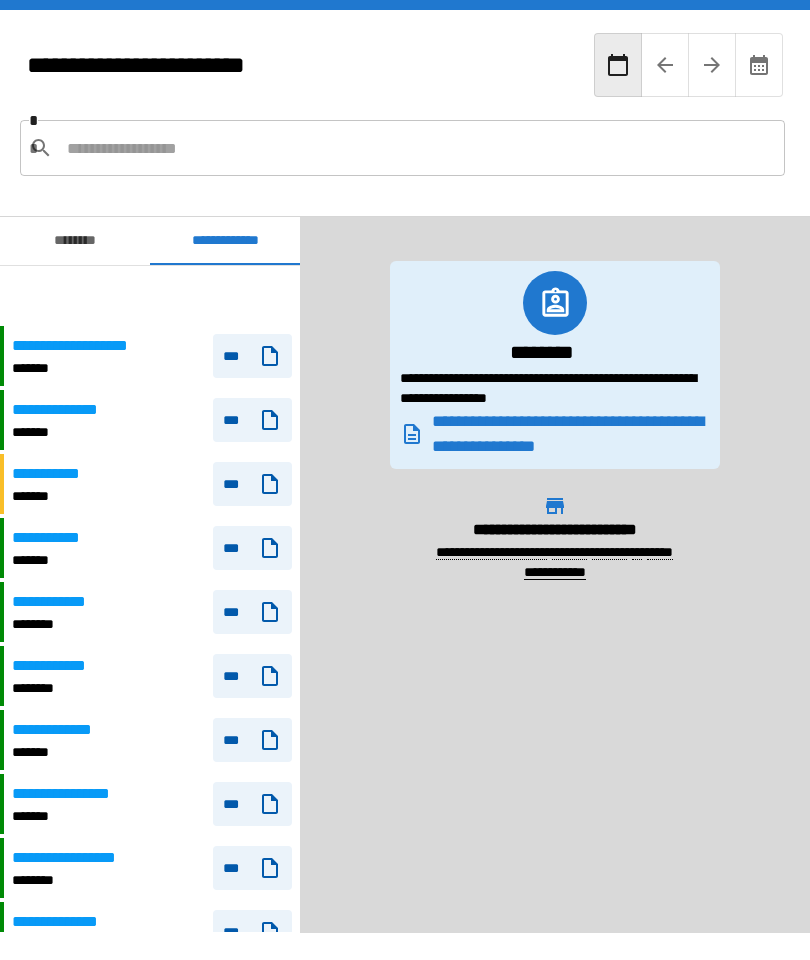 scroll, scrollTop: 80, scrollLeft: 0, axis: vertical 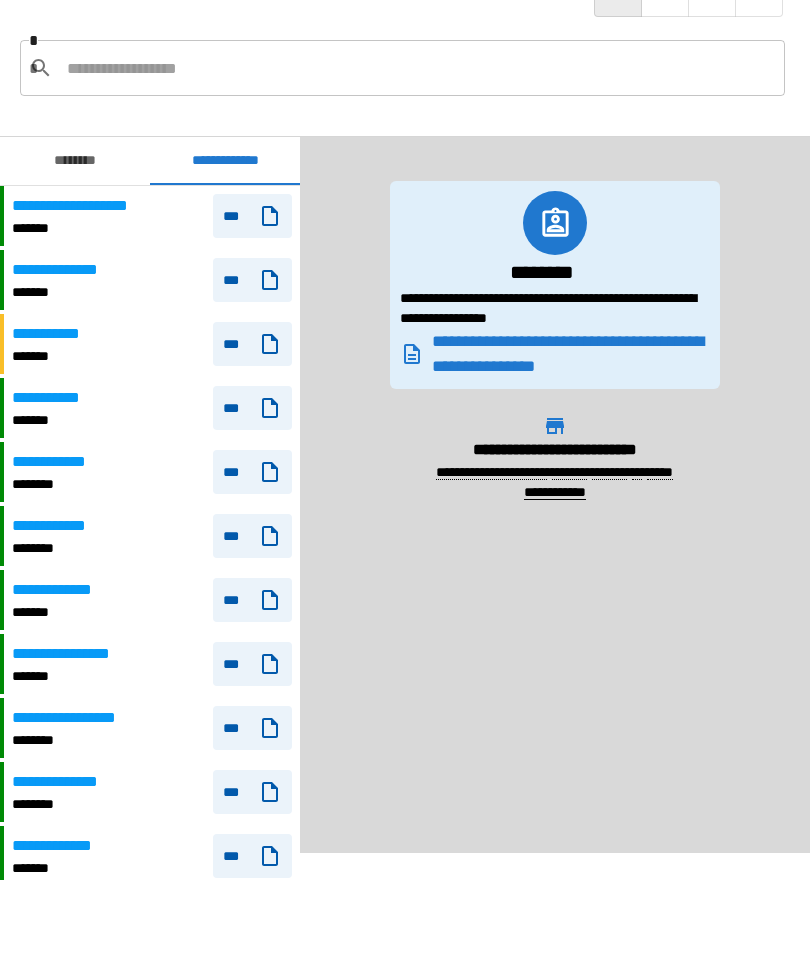 click on "***" at bounding box center (252, 728) 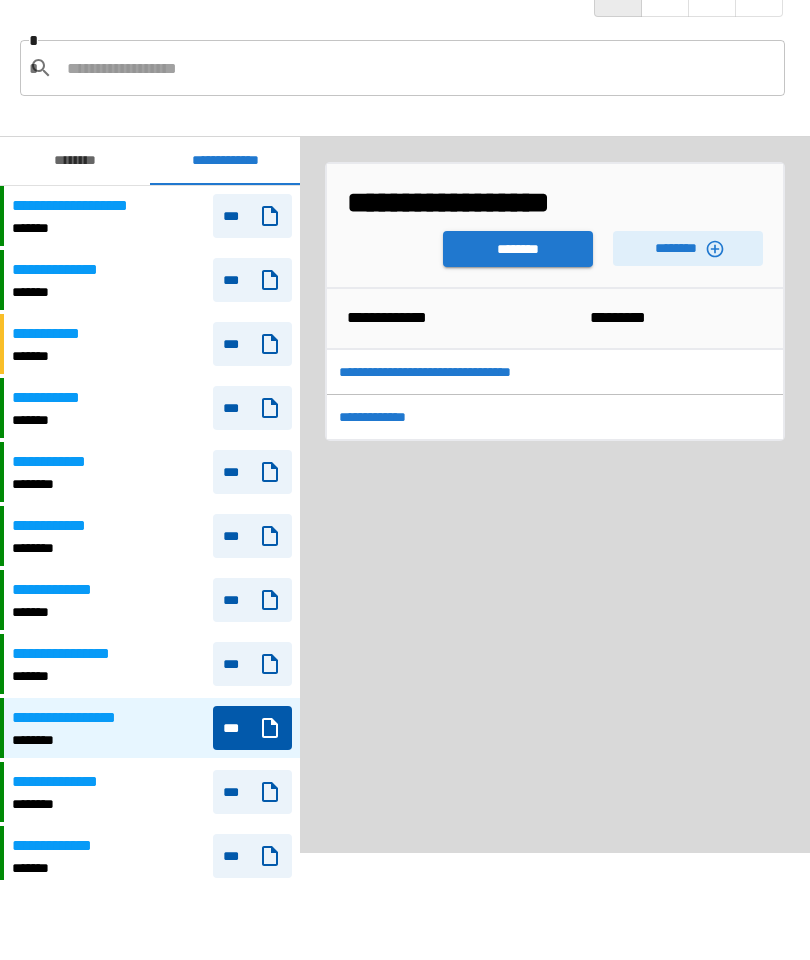 click on "********" at bounding box center [518, 249] 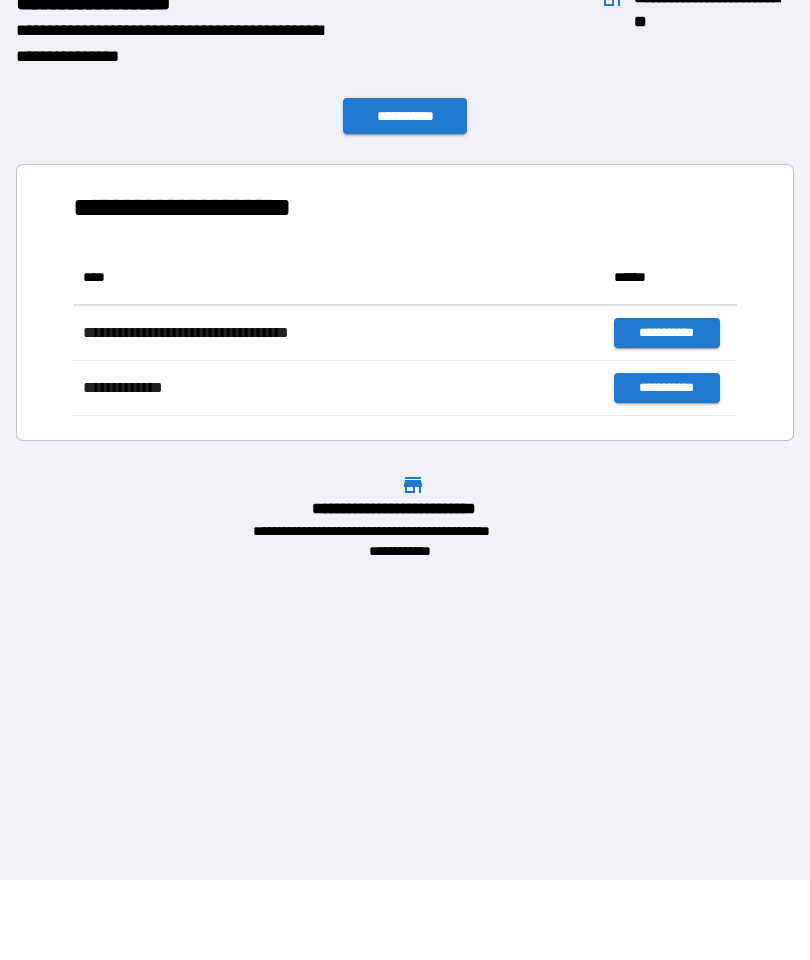scroll, scrollTop: 1, scrollLeft: 1, axis: both 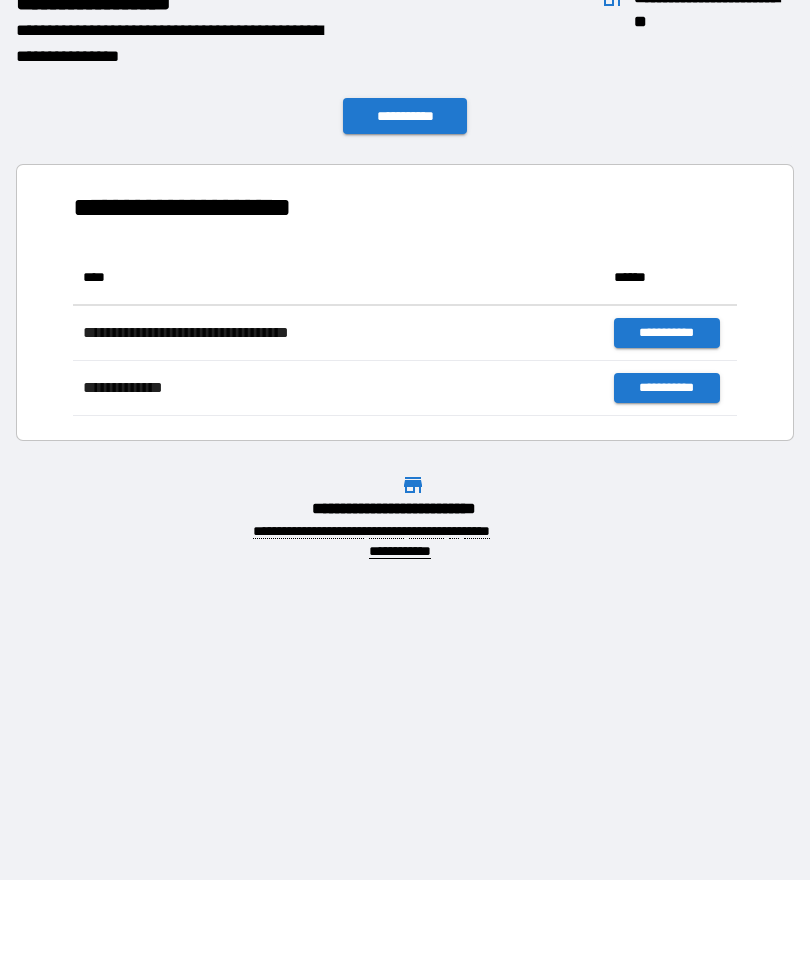 click on "**********" at bounding box center (405, 400) 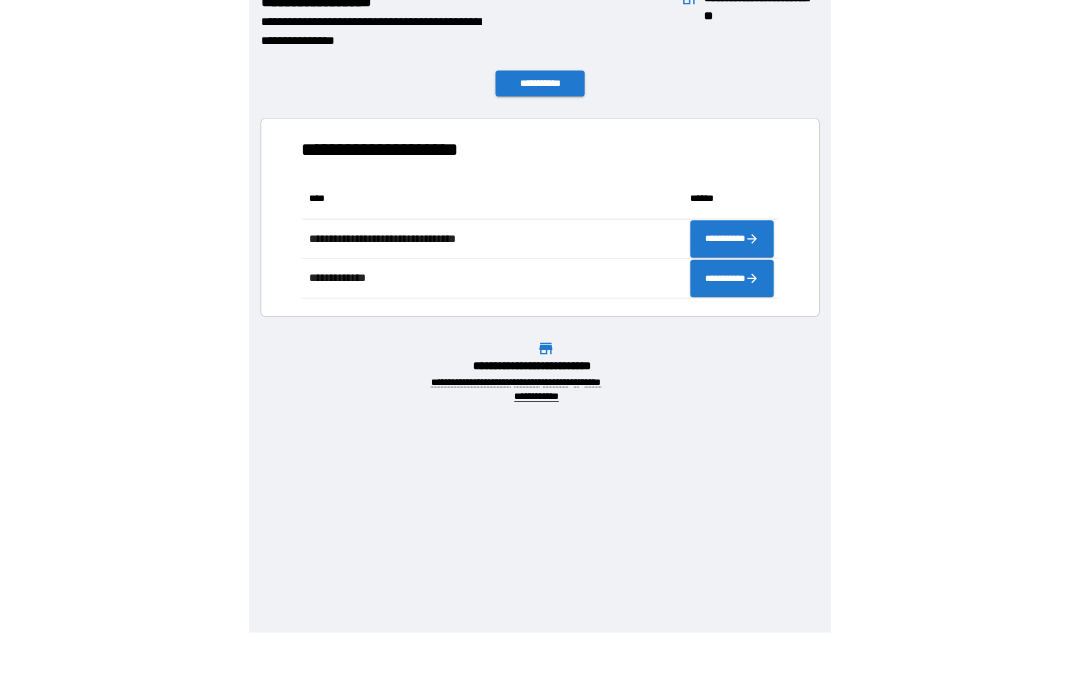 scroll, scrollTop: 166, scrollLeft: 680, axis: both 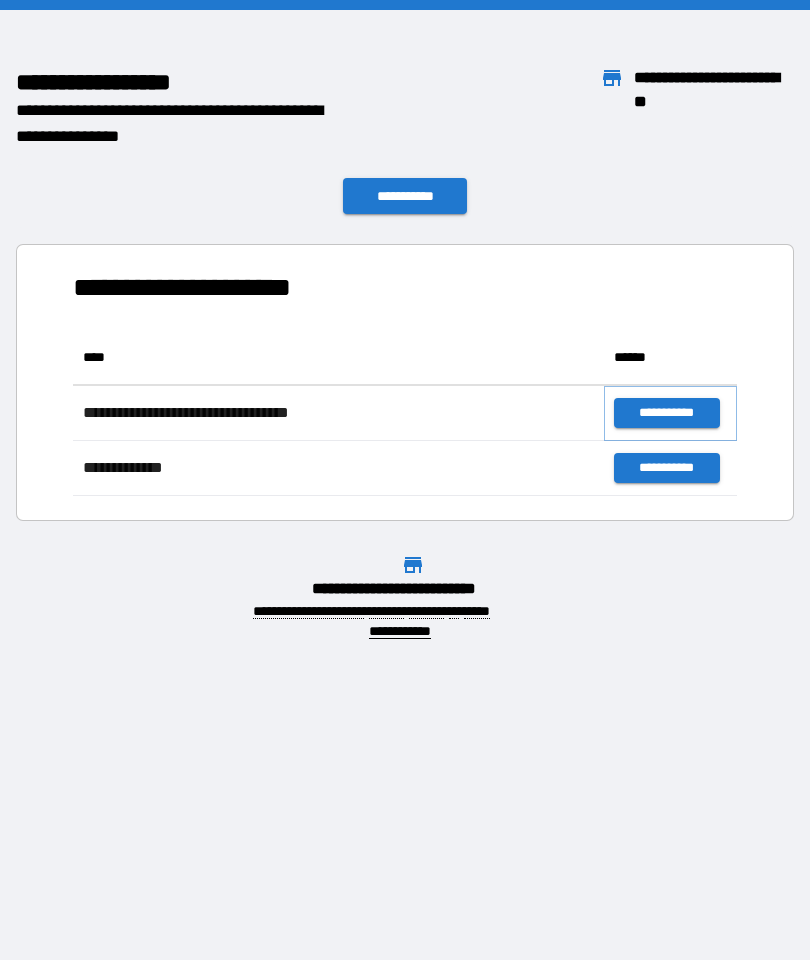 click on "**********" at bounding box center [666, 413] 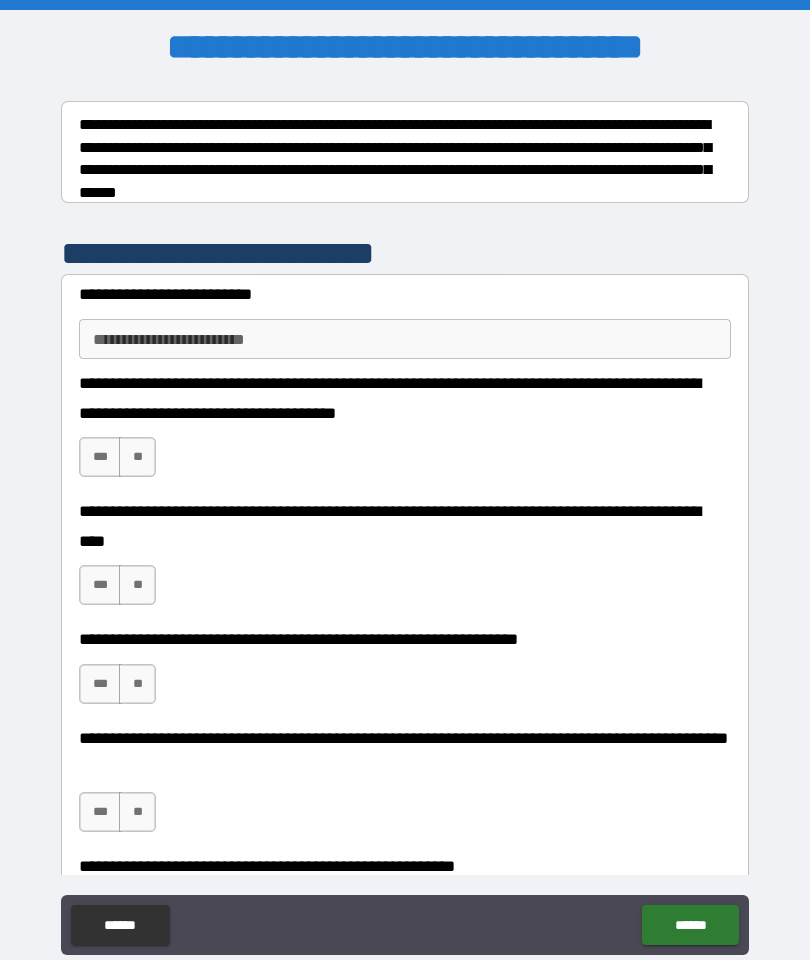 scroll, scrollTop: 311, scrollLeft: 0, axis: vertical 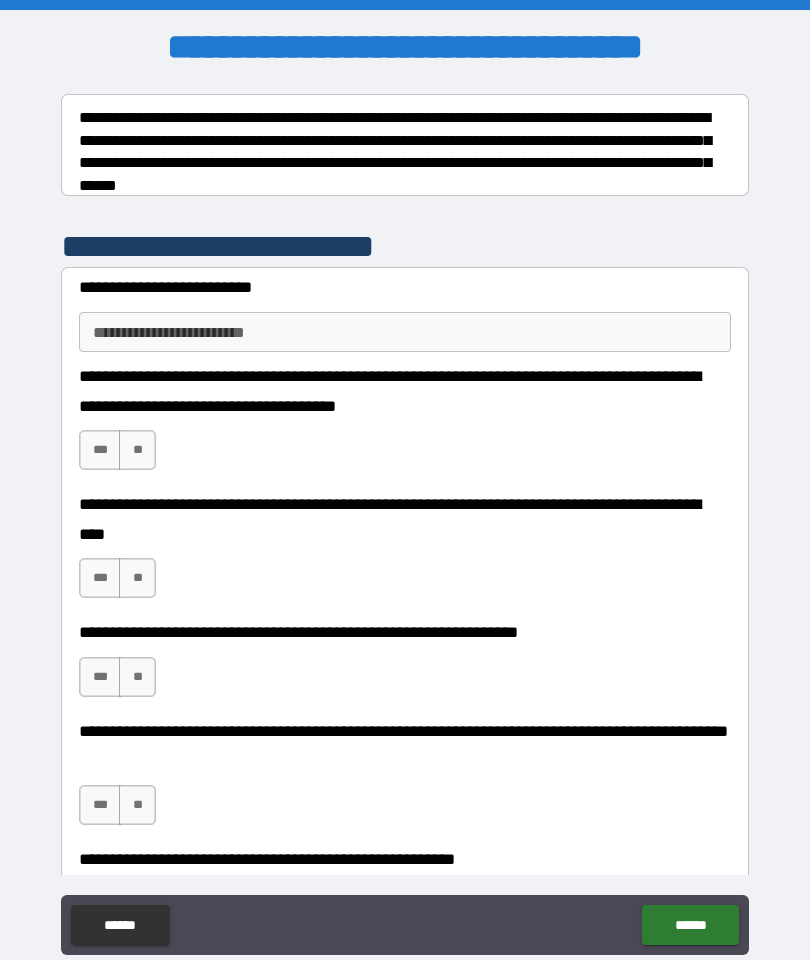 click on "**********" at bounding box center (405, 332) 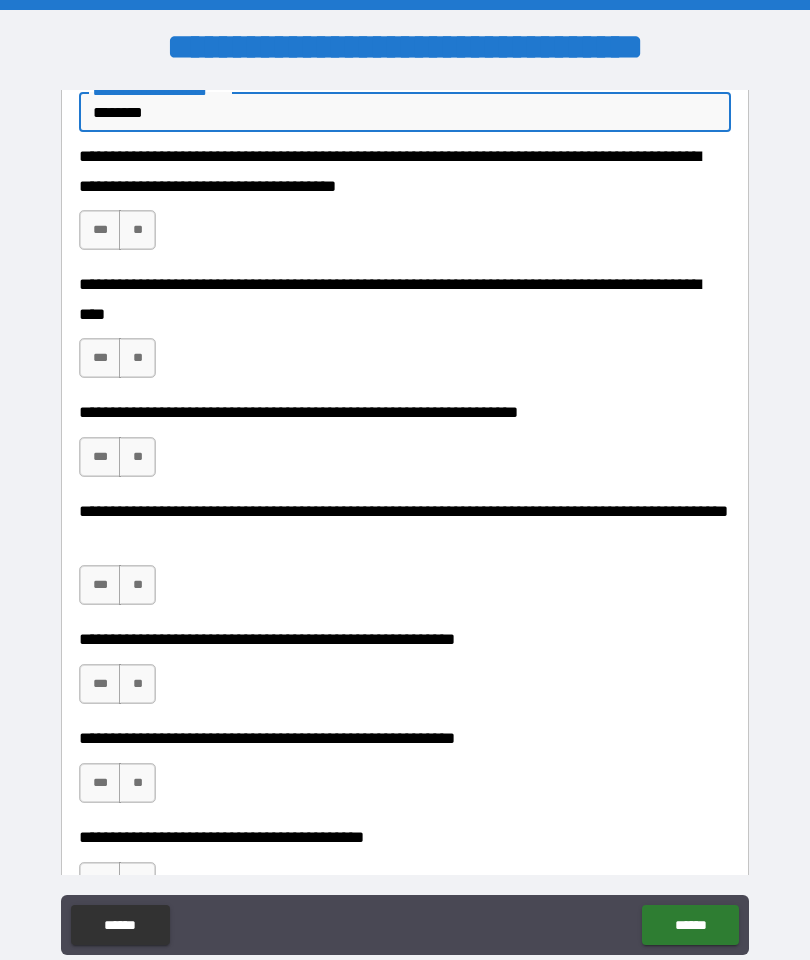 scroll, scrollTop: 539, scrollLeft: 0, axis: vertical 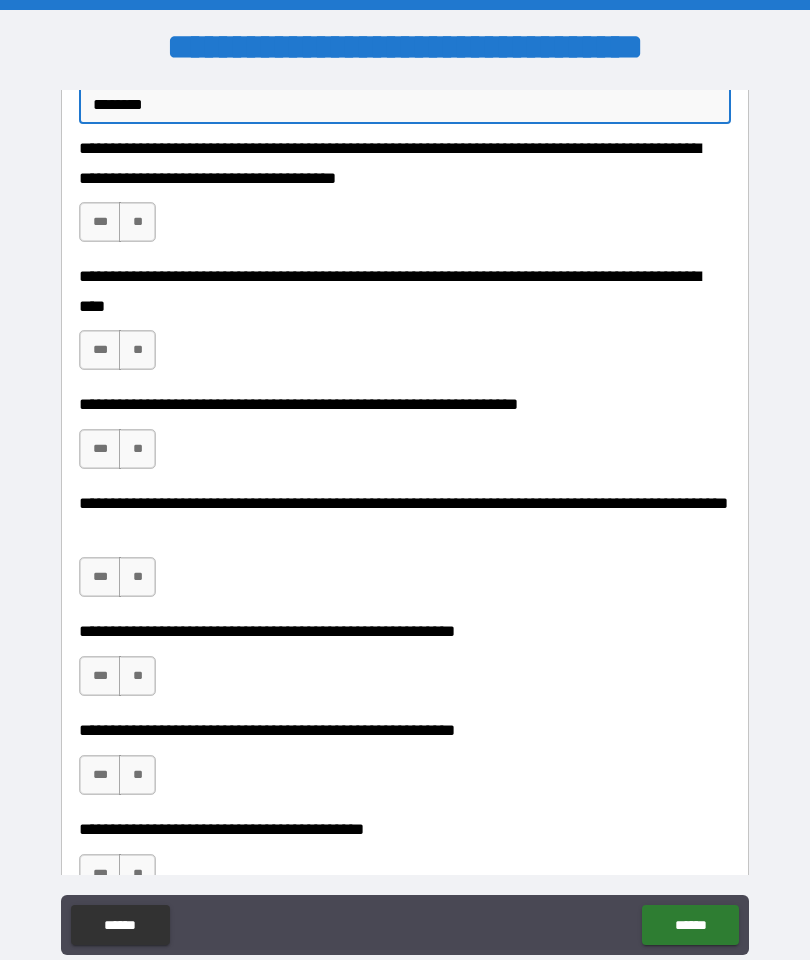 type on "********" 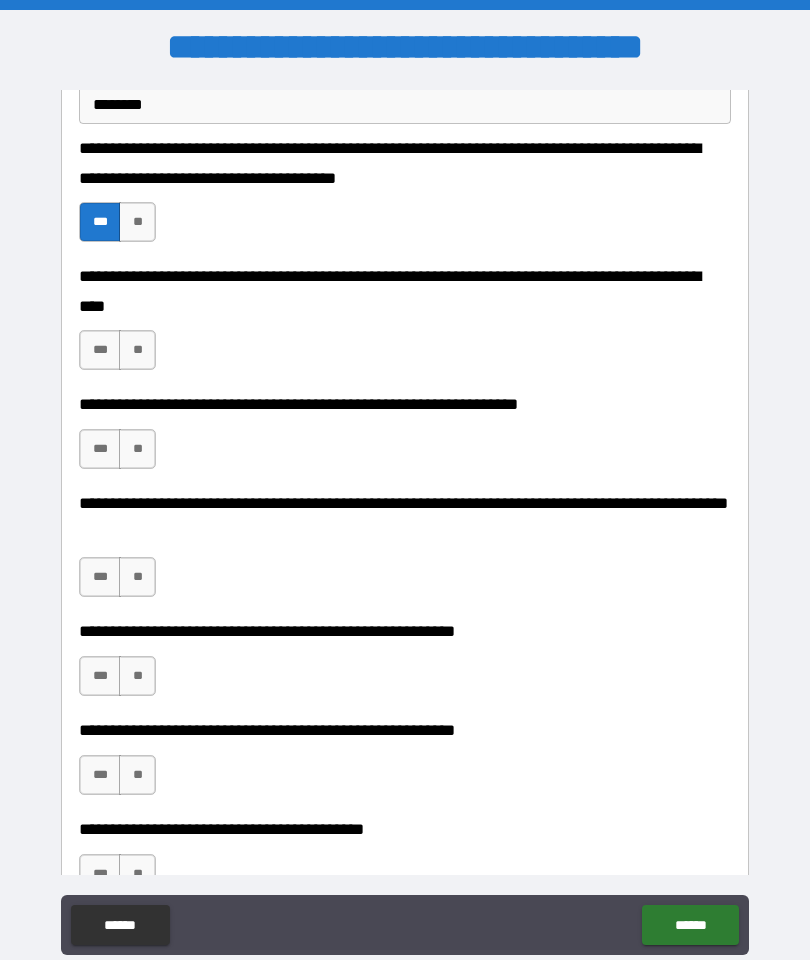 click on "***" at bounding box center (100, 350) 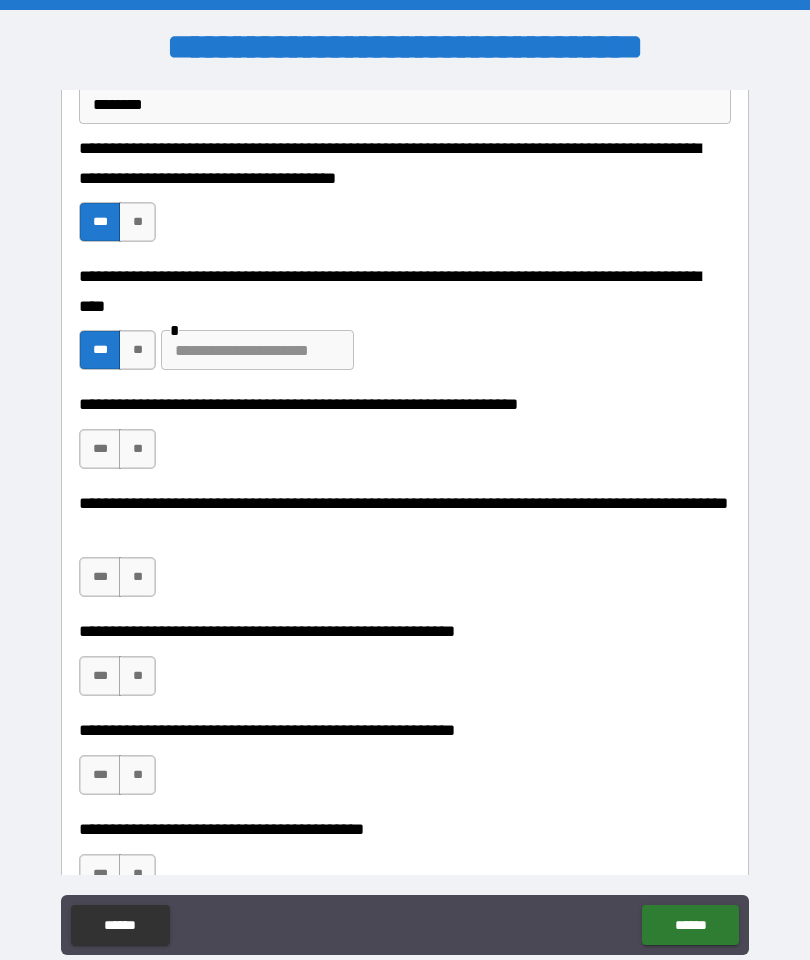 click at bounding box center [257, 350] 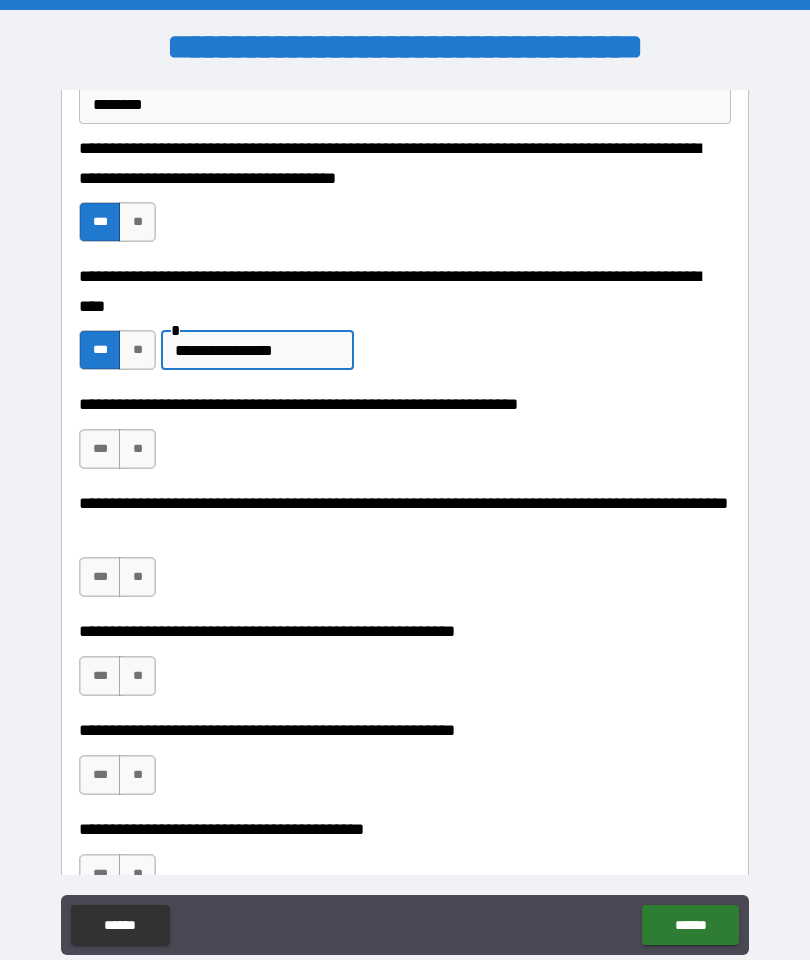 type on "**********" 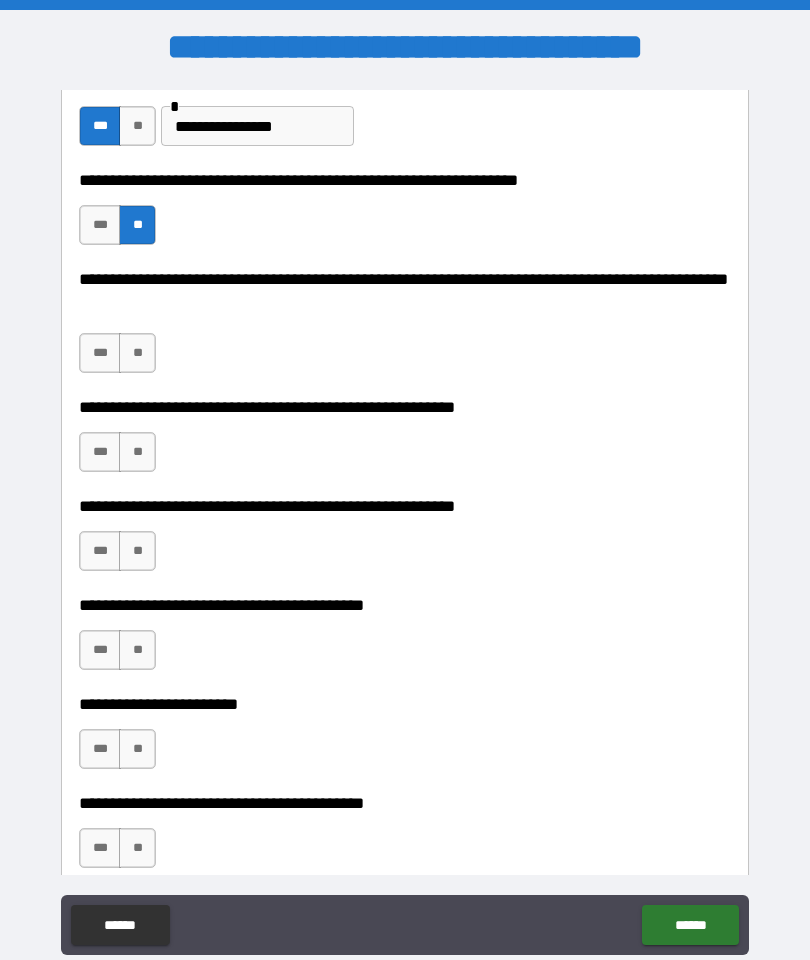 scroll, scrollTop: 765, scrollLeft: 0, axis: vertical 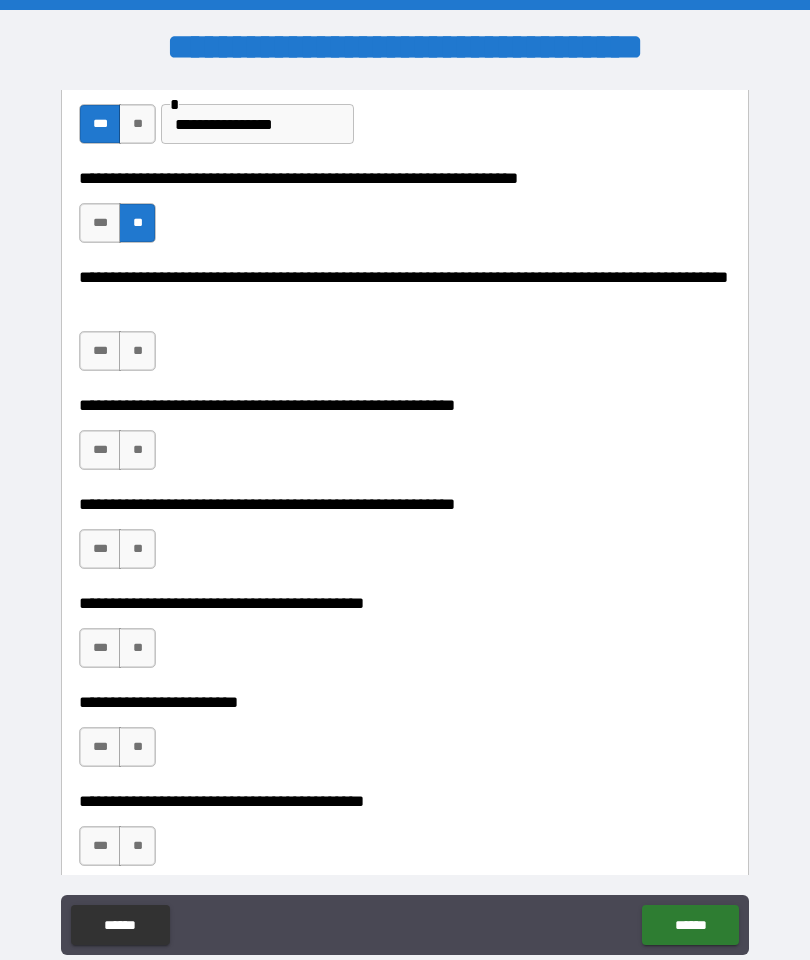 click on "**" at bounding box center (137, 351) 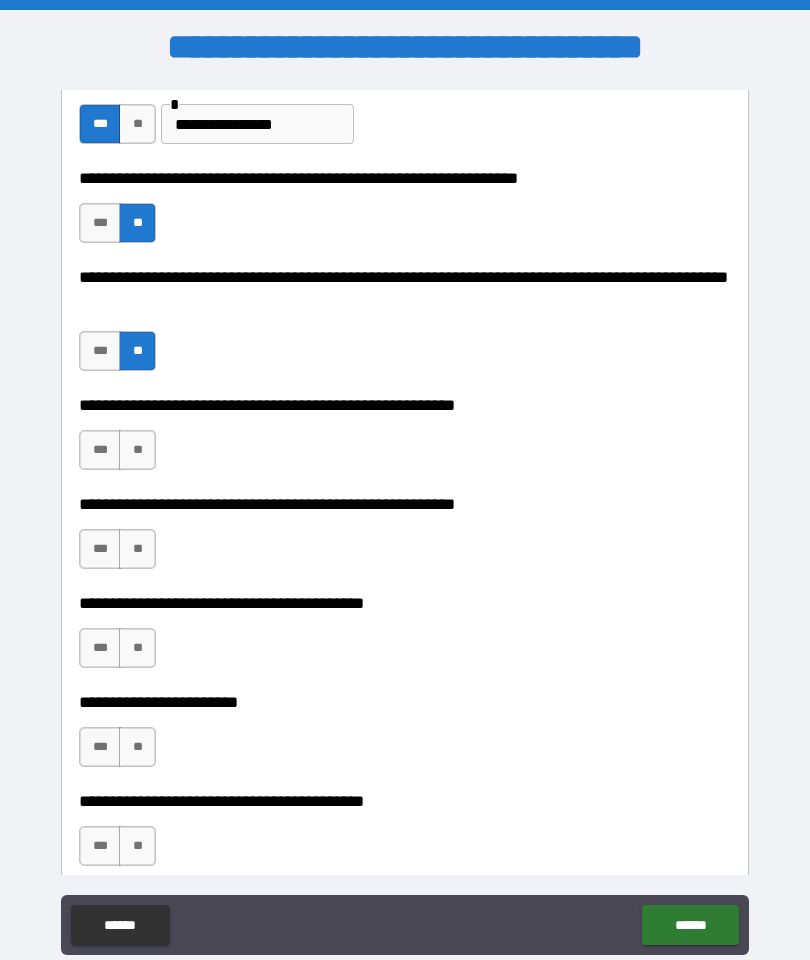 click on "**" at bounding box center (137, 450) 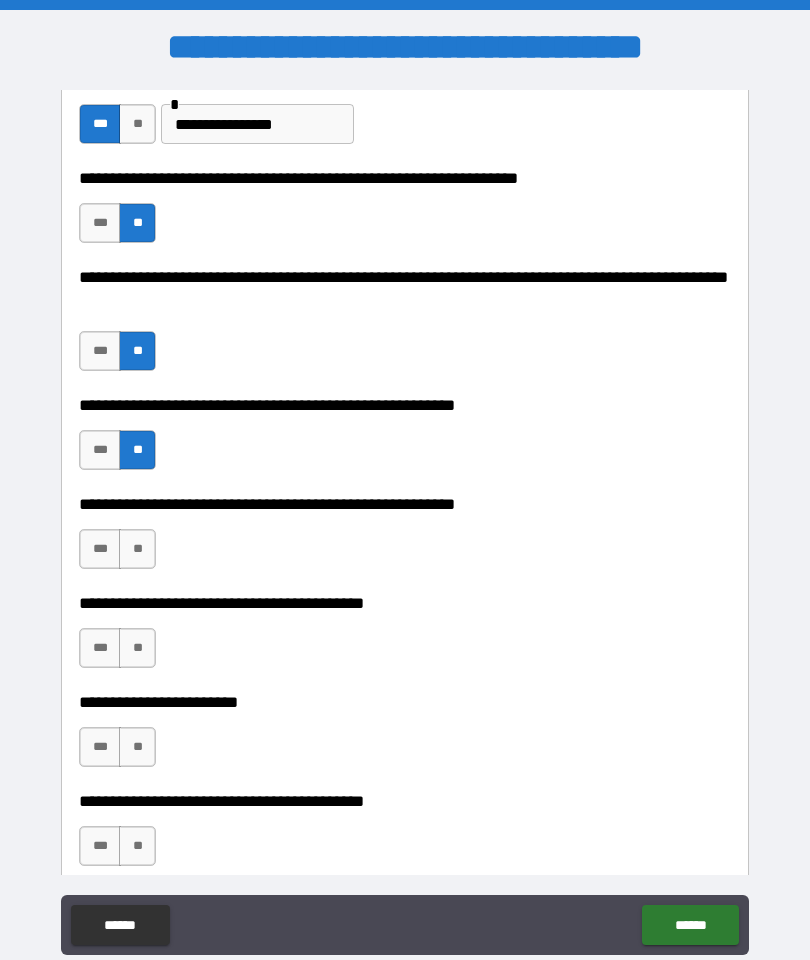 click on "**" at bounding box center (137, 549) 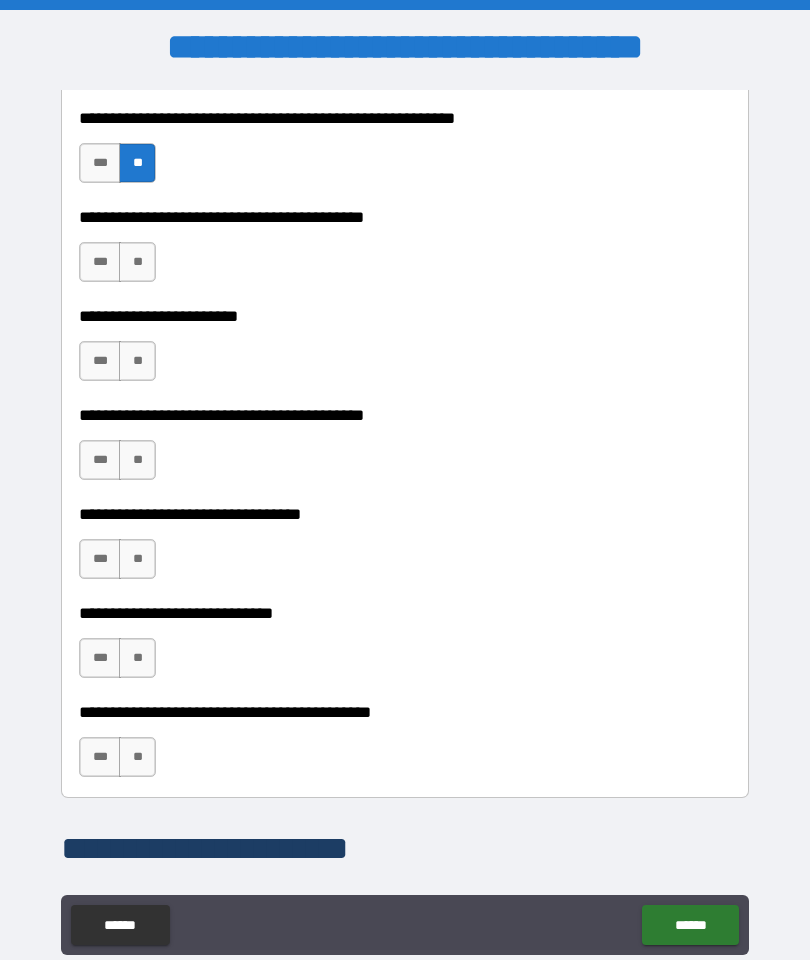 scroll, scrollTop: 1147, scrollLeft: 0, axis: vertical 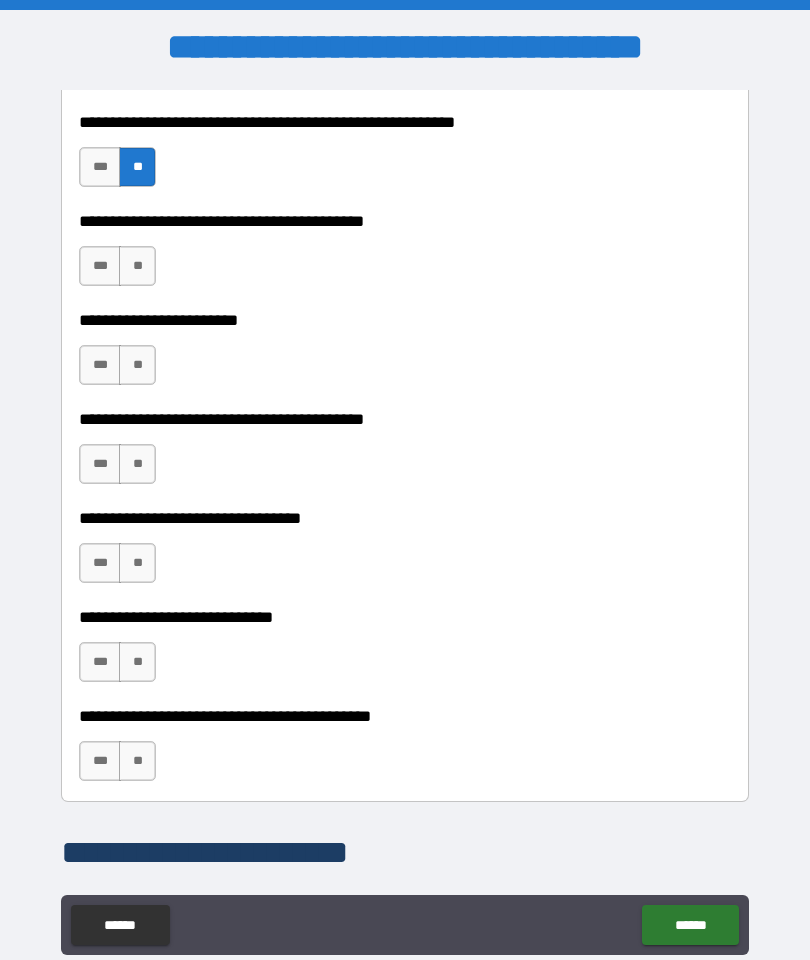 click on "***" at bounding box center (100, 266) 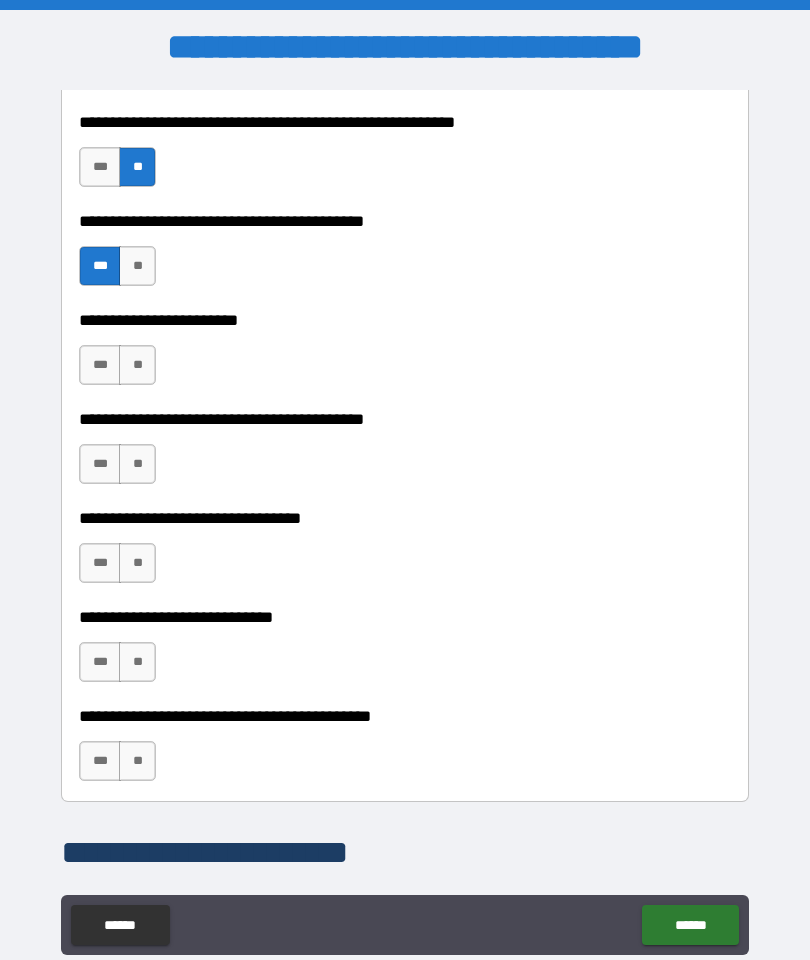 click on "**" at bounding box center [137, 365] 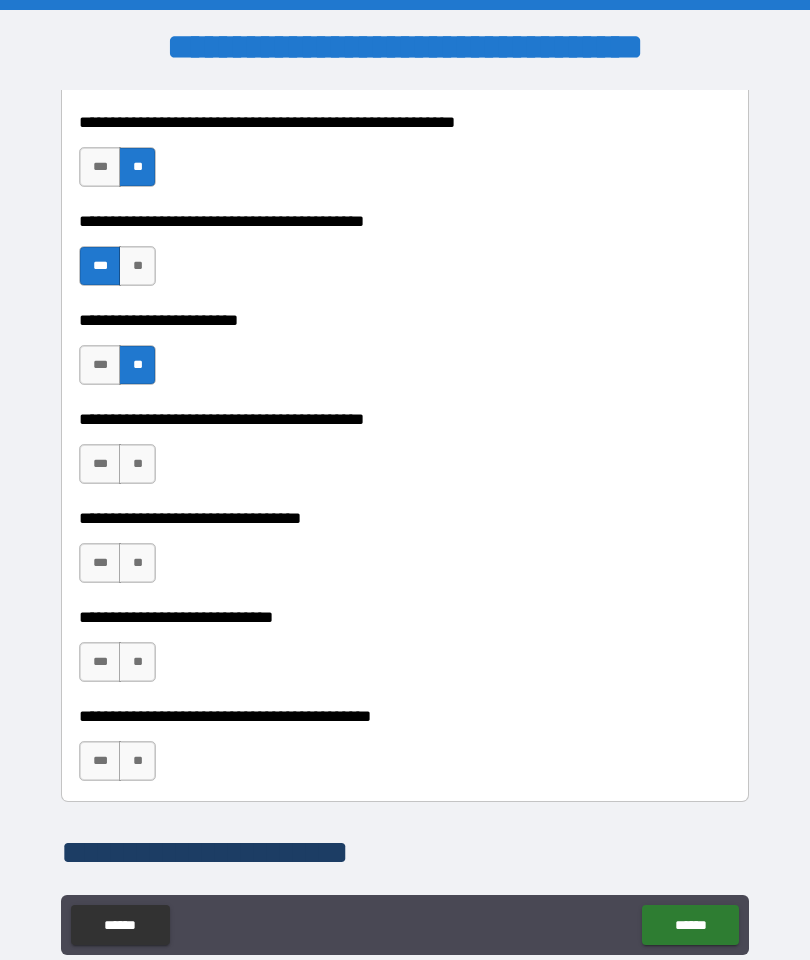 click on "**" at bounding box center [137, 464] 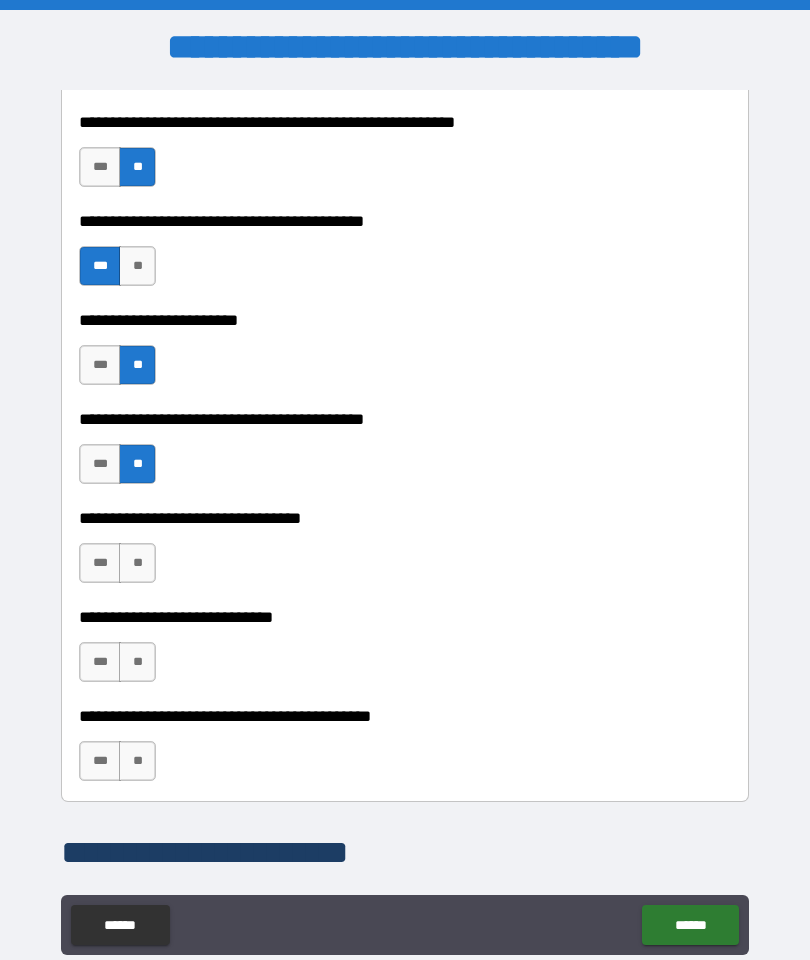 click on "**" at bounding box center [137, 563] 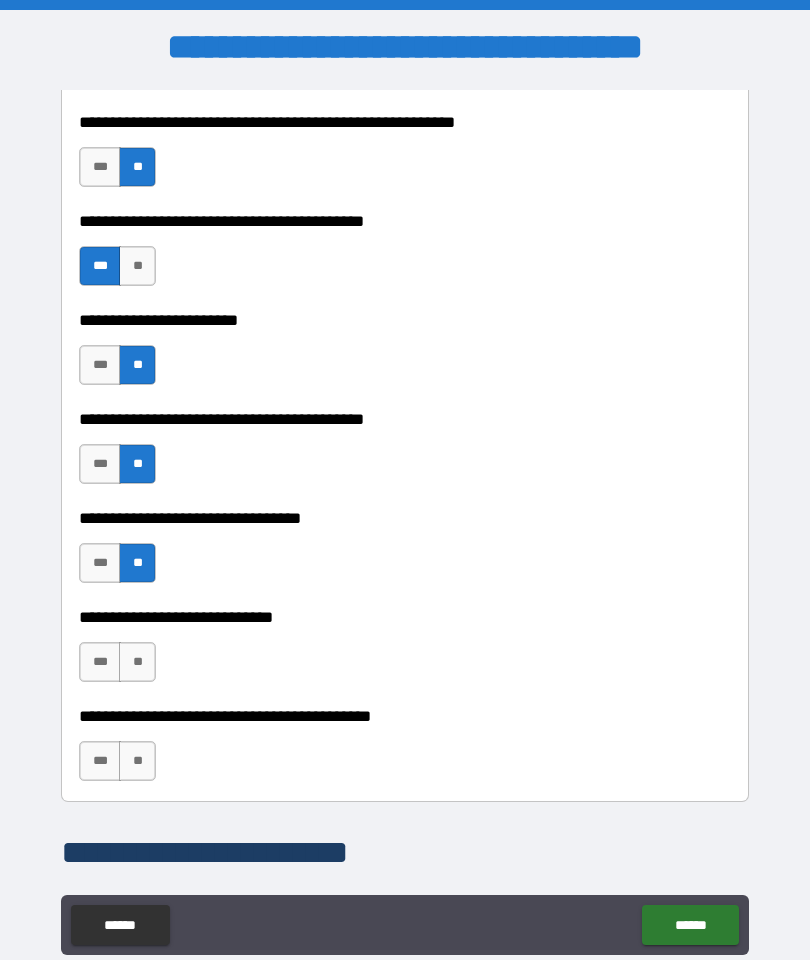 click on "**" at bounding box center [137, 662] 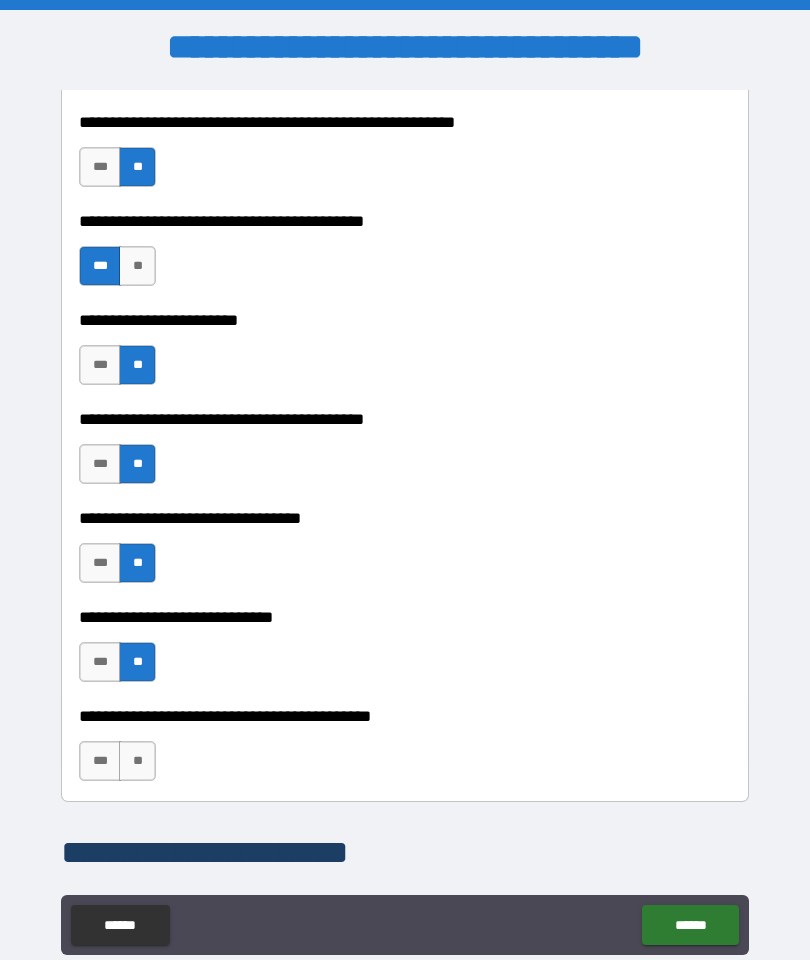 click on "**" at bounding box center (137, 761) 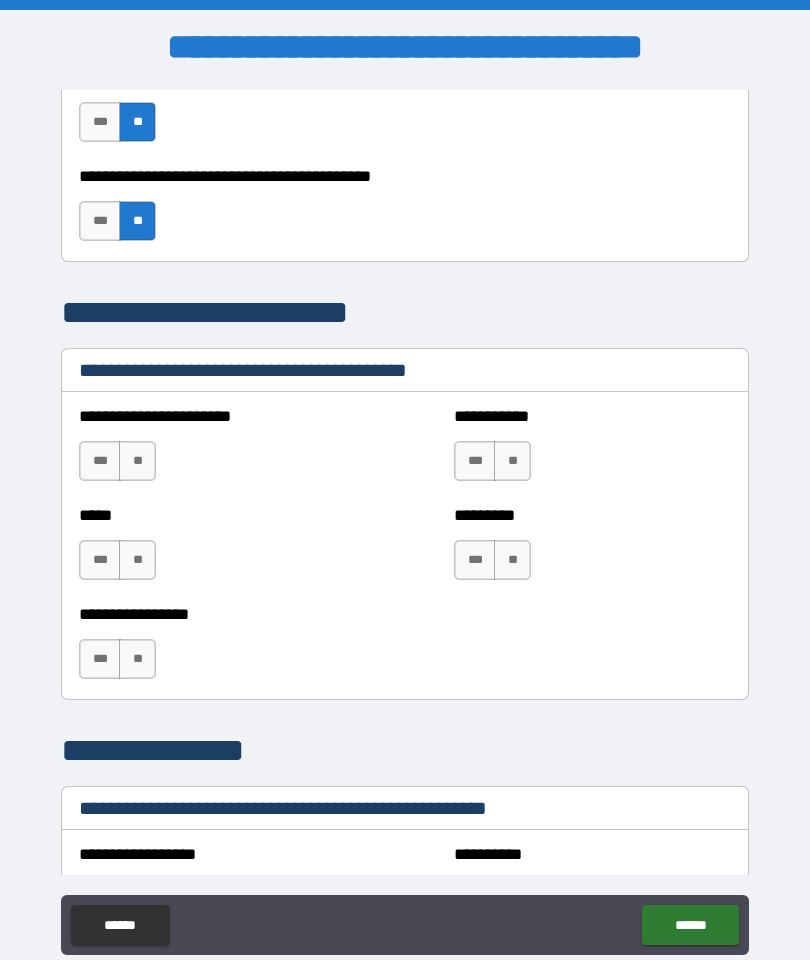 scroll, scrollTop: 1686, scrollLeft: 0, axis: vertical 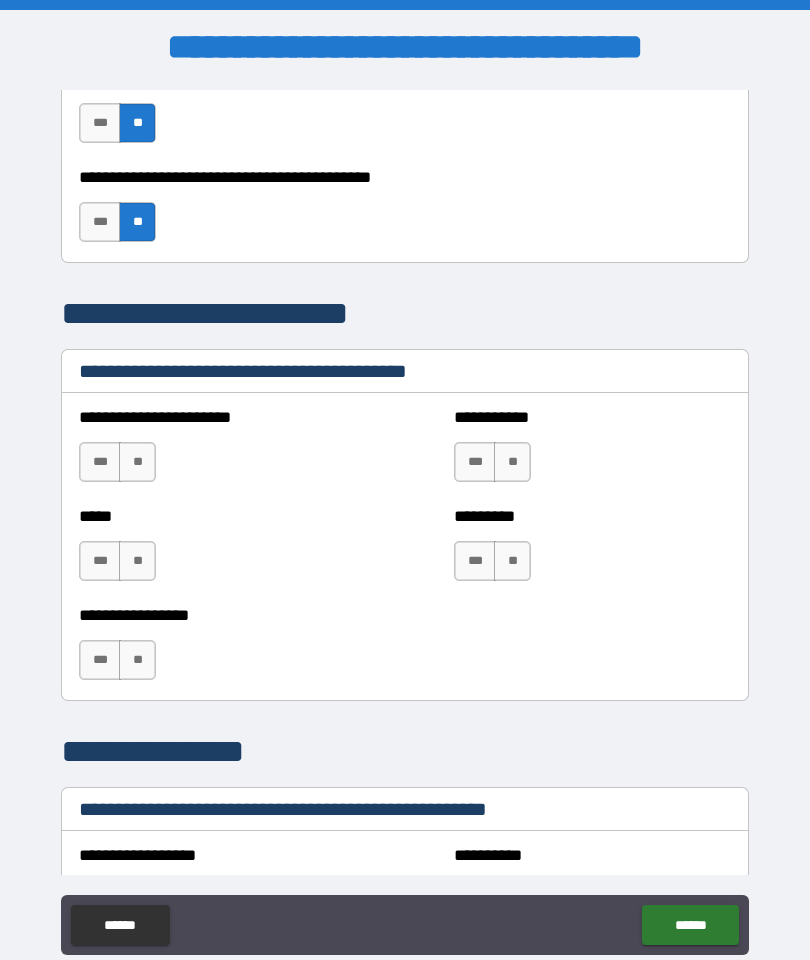 click on "**" at bounding box center [137, 462] 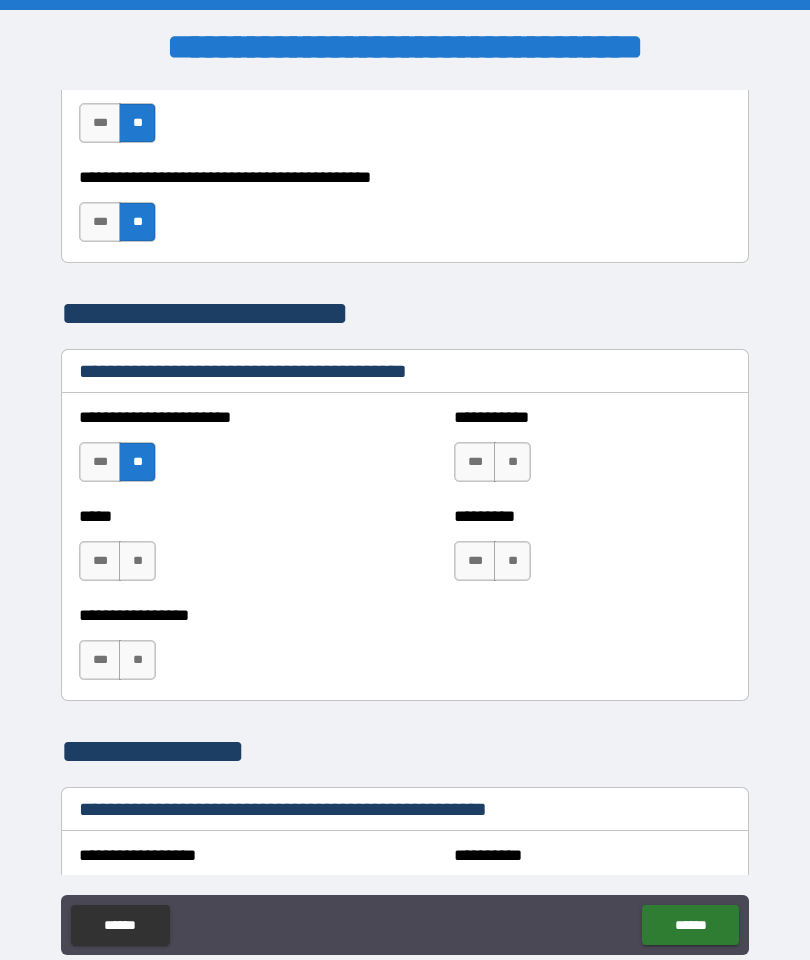 click on "**" at bounding box center (512, 462) 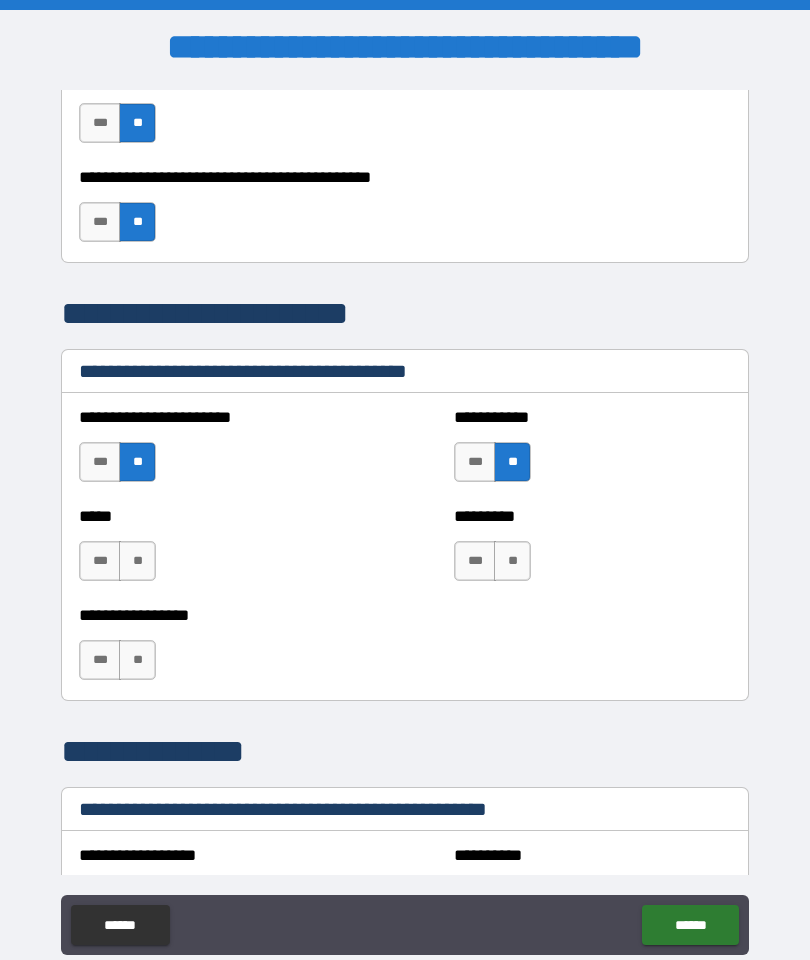 click on "**" at bounding box center (137, 561) 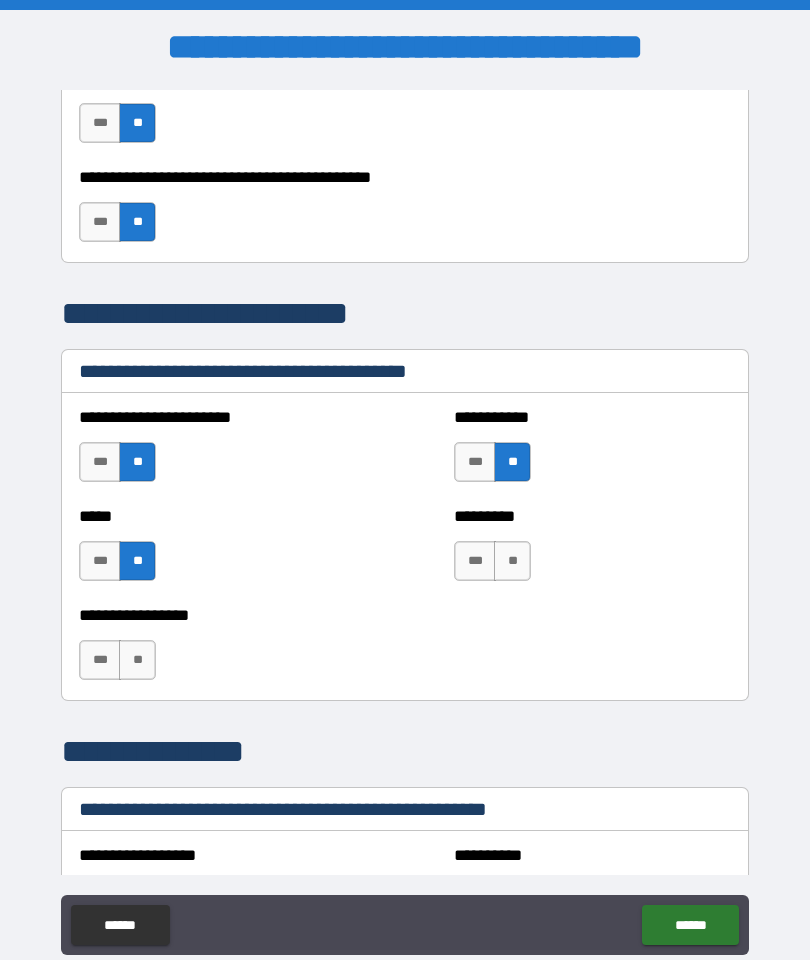 click on "**" at bounding box center (512, 561) 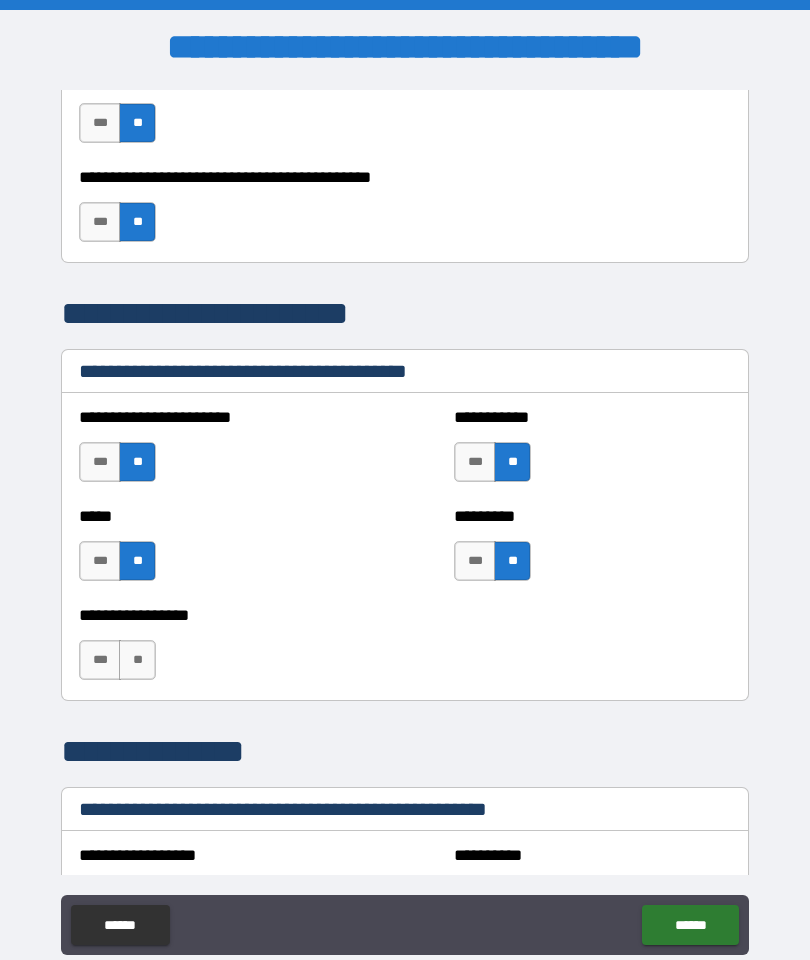 click on "**" at bounding box center [137, 660] 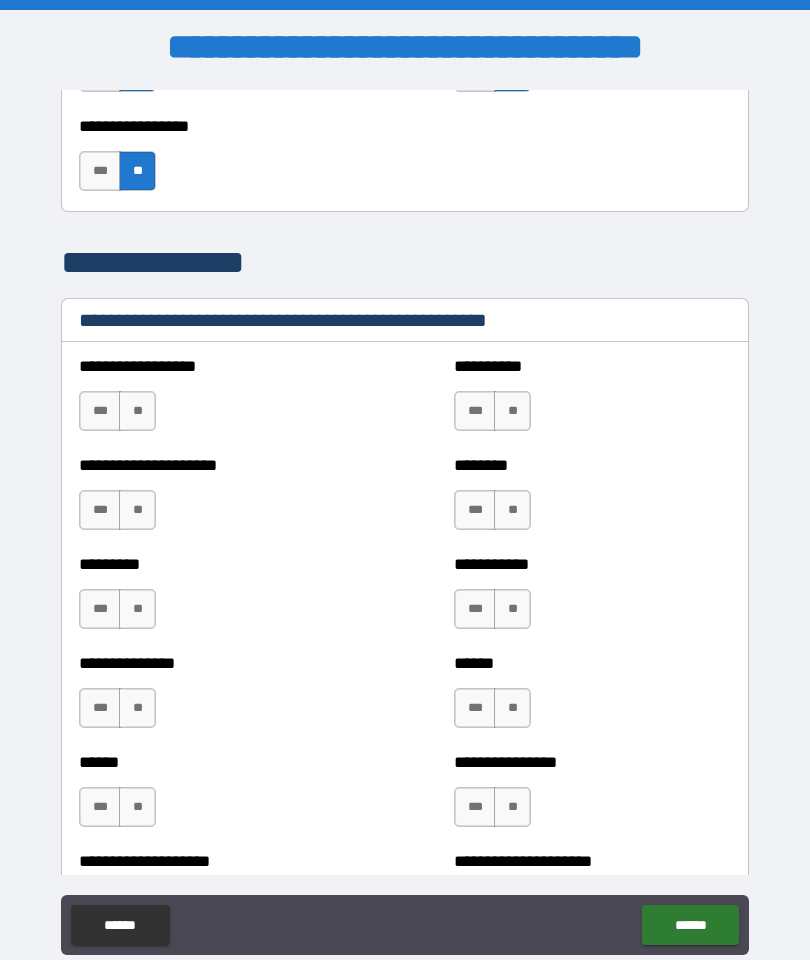 scroll, scrollTop: 2193, scrollLeft: 0, axis: vertical 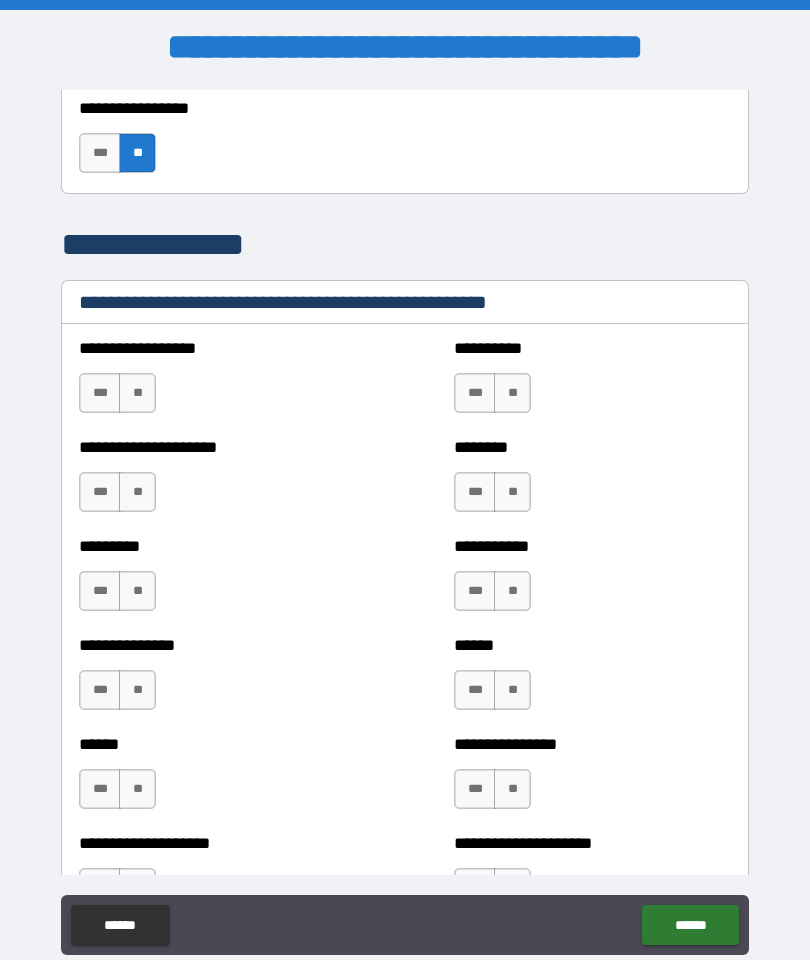 click on "**" at bounding box center [137, 393] 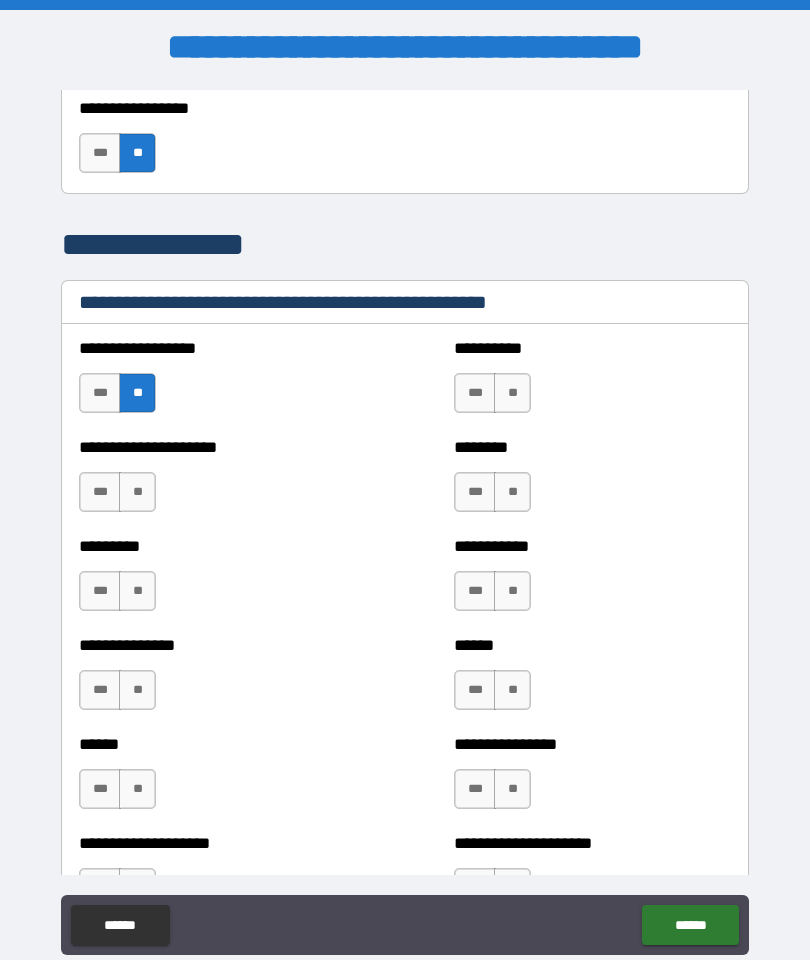 click on "**" at bounding box center (512, 393) 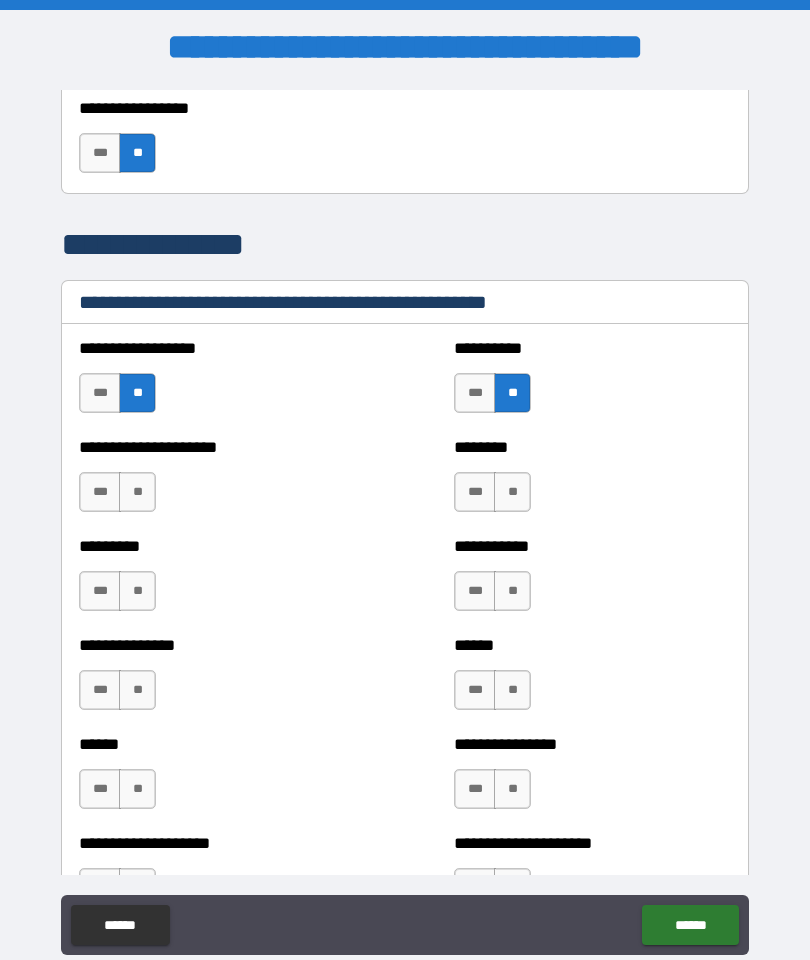 click on "**" at bounding box center (137, 492) 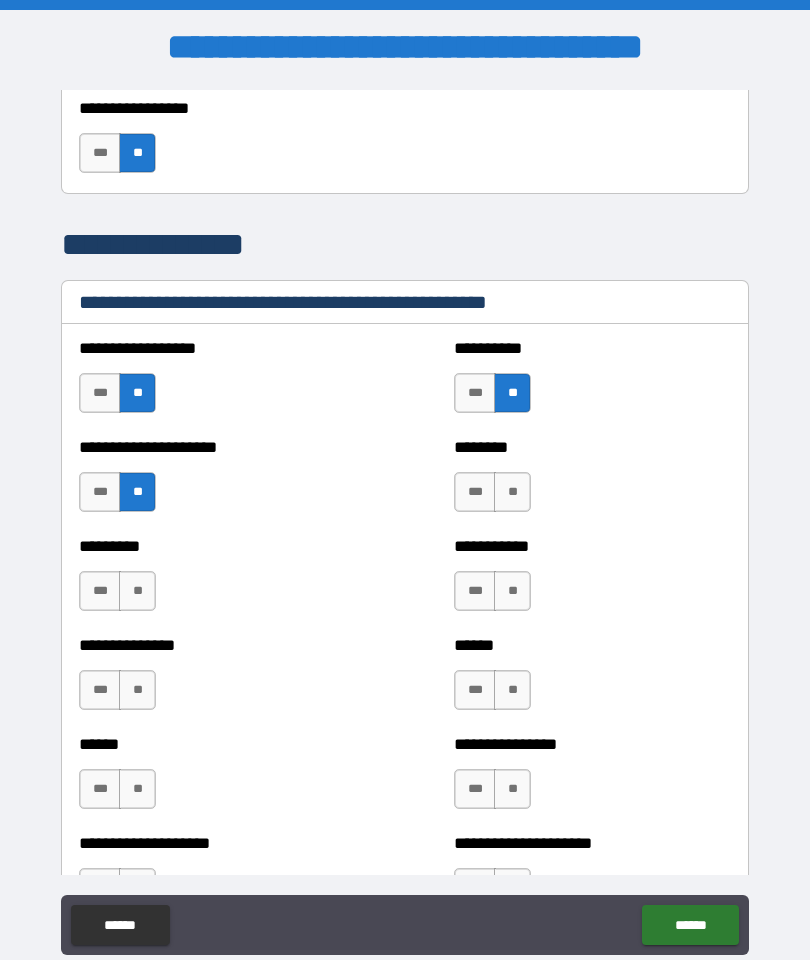 click on "**" at bounding box center [512, 492] 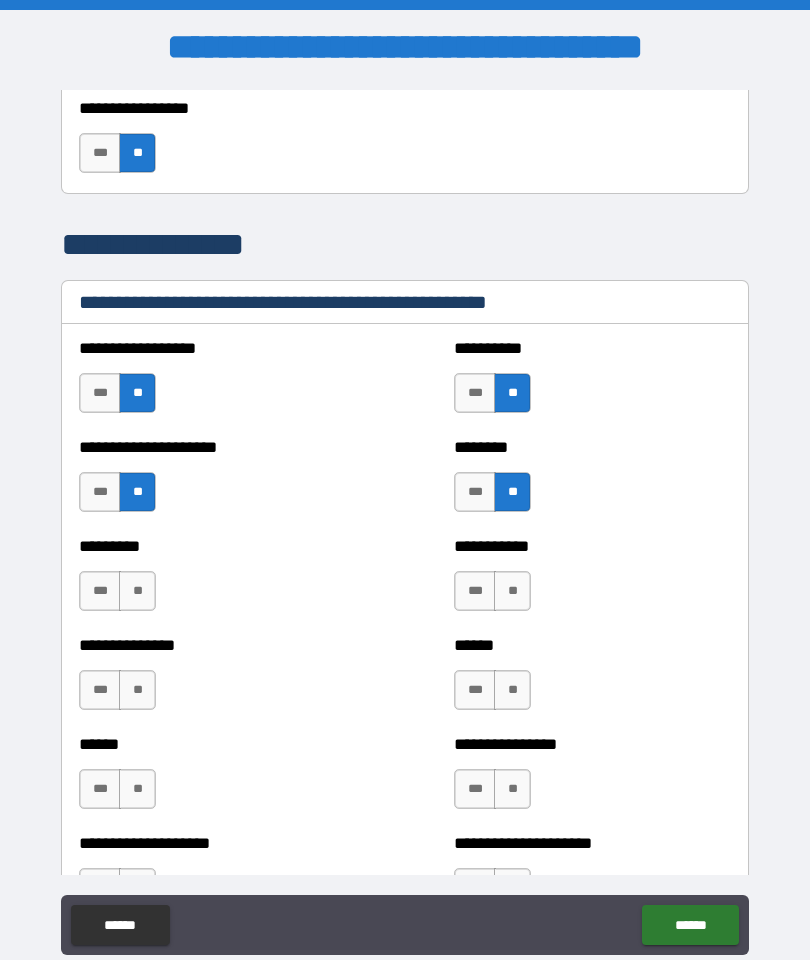 click on "**" at bounding box center (137, 591) 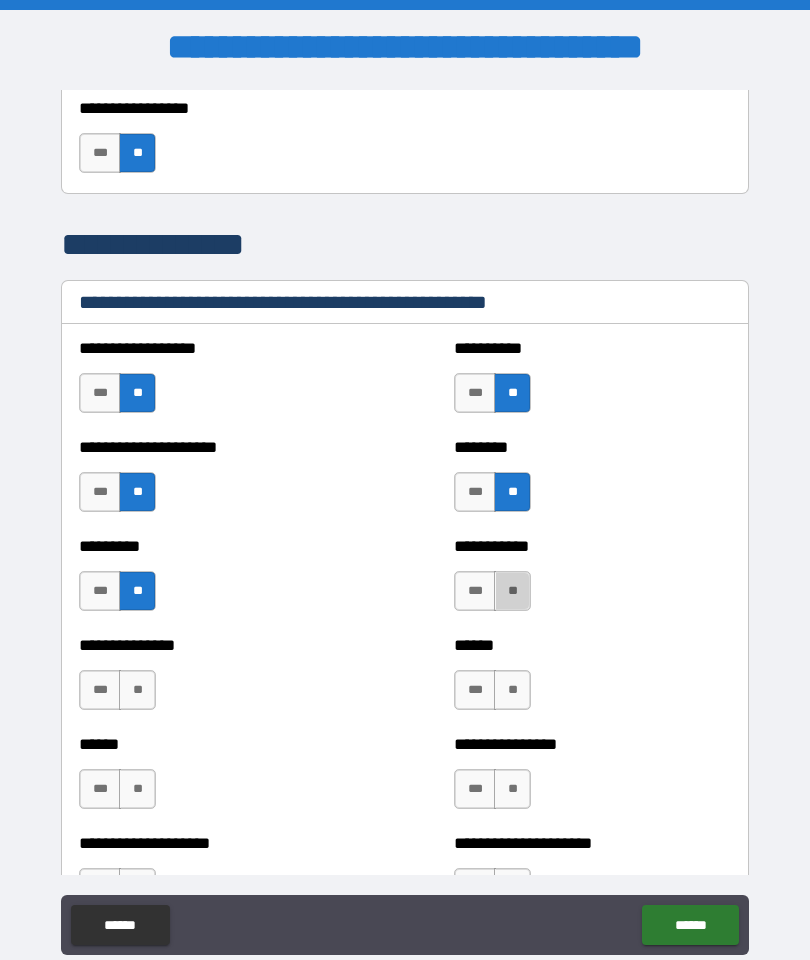 click on "**" at bounding box center [512, 591] 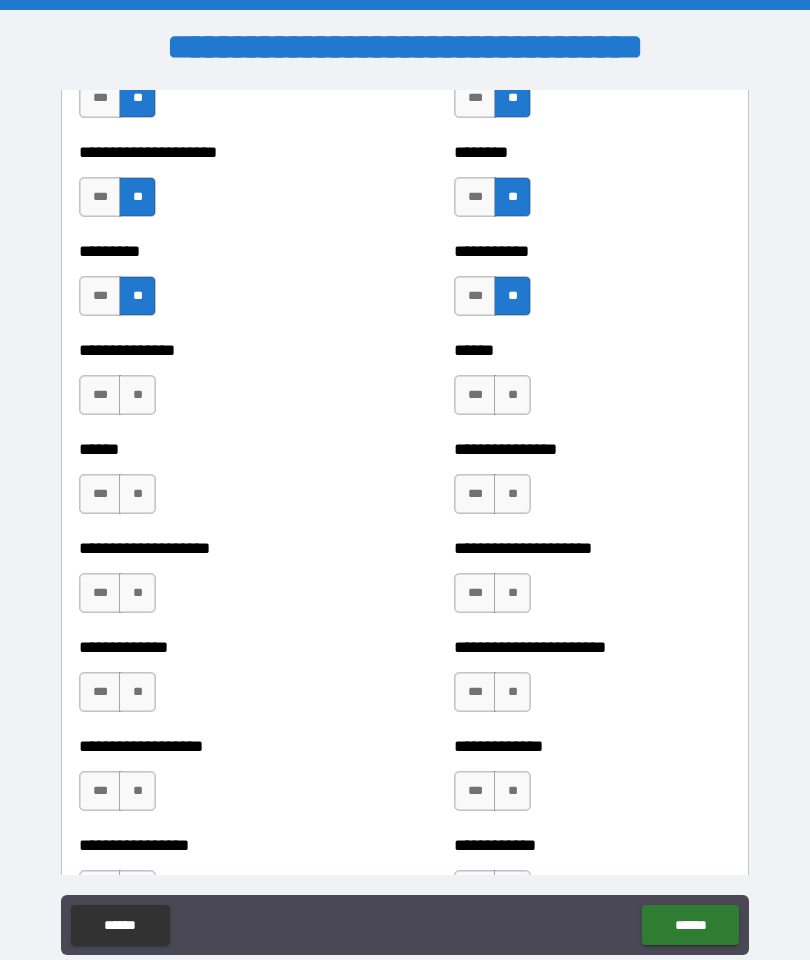 scroll, scrollTop: 2486, scrollLeft: 0, axis: vertical 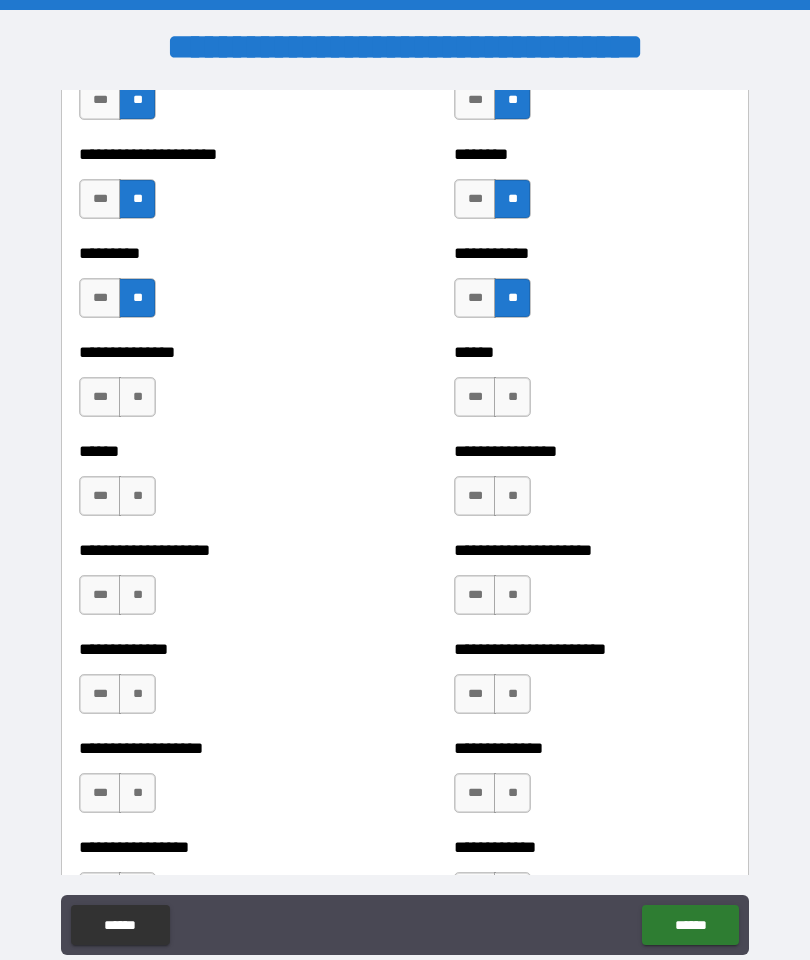 click on "**" at bounding box center (137, 397) 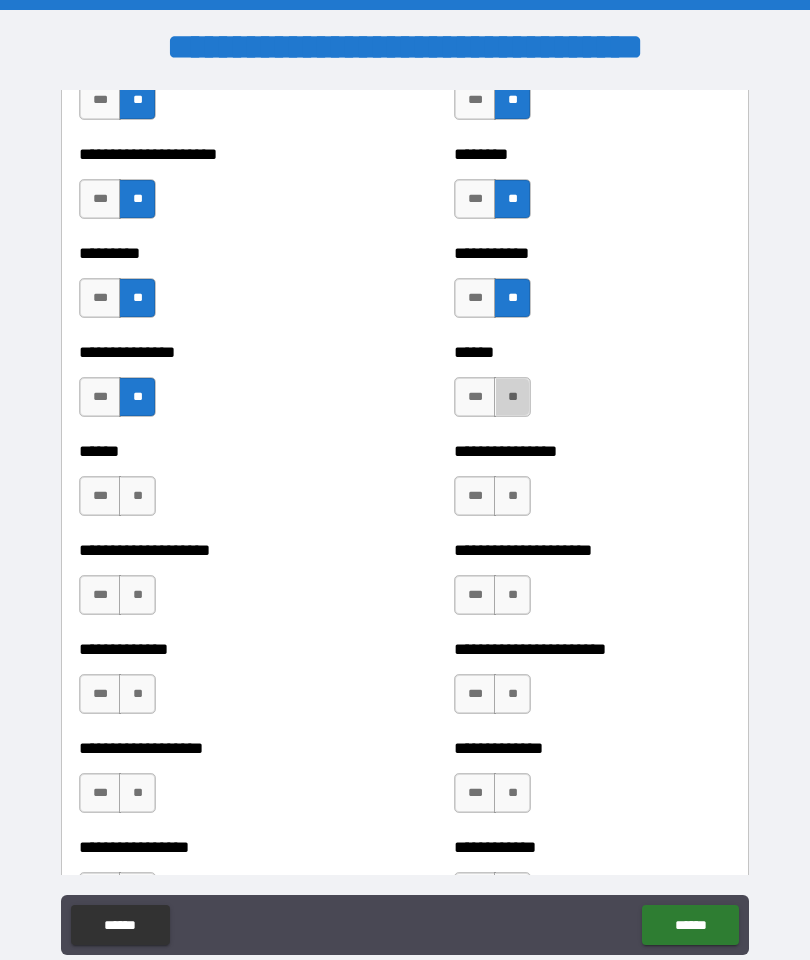 click on "**" at bounding box center [512, 397] 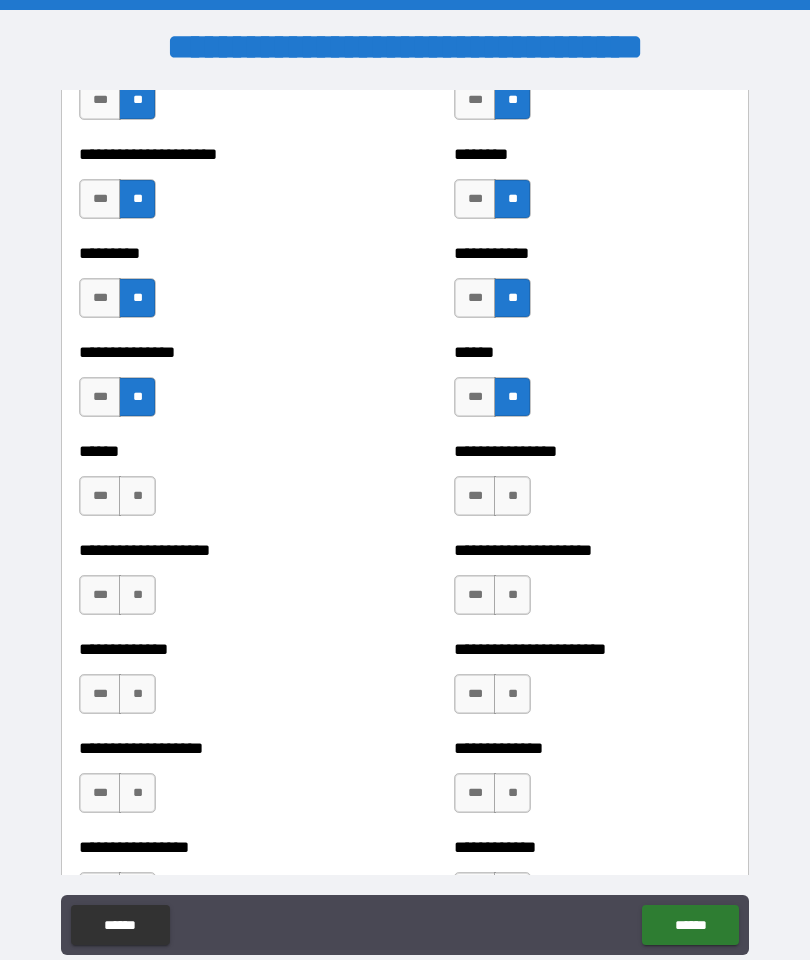 click on "**" at bounding box center (137, 496) 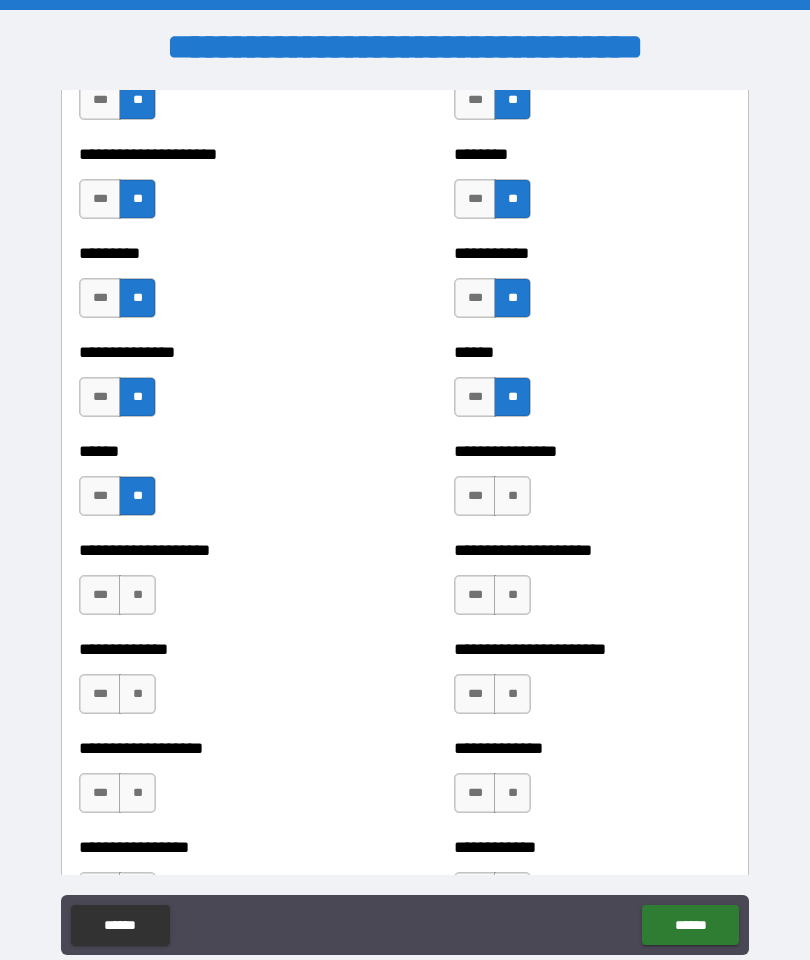 click on "**" at bounding box center [512, 496] 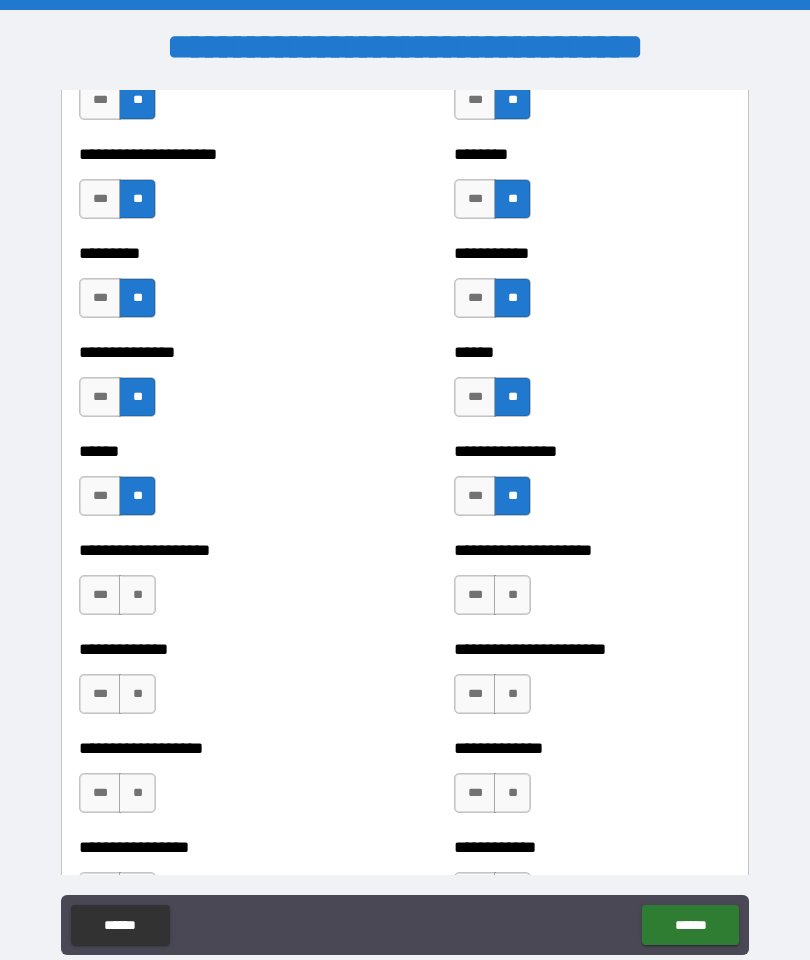 click on "**" at bounding box center [137, 595] 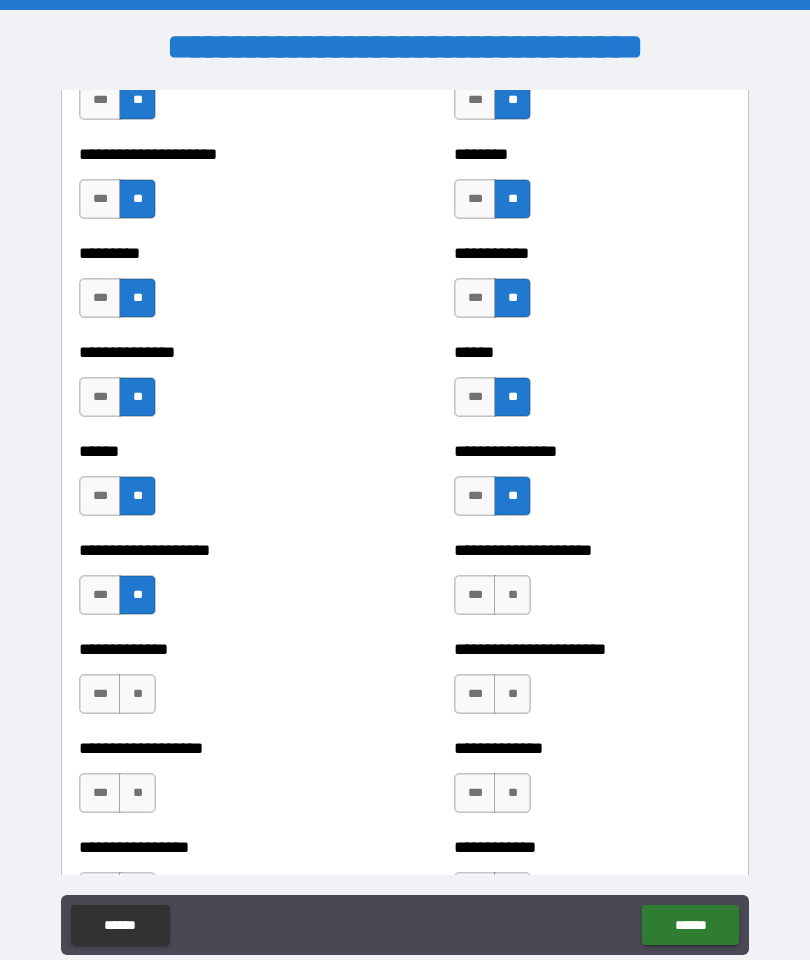 click on "**" at bounding box center (512, 595) 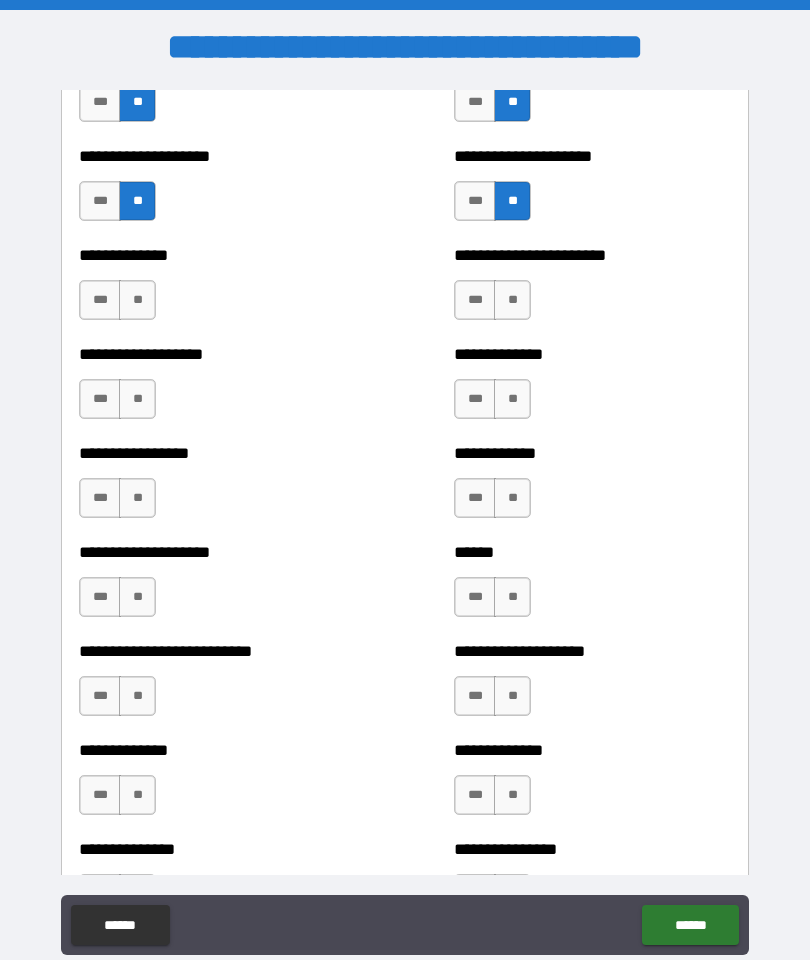 scroll, scrollTop: 2879, scrollLeft: 0, axis: vertical 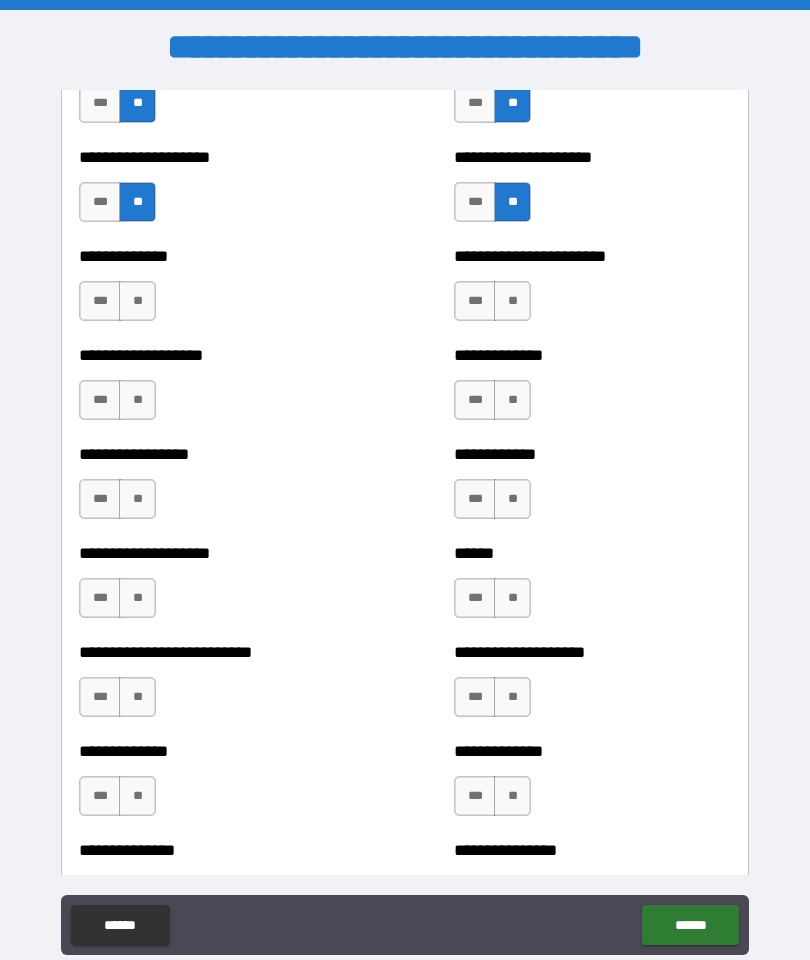 click on "**" at bounding box center [137, 301] 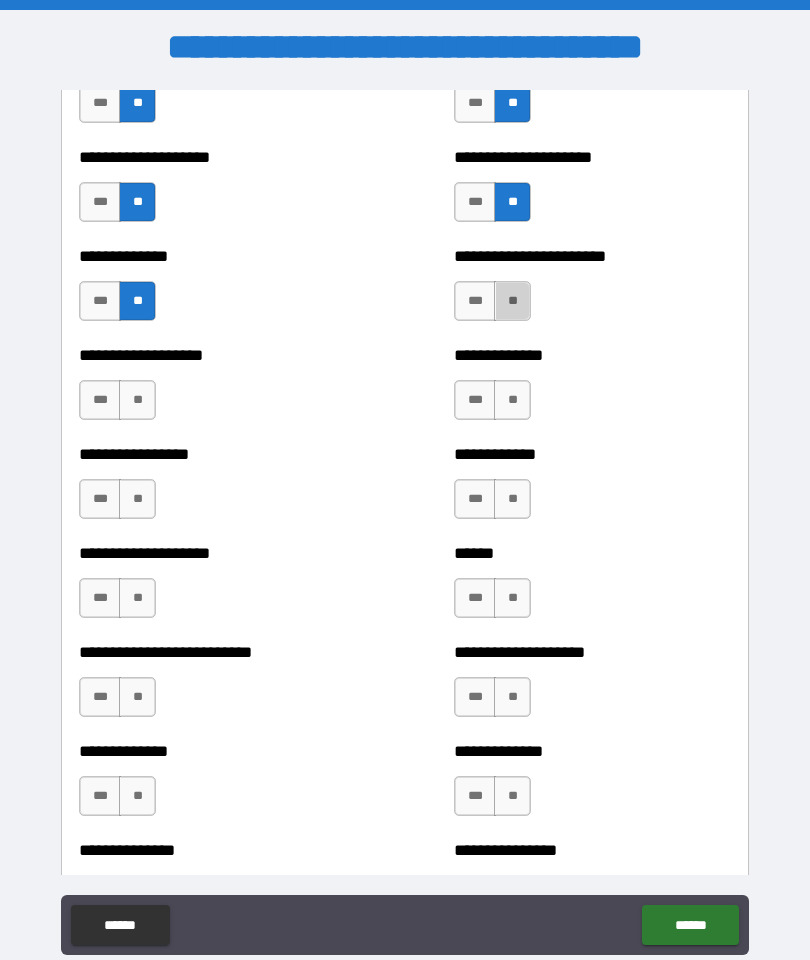 click on "**" at bounding box center (512, 301) 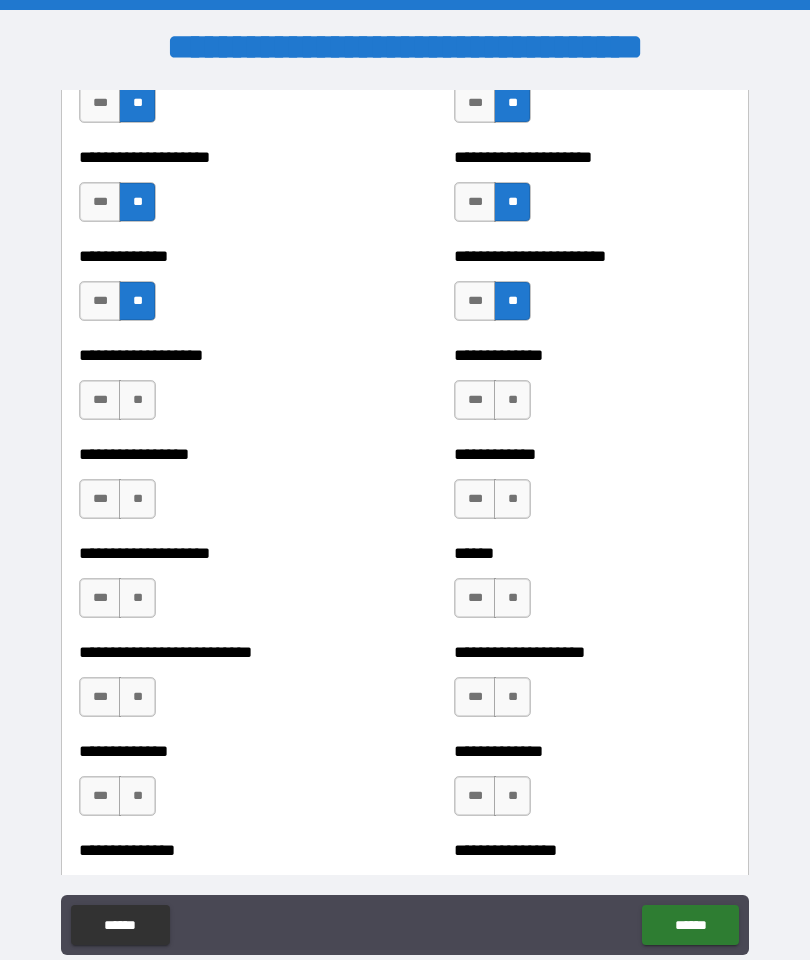 click on "**" at bounding box center [137, 400] 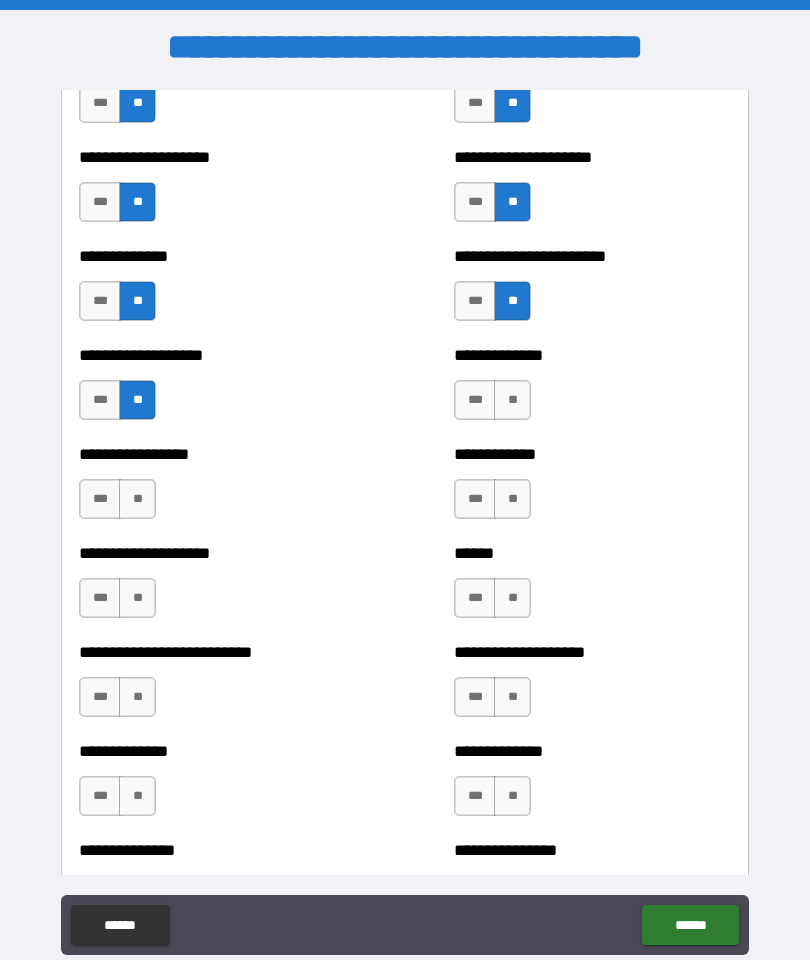 click on "**" at bounding box center [512, 400] 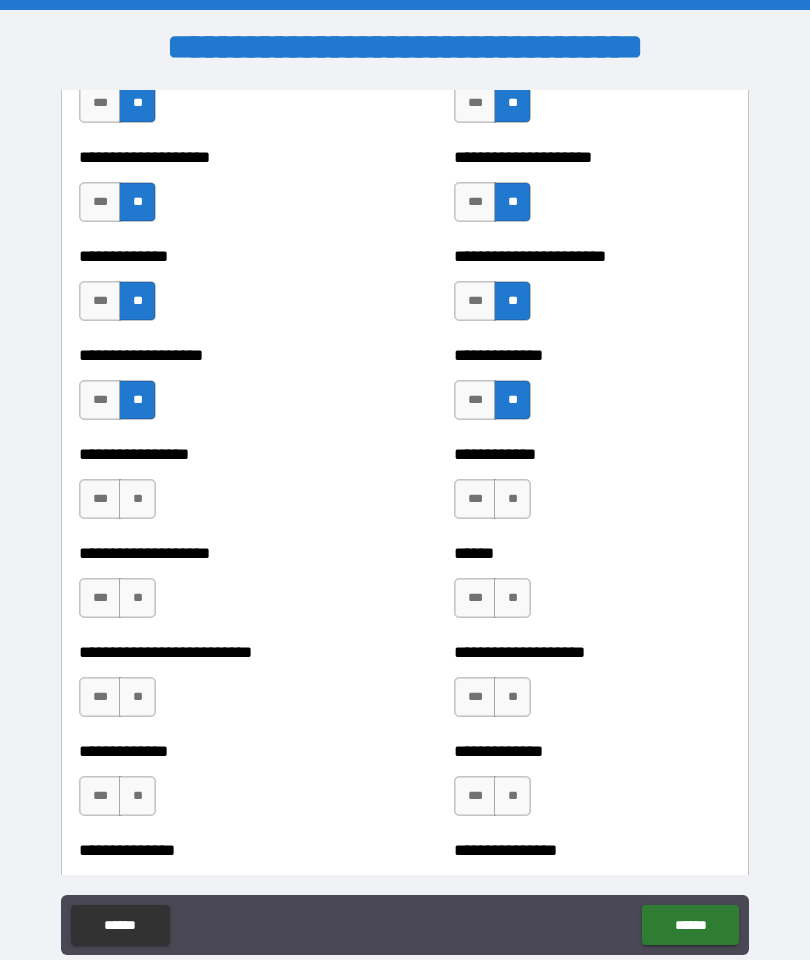 click on "**" at bounding box center [137, 499] 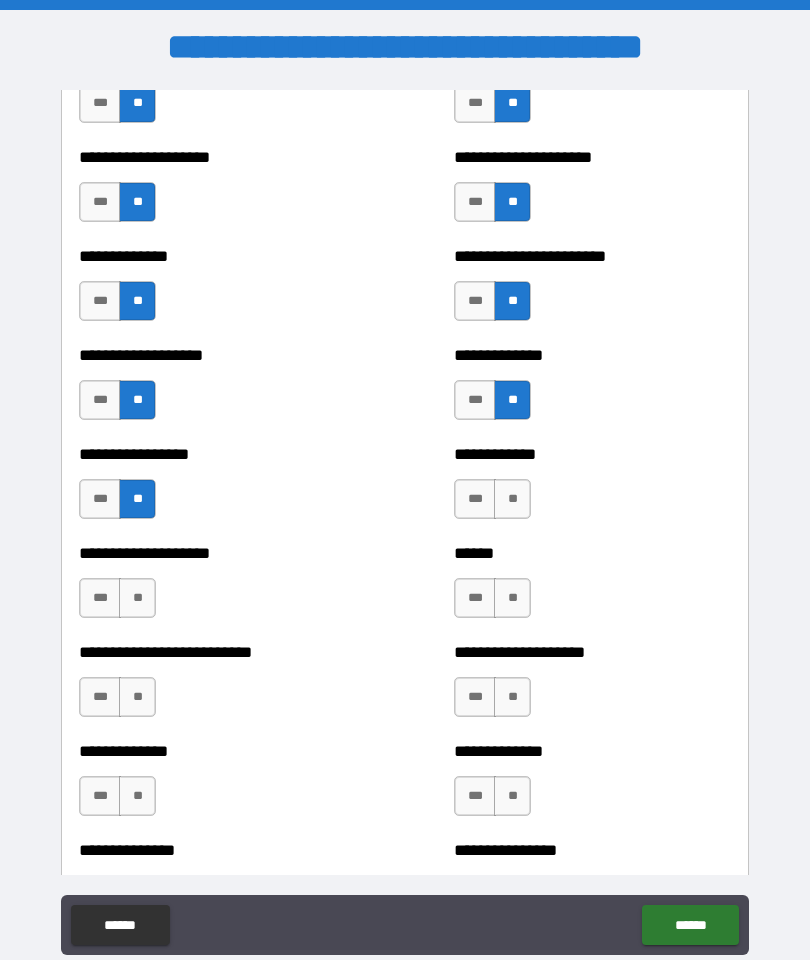 click on "**" at bounding box center (512, 499) 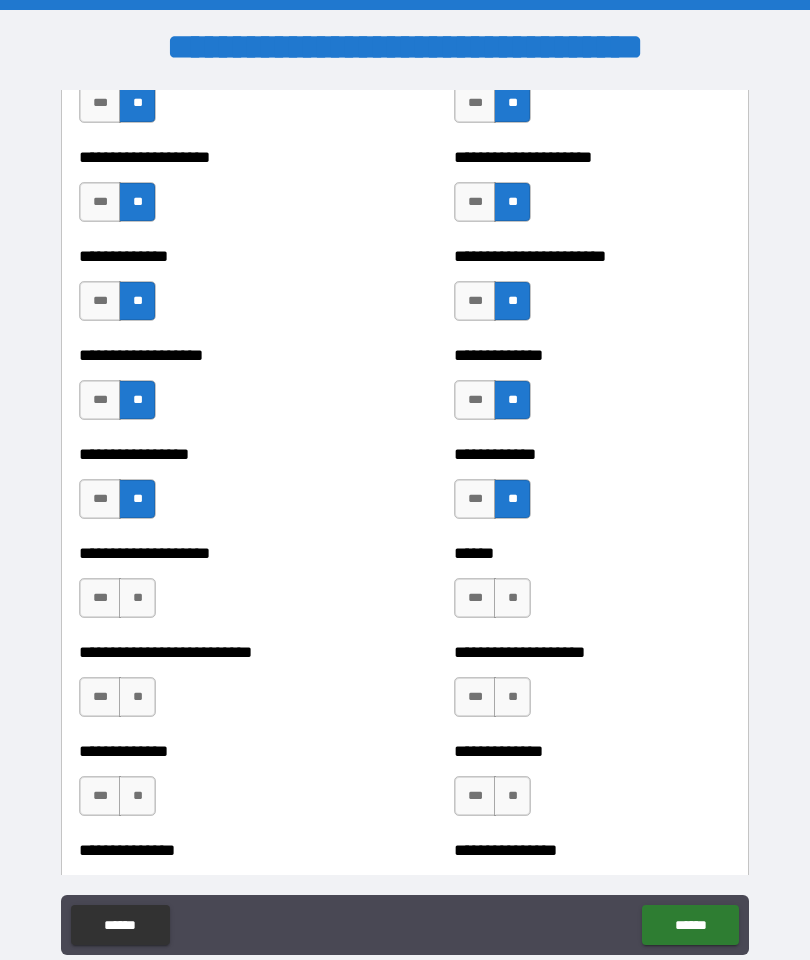 click on "**" at bounding box center [137, 598] 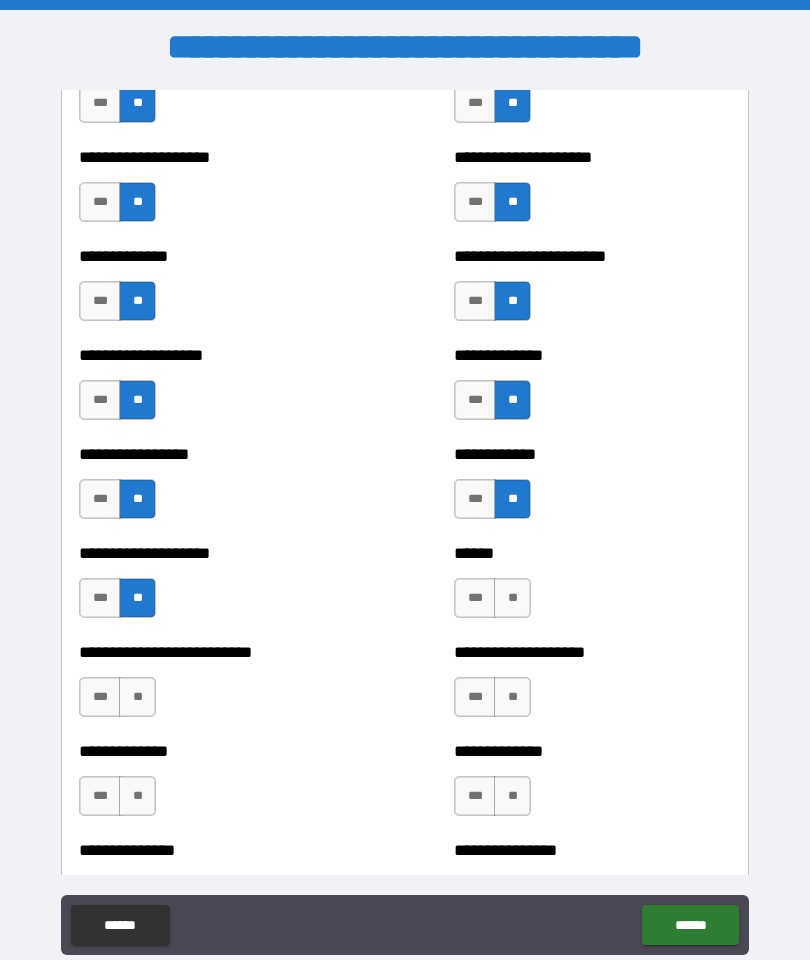 click on "**" at bounding box center [512, 598] 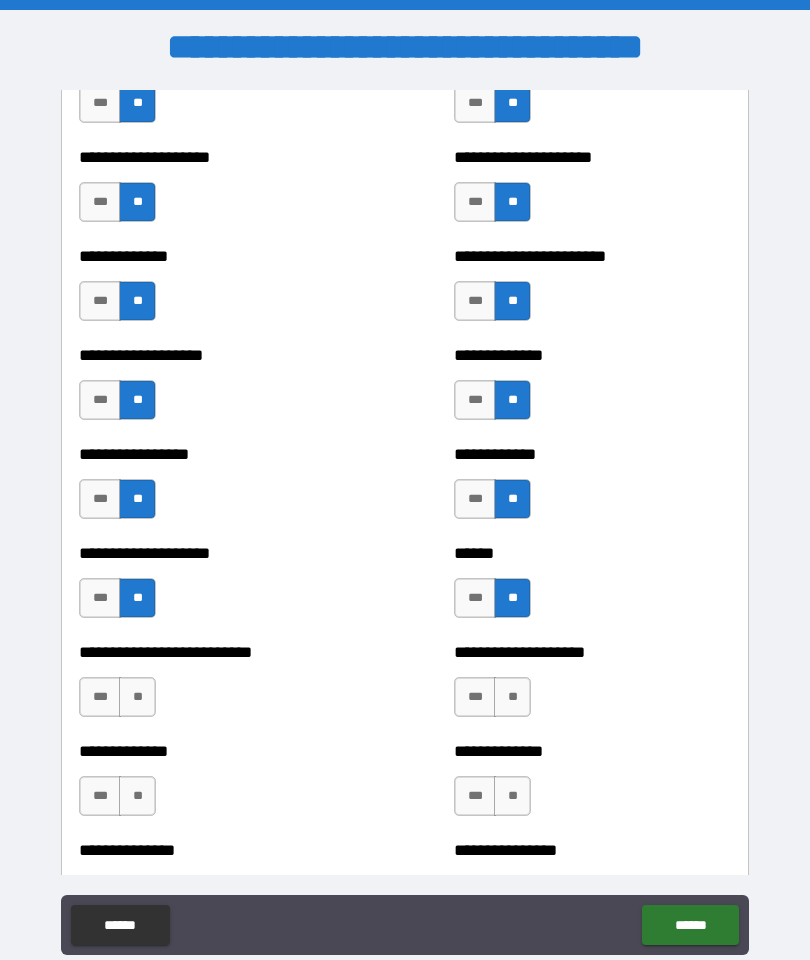 click on "**" at bounding box center (137, 697) 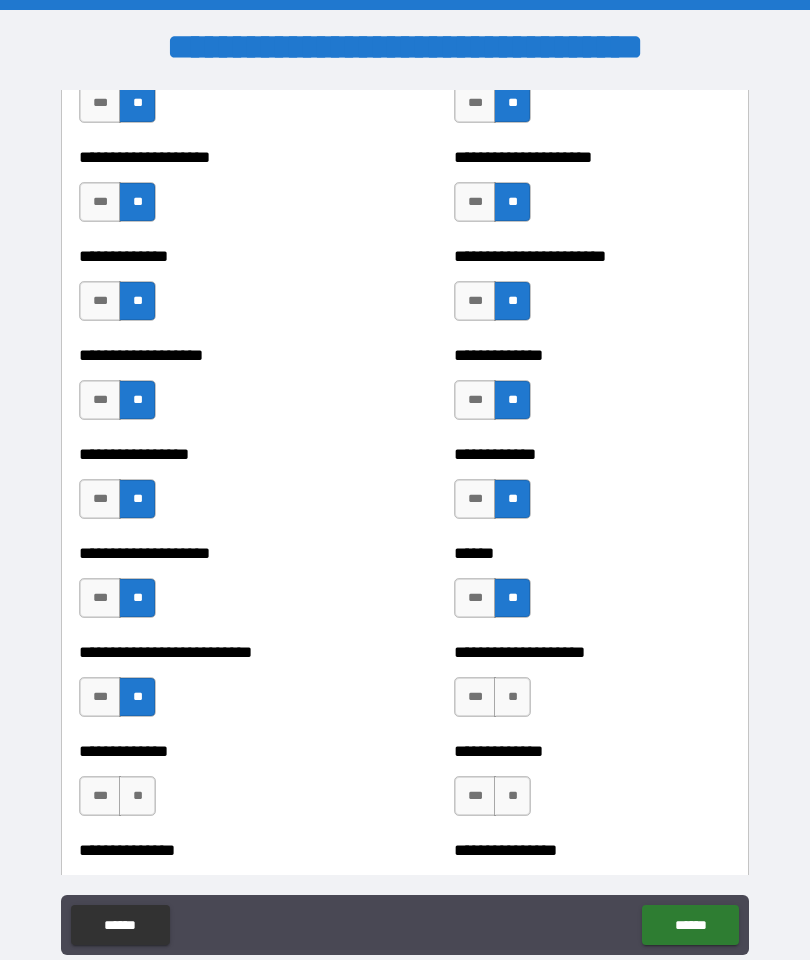 click on "**" at bounding box center [512, 697] 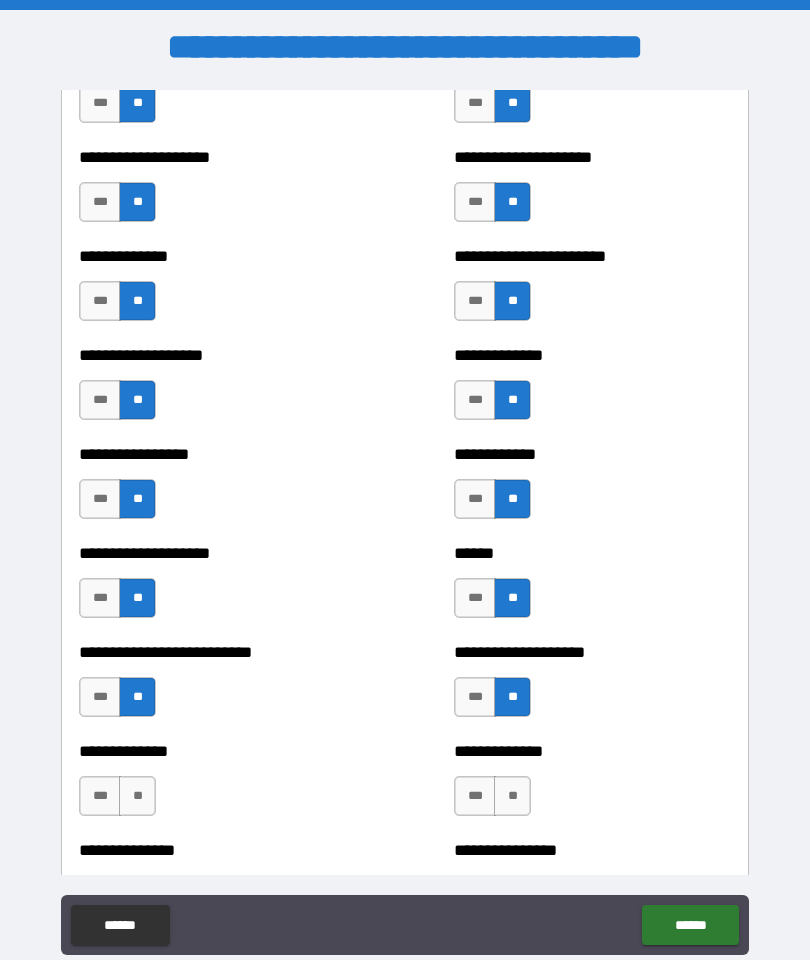 click on "**" at bounding box center [137, 796] 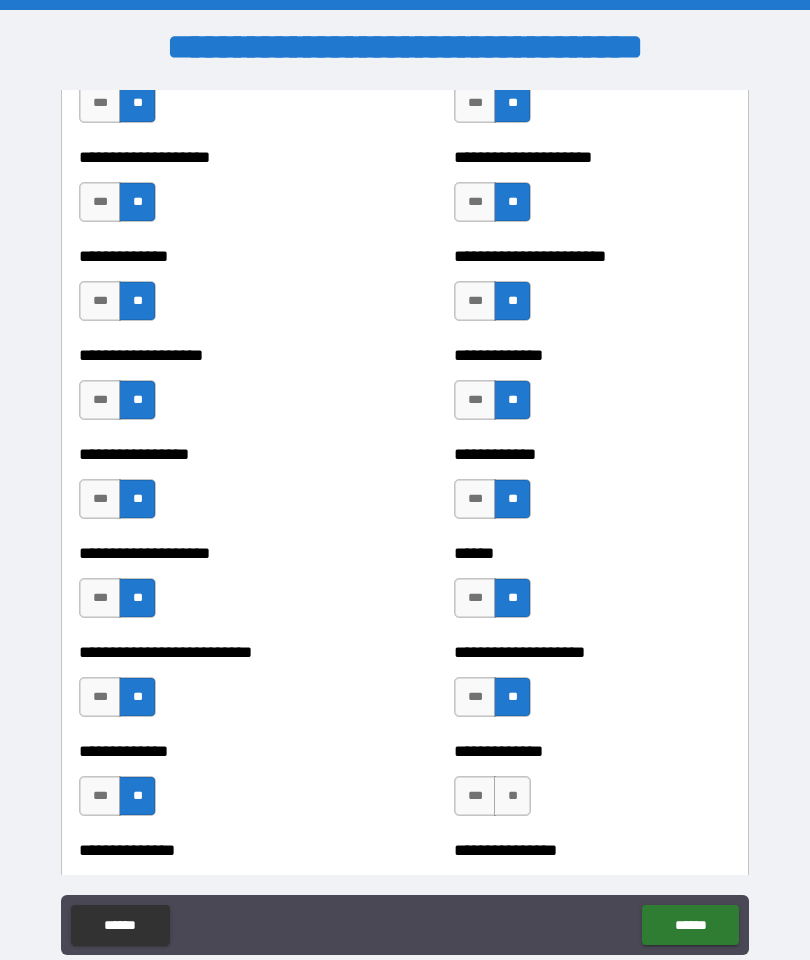 click on "**" at bounding box center [512, 796] 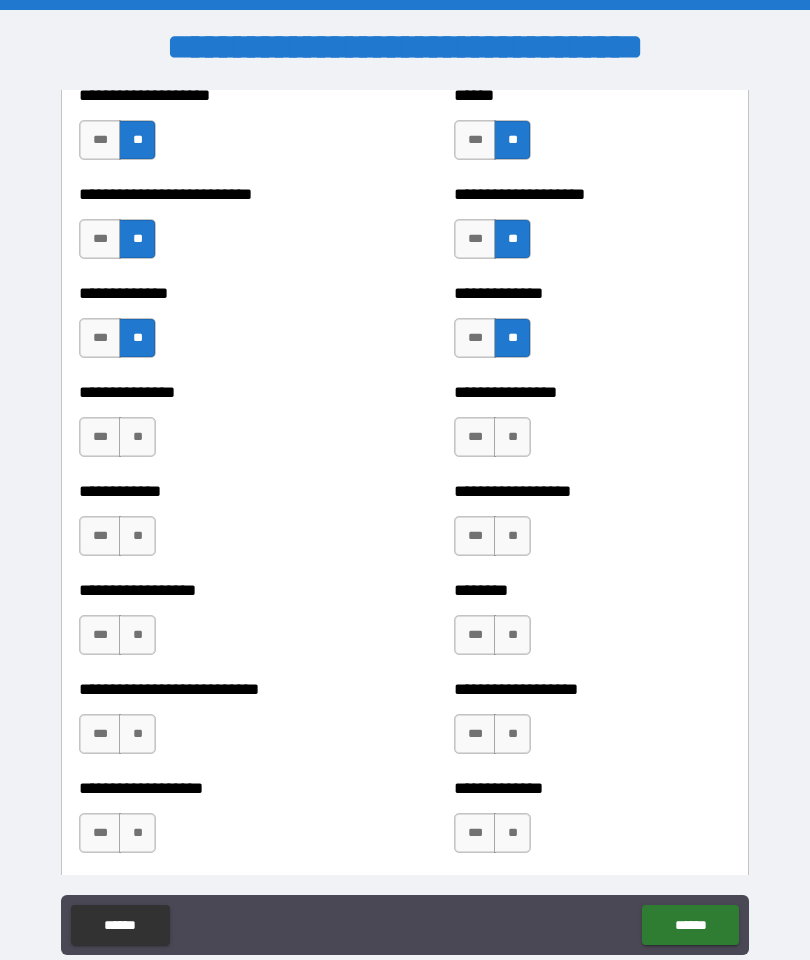scroll, scrollTop: 3388, scrollLeft: 0, axis: vertical 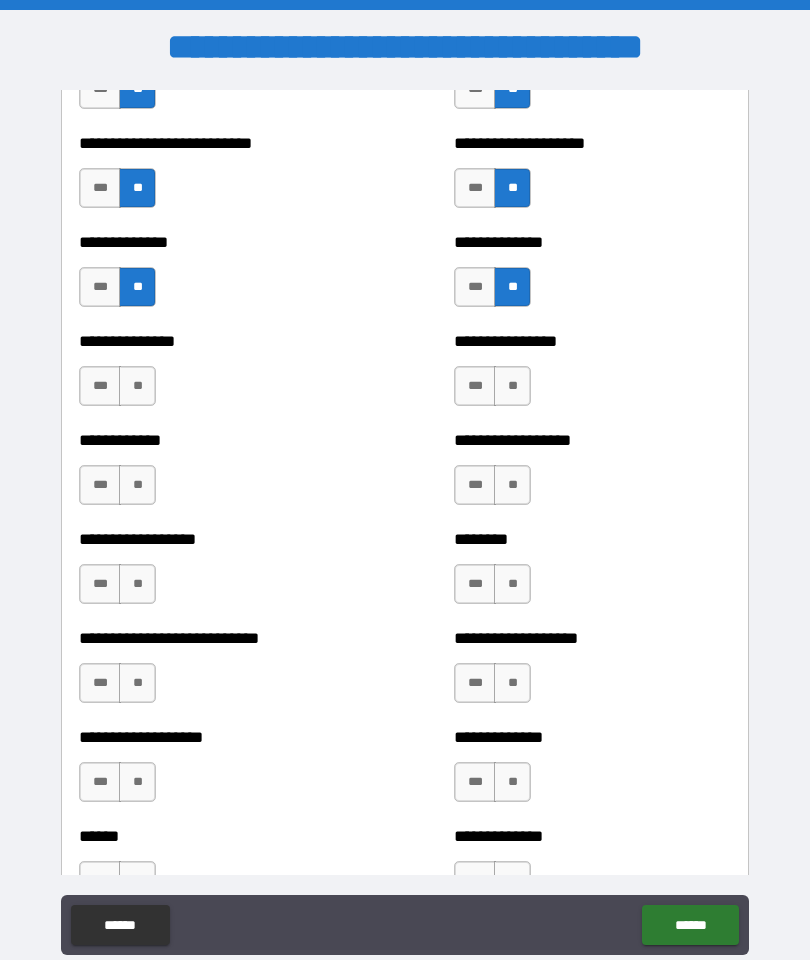 click on "**" at bounding box center (137, 386) 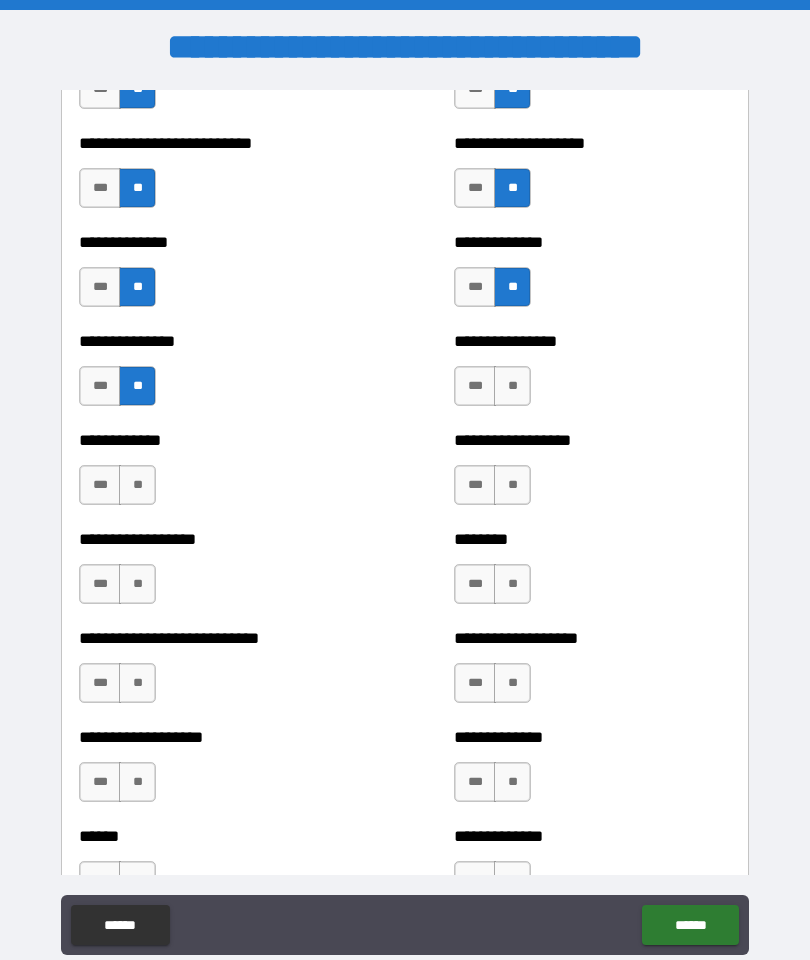 click on "**" at bounding box center (512, 386) 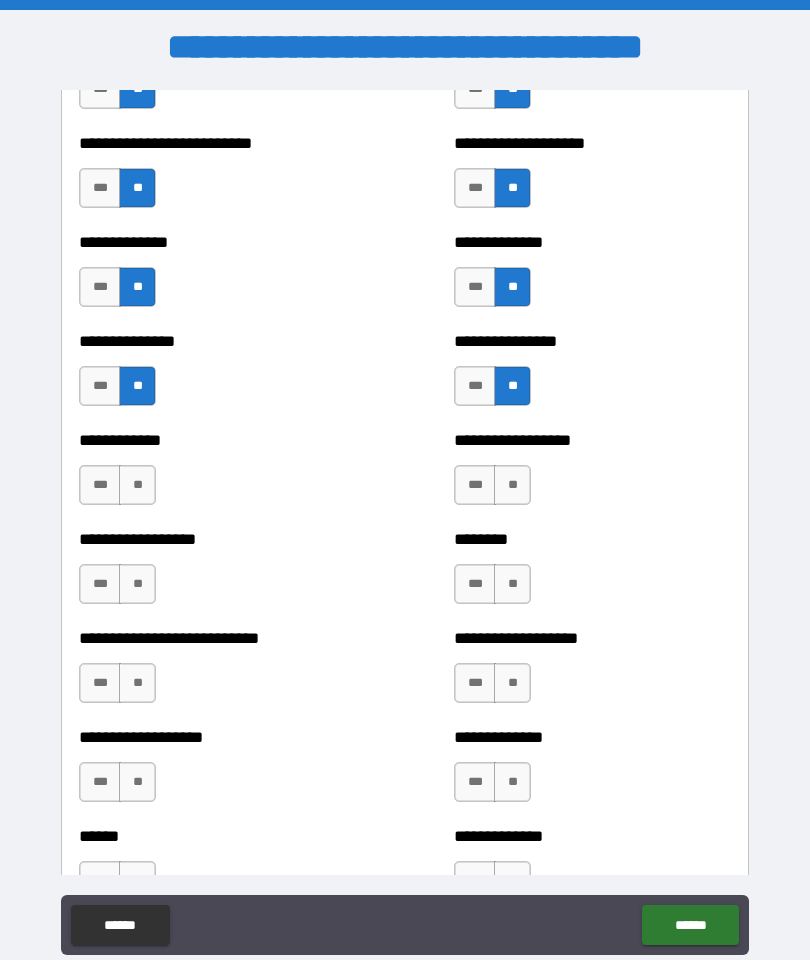 click on "**" at bounding box center (137, 485) 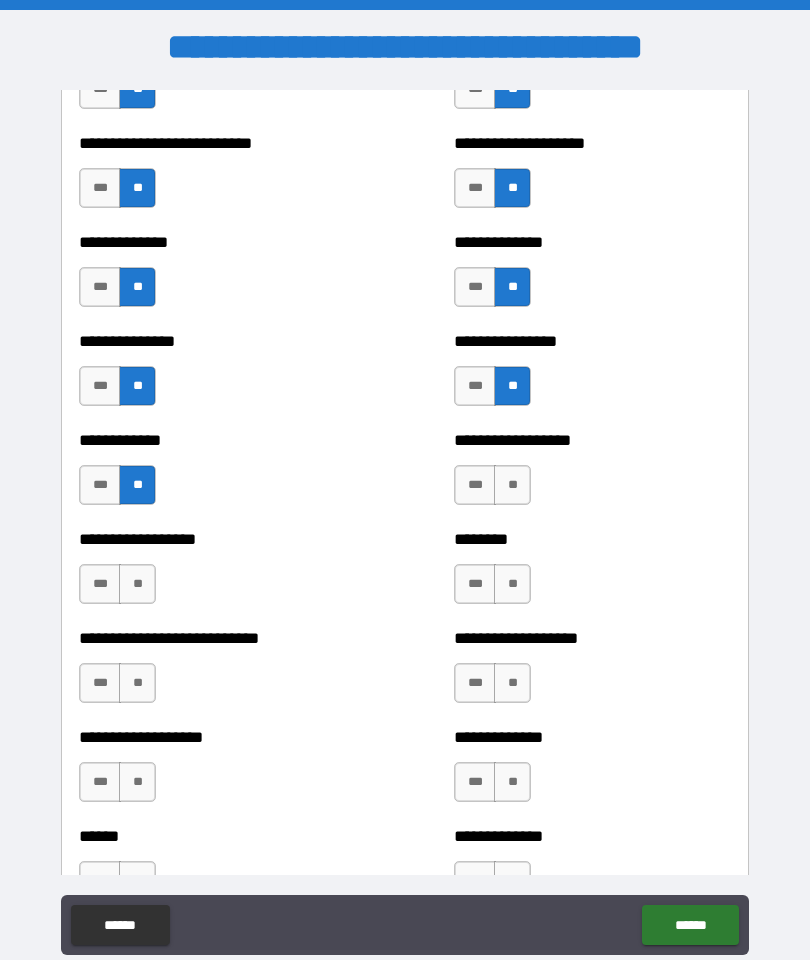 click on "**" at bounding box center (512, 485) 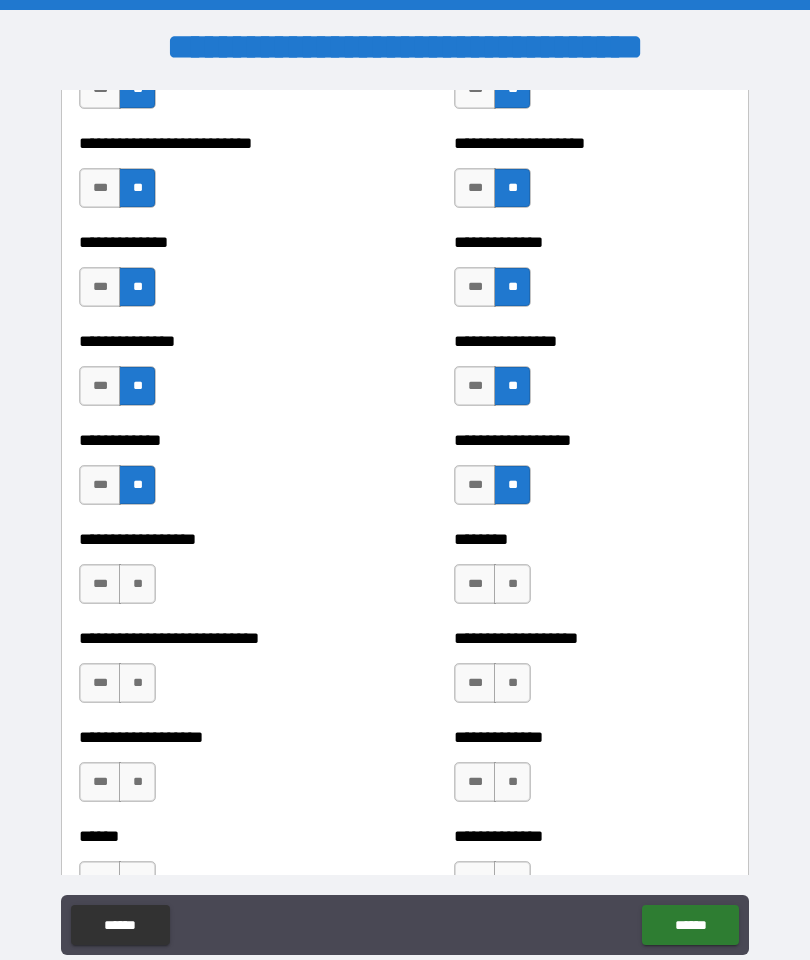 click on "**" at bounding box center [137, 584] 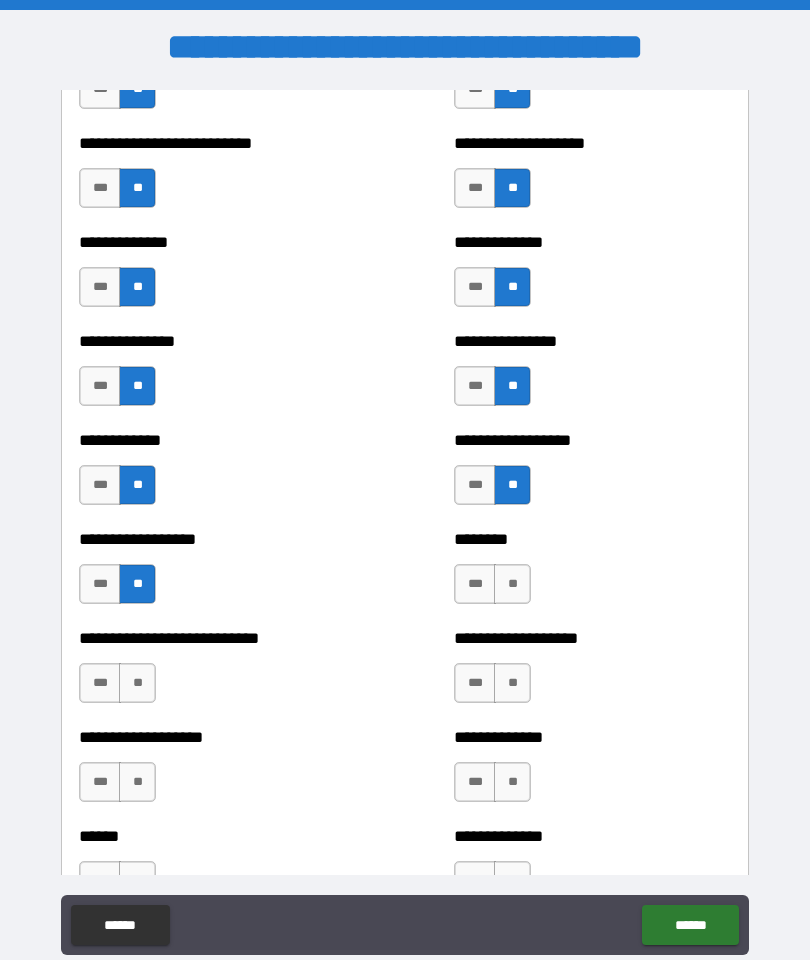 click on "**" at bounding box center [512, 584] 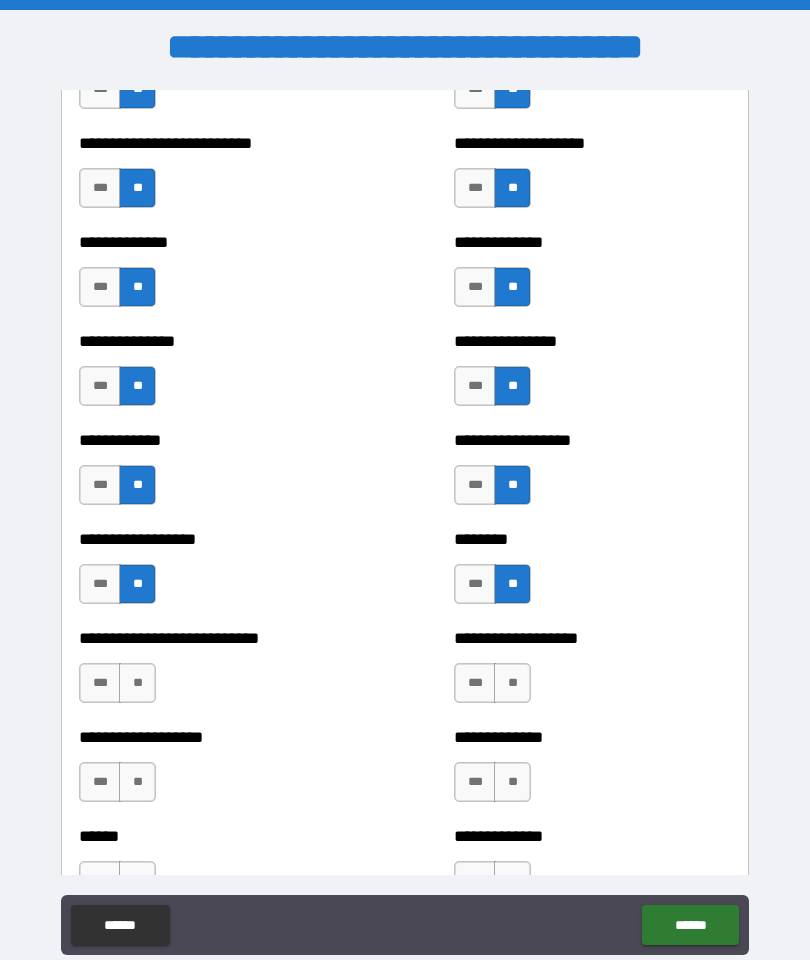 click on "**" at bounding box center [137, 683] 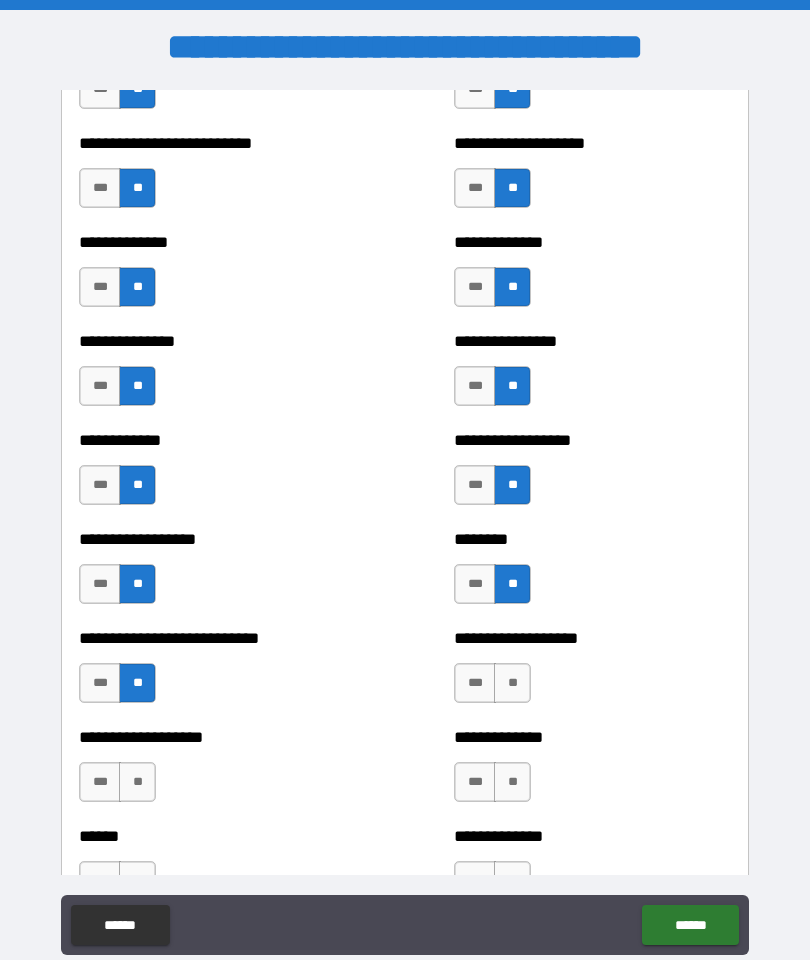 click on "**" at bounding box center [512, 683] 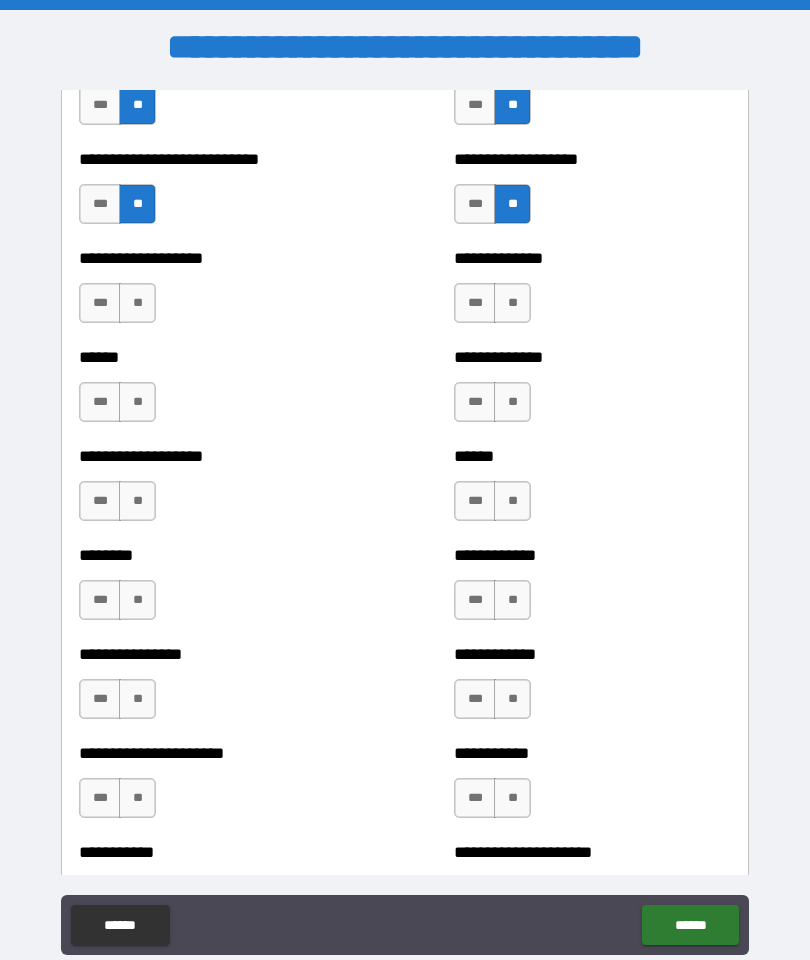 scroll, scrollTop: 3870, scrollLeft: 0, axis: vertical 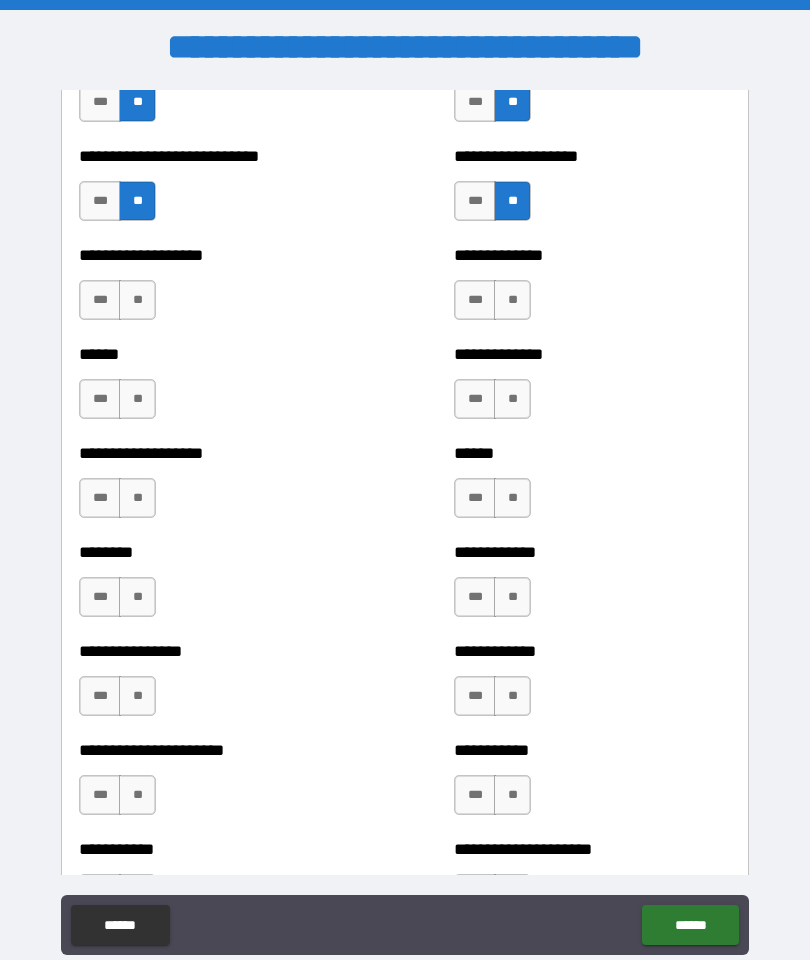 click on "**" at bounding box center (137, 300) 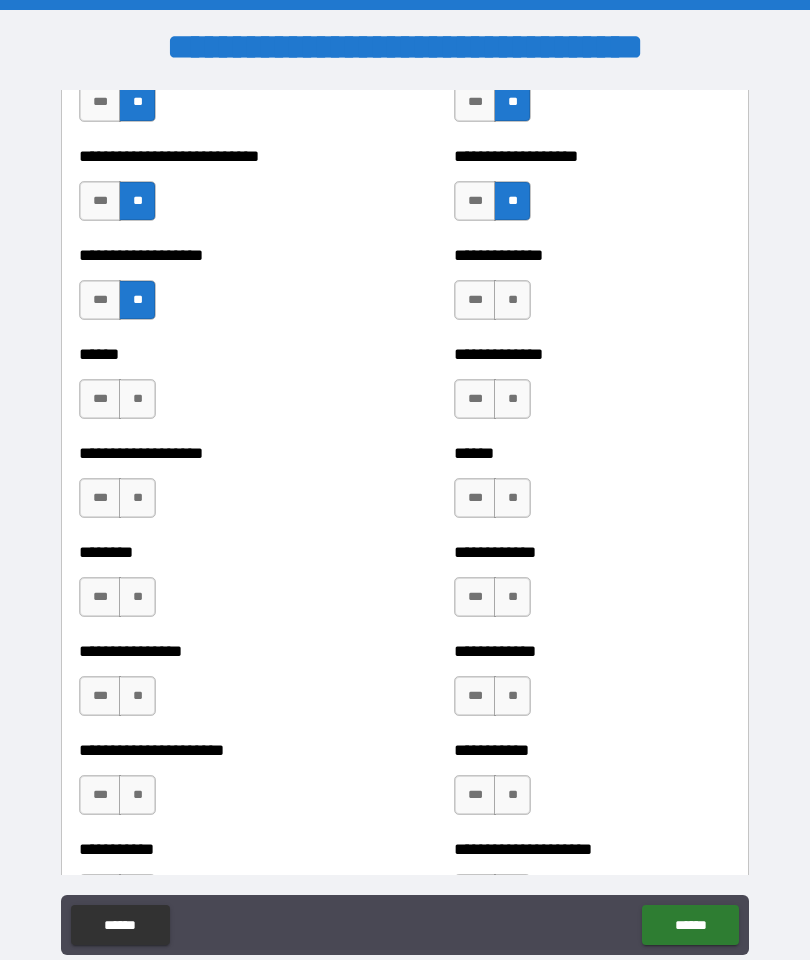 click on "**" at bounding box center [512, 300] 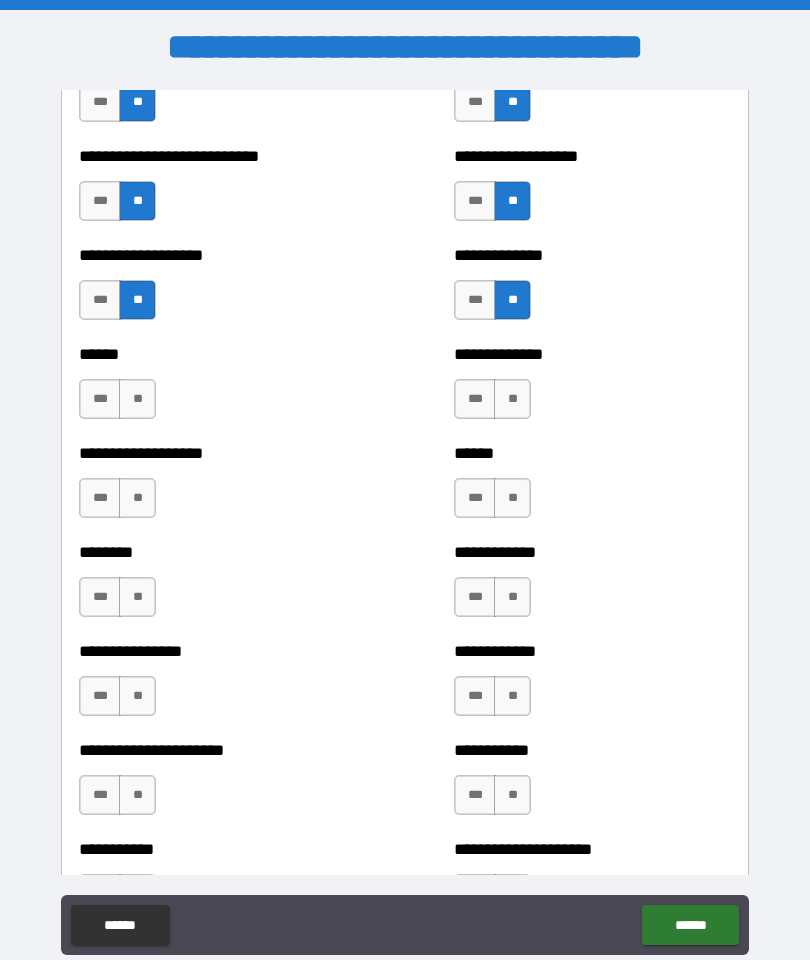 click on "**" at bounding box center (137, 399) 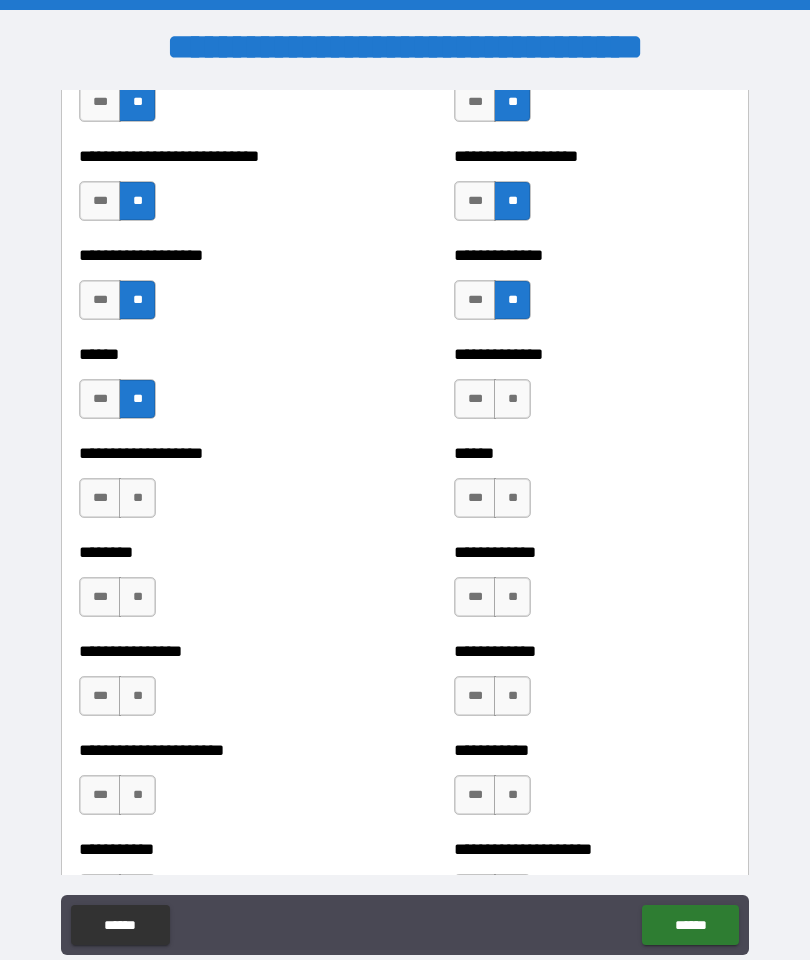 click on "**" at bounding box center (512, 399) 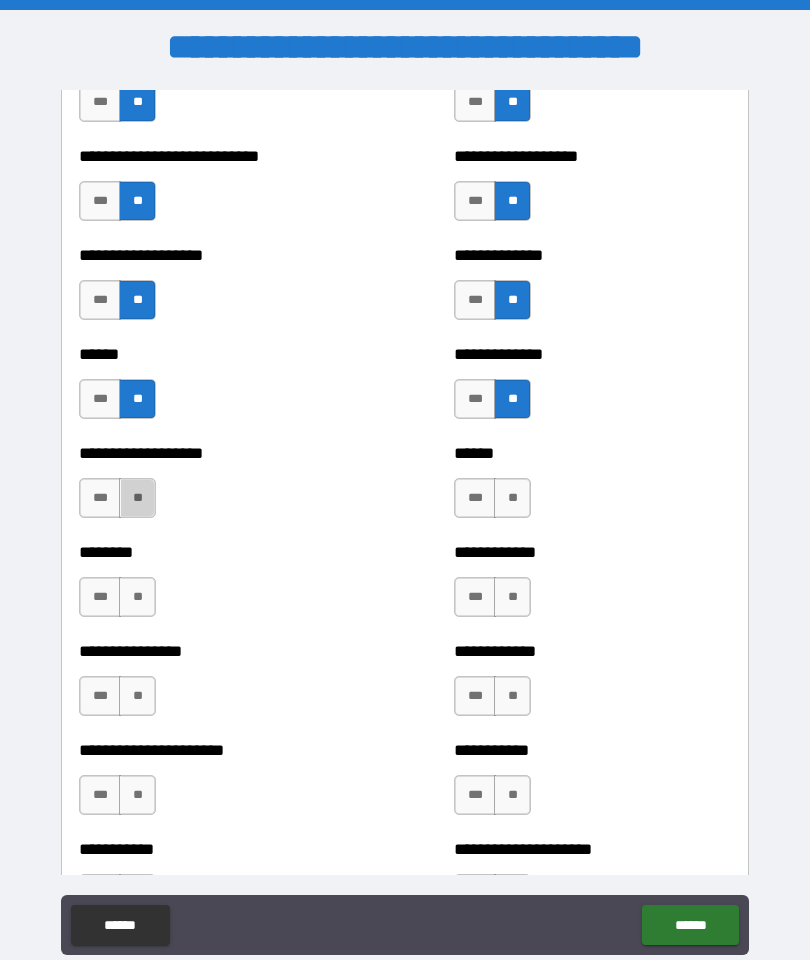click on "**" at bounding box center (137, 498) 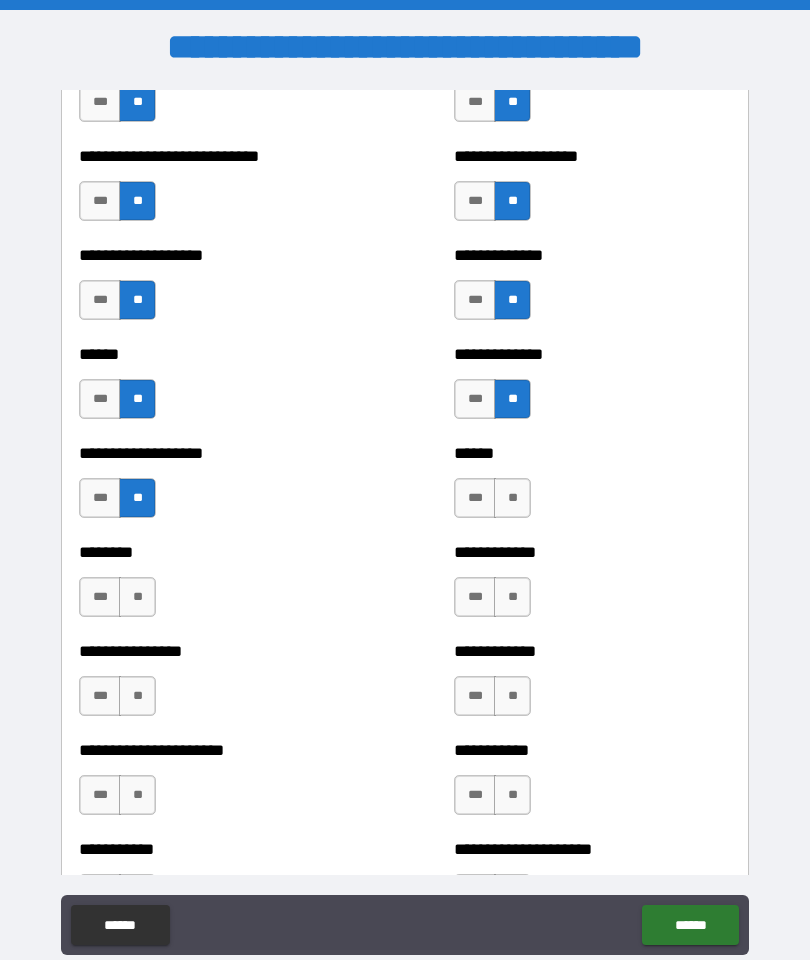 click on "**" at bounding box center [512, 498] 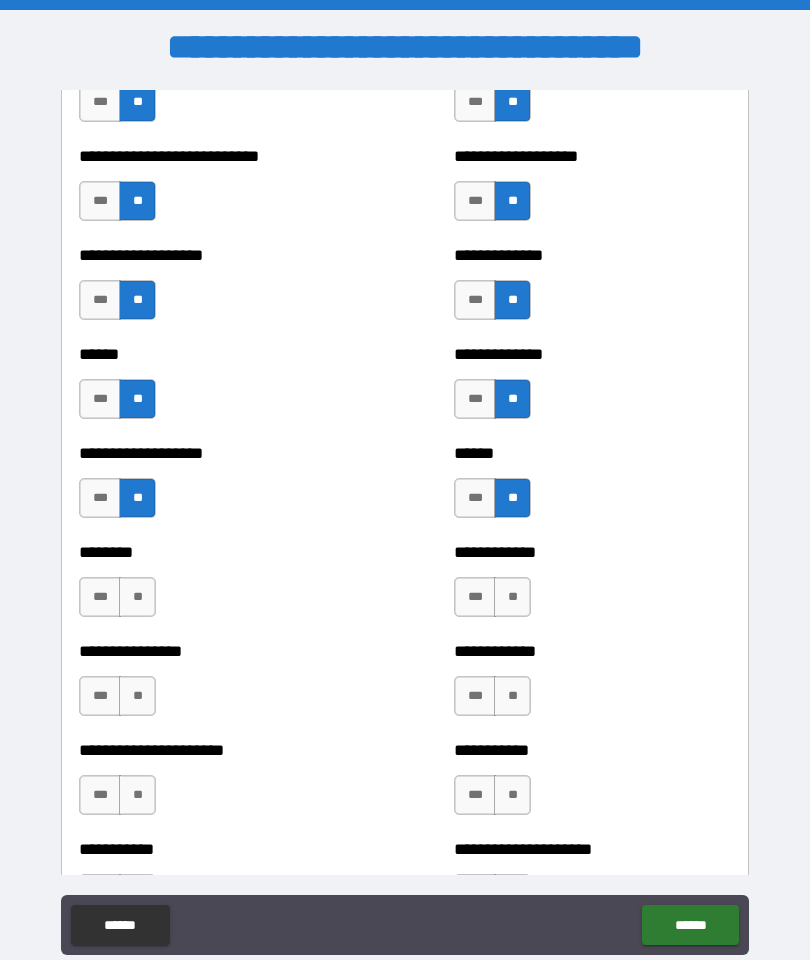 click on "**" at bounding box center [137, 597] 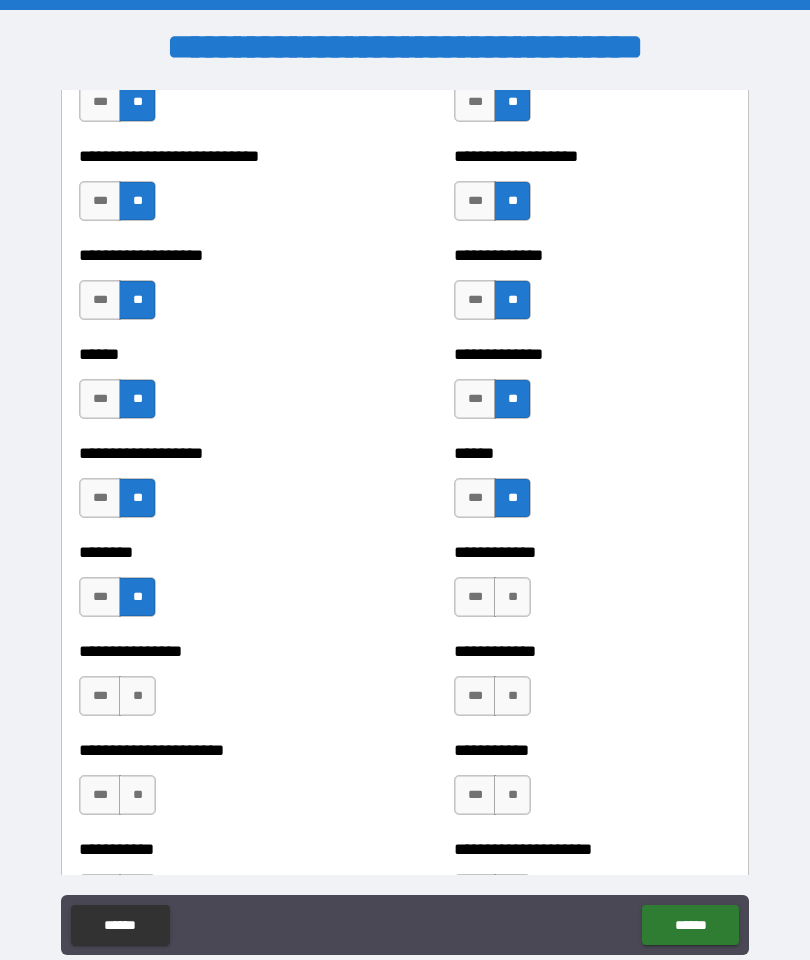 click on "**" at bounding box center [512, 597] 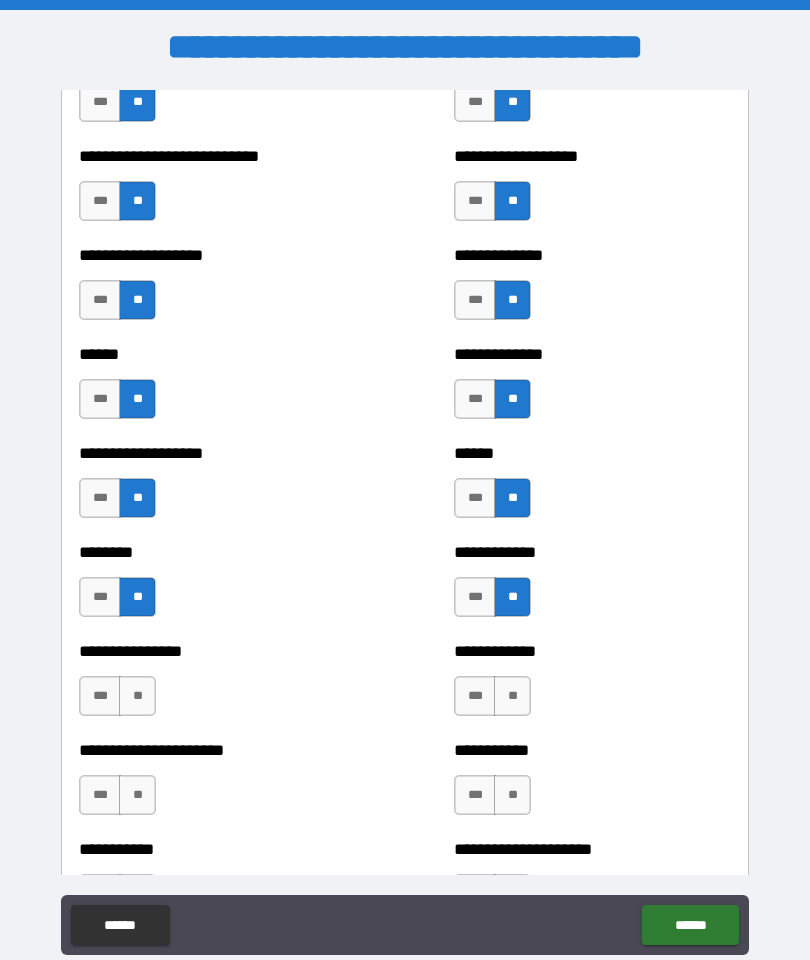 click on "**" at bounding box center [137, 696] 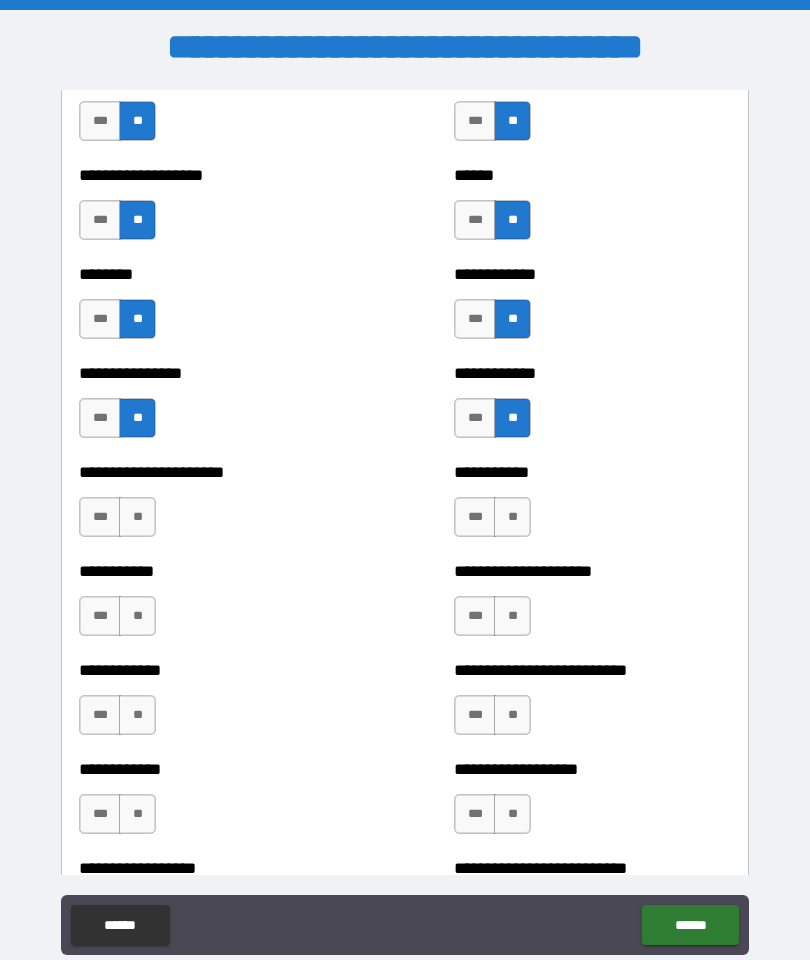 scroll, scrollTop: 4250, scrollLeft: 0, axis: vertical 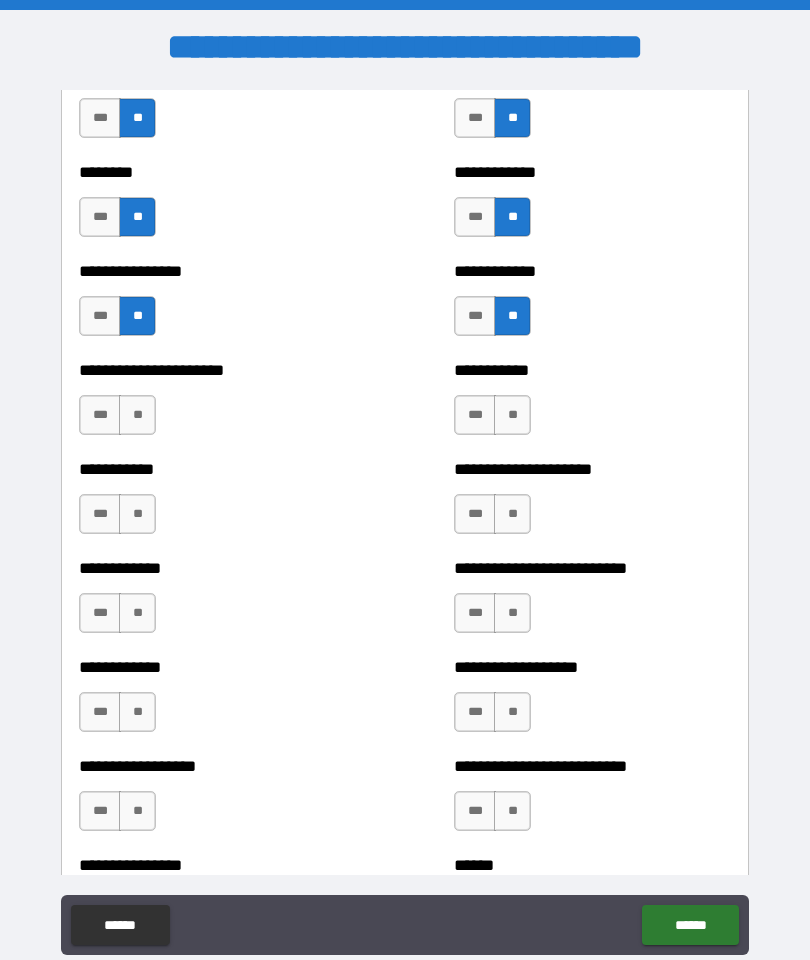 click on "**" at bounding box center (137, 415) 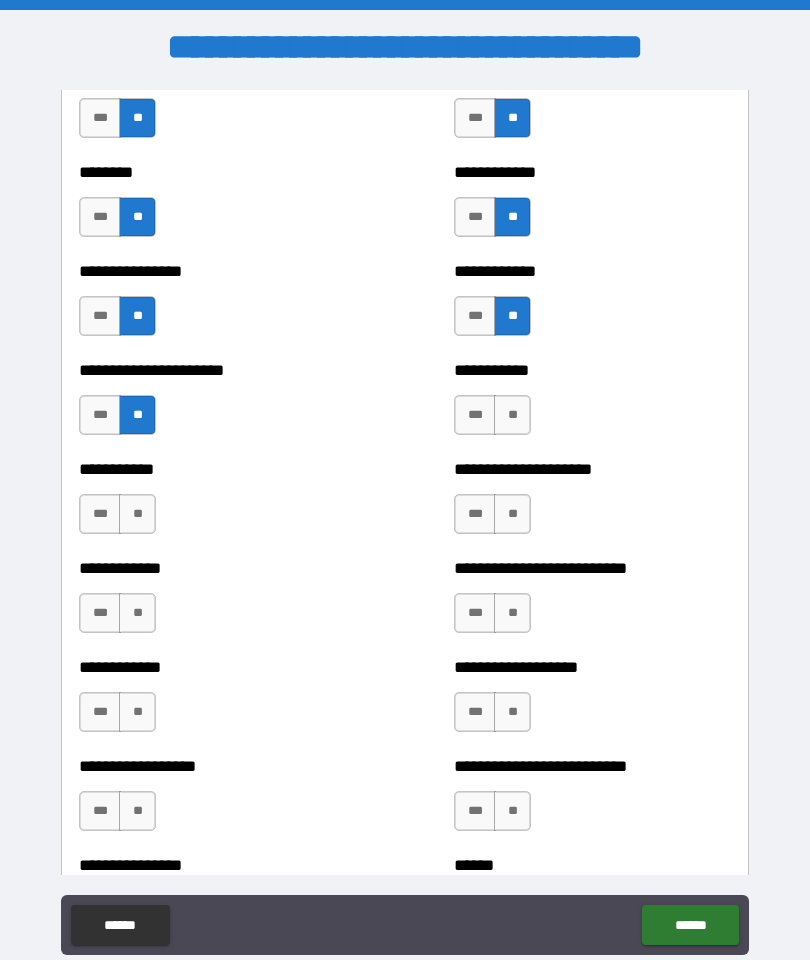 click on "**" at bounding box center (512, 415) 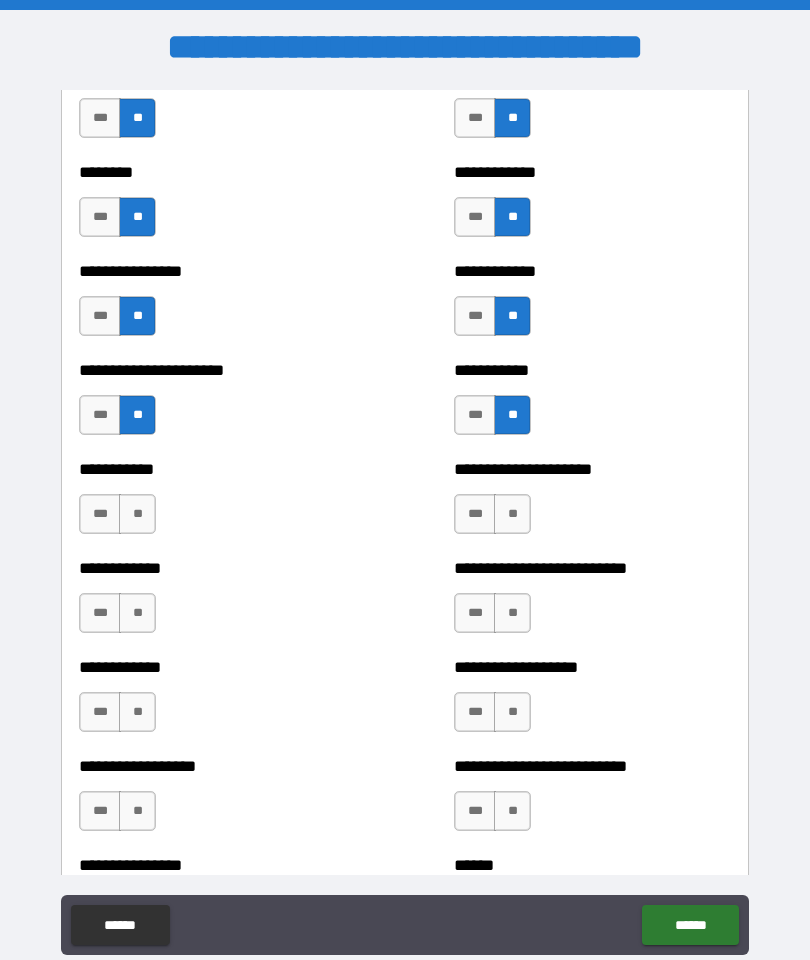 click on "***" at bounding box center (100, 514) 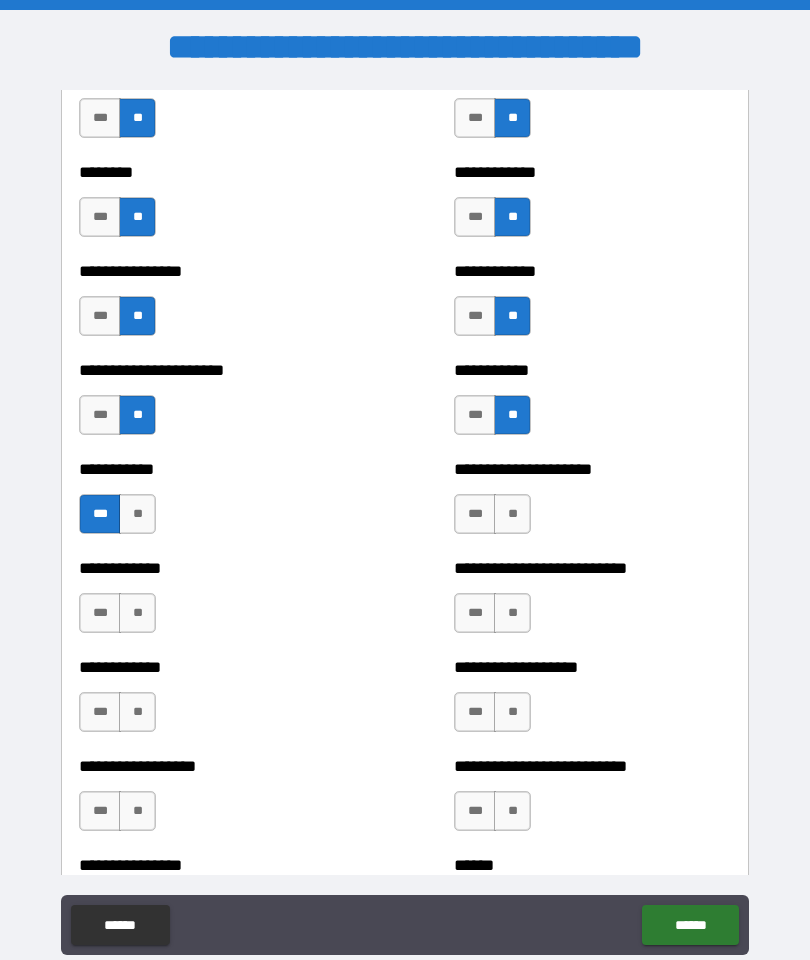 click on "**" at bounding box center [512, 514] 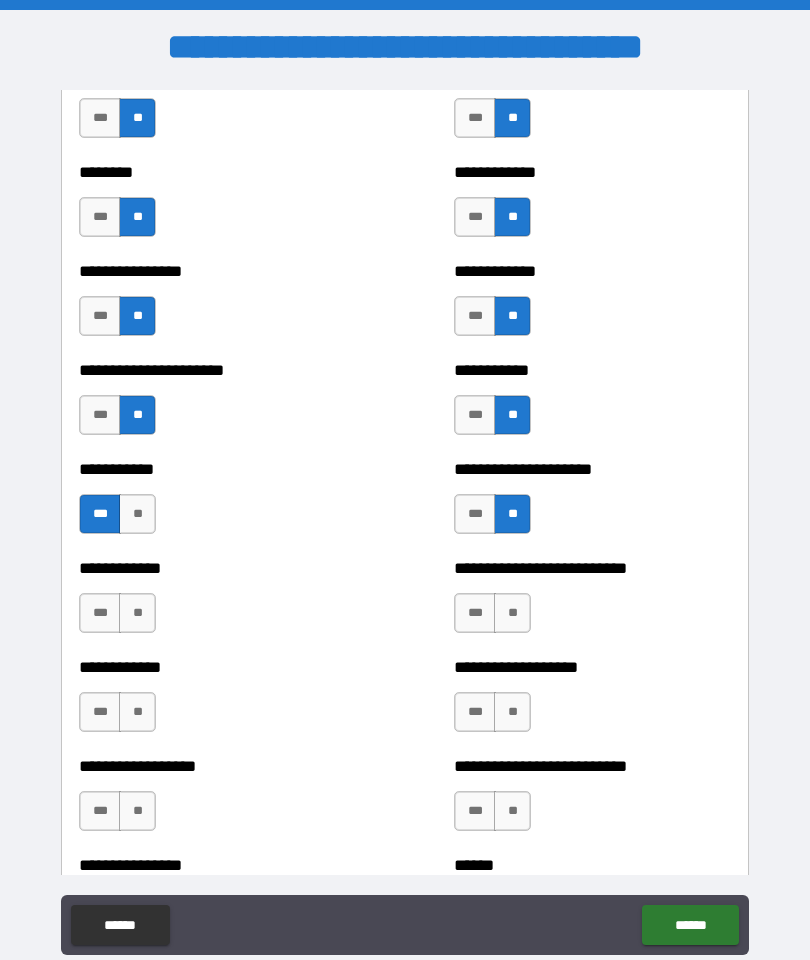 click on "**" at bounding box center (137, 613) 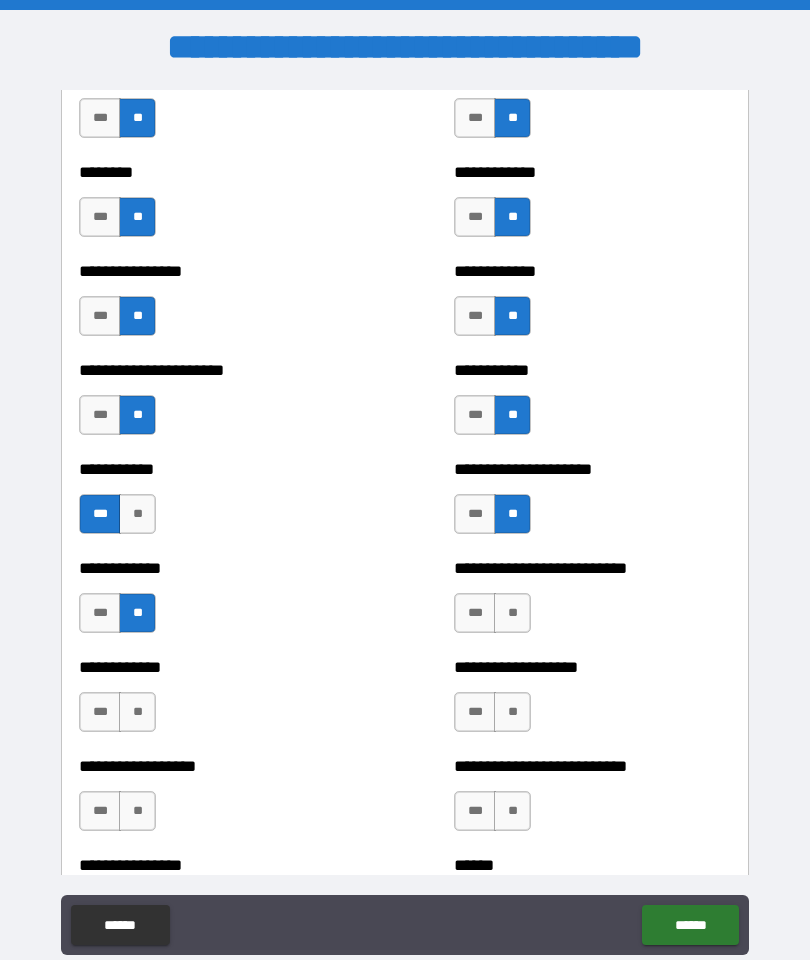 click on "**" at bounding box center [512, 613] 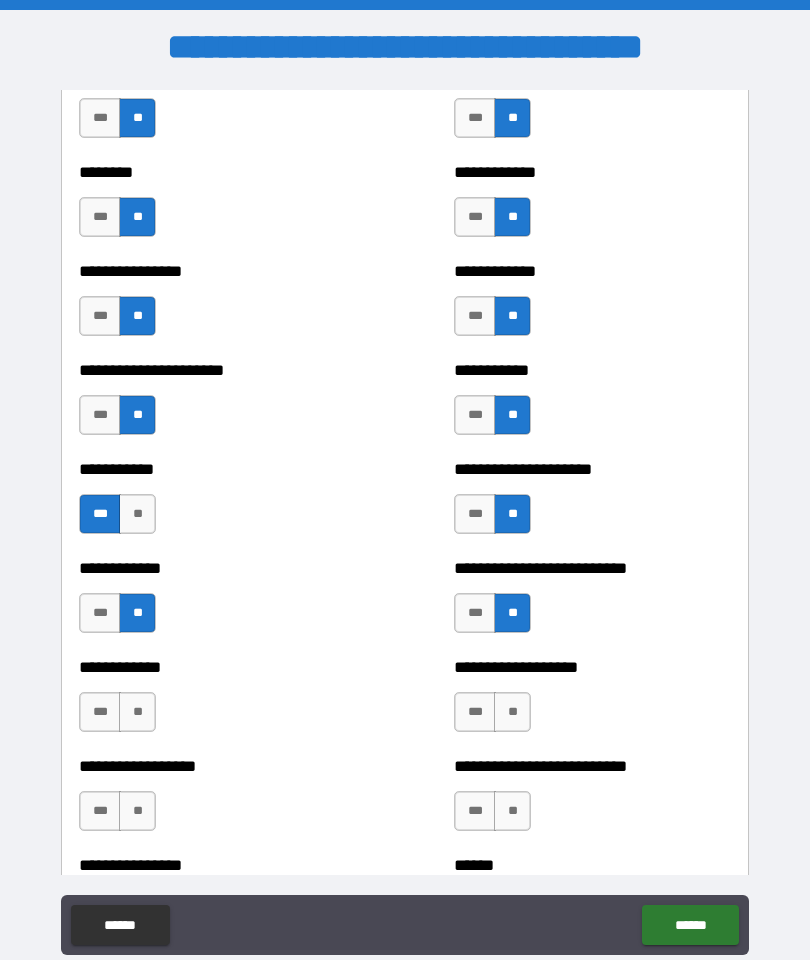 click on "**" at bounding box center (137, 514) 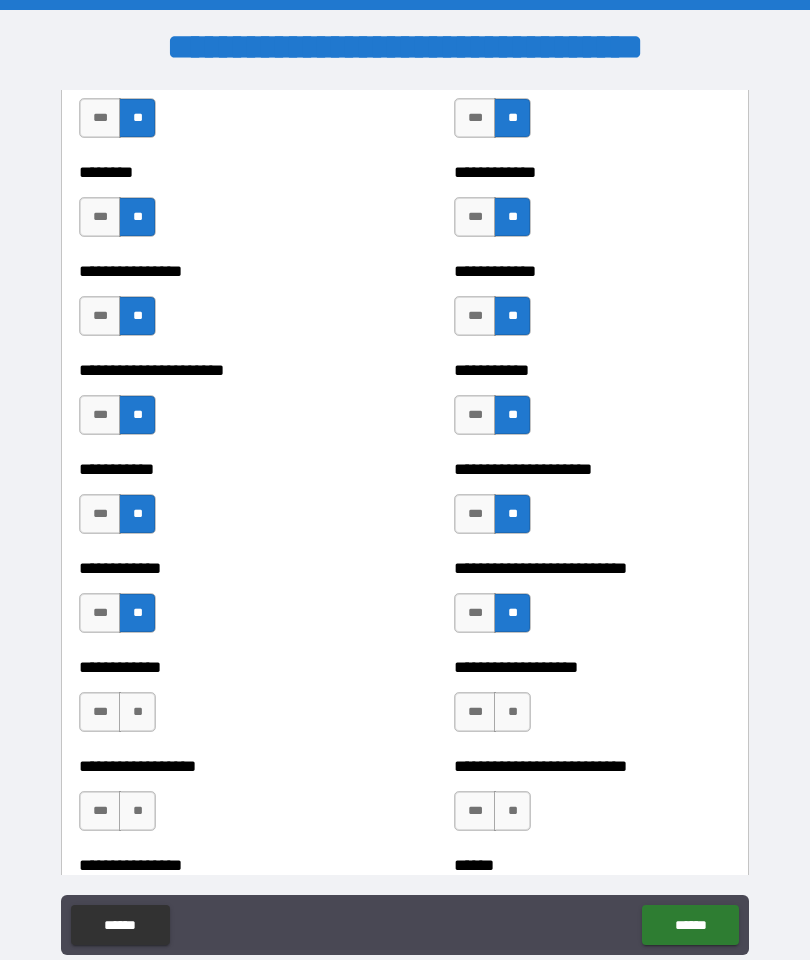 click on "**" at bounding box center (137, 712) 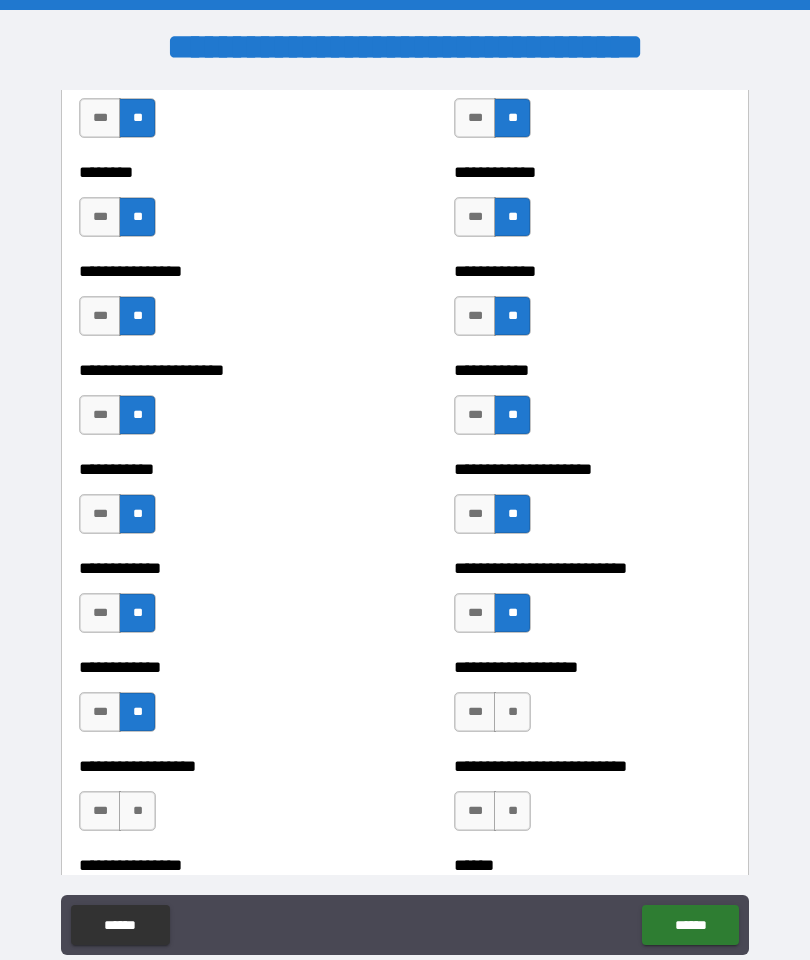 click on "**" at bounding box center [512, 712] 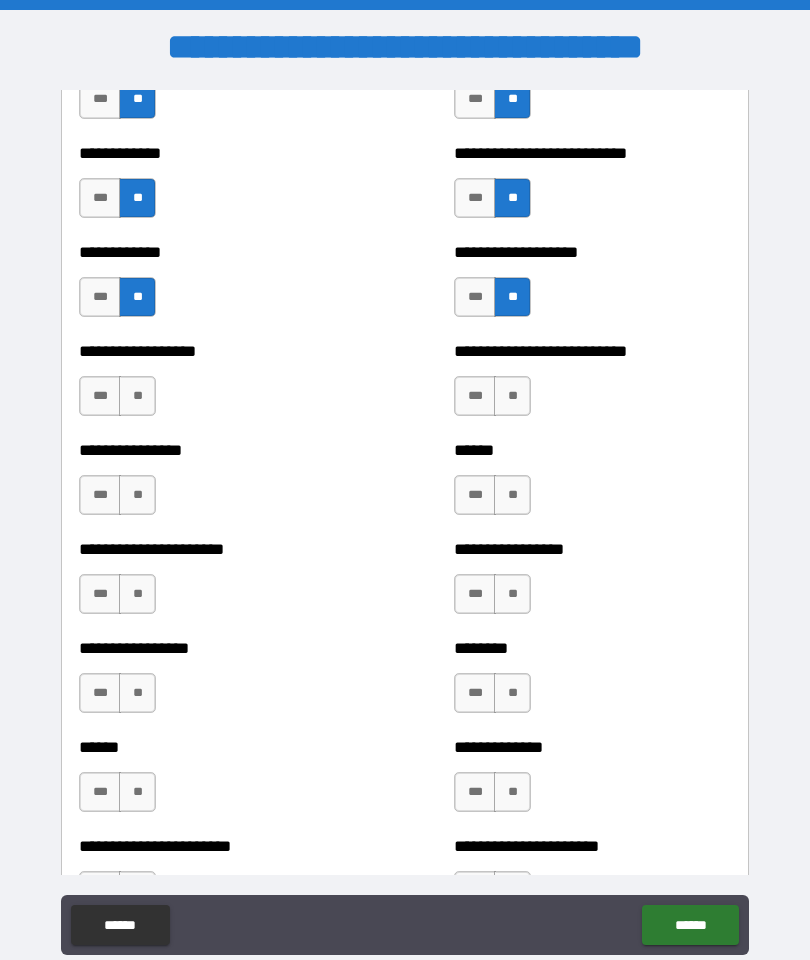scroll, scrollTop: 4682, scrollLeft: 0, axis: vertical 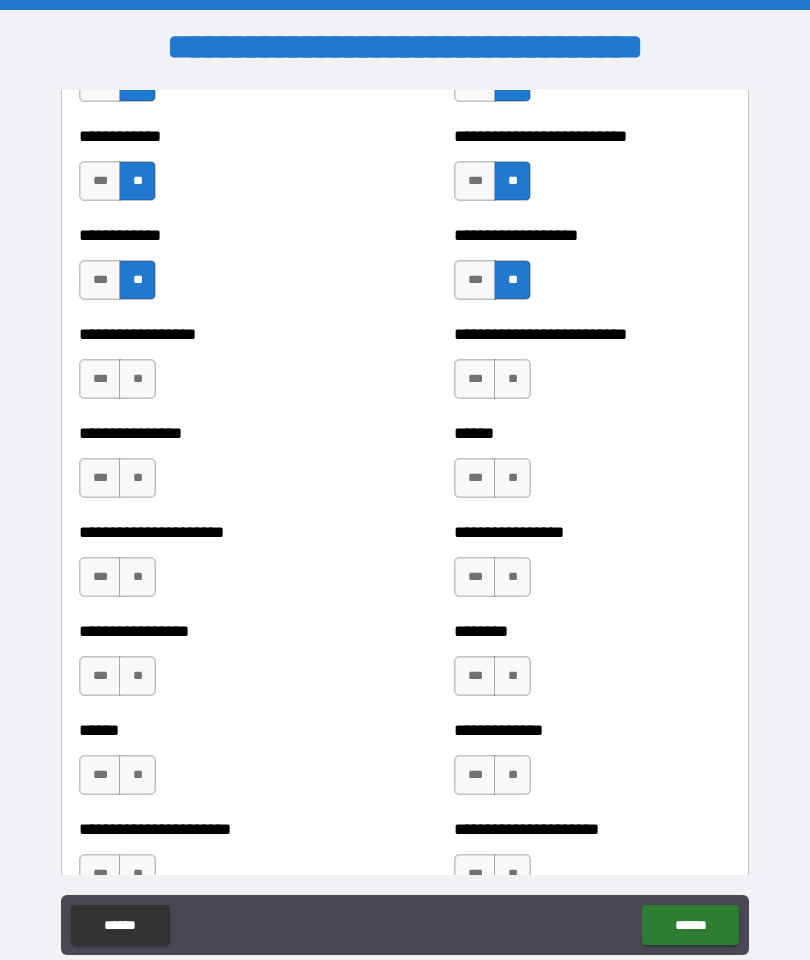 click on "**" at bounding box center [137, 379] 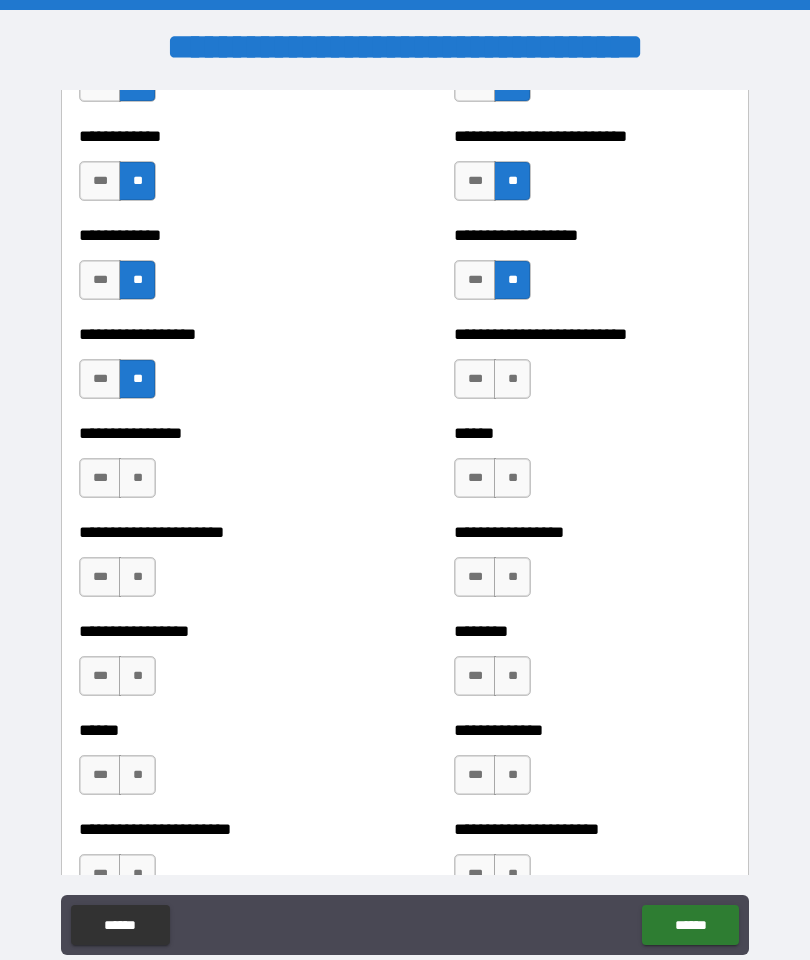 click on "**" at bounding box center (512, 379) 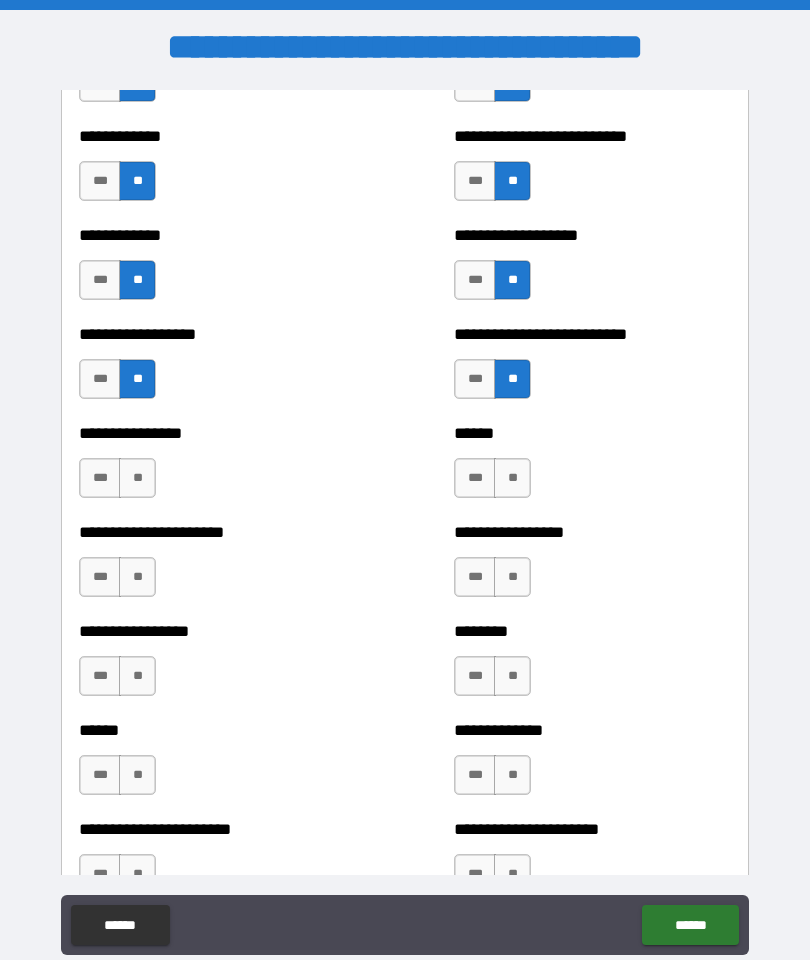 click on "**" at bounding box center (137, 478) 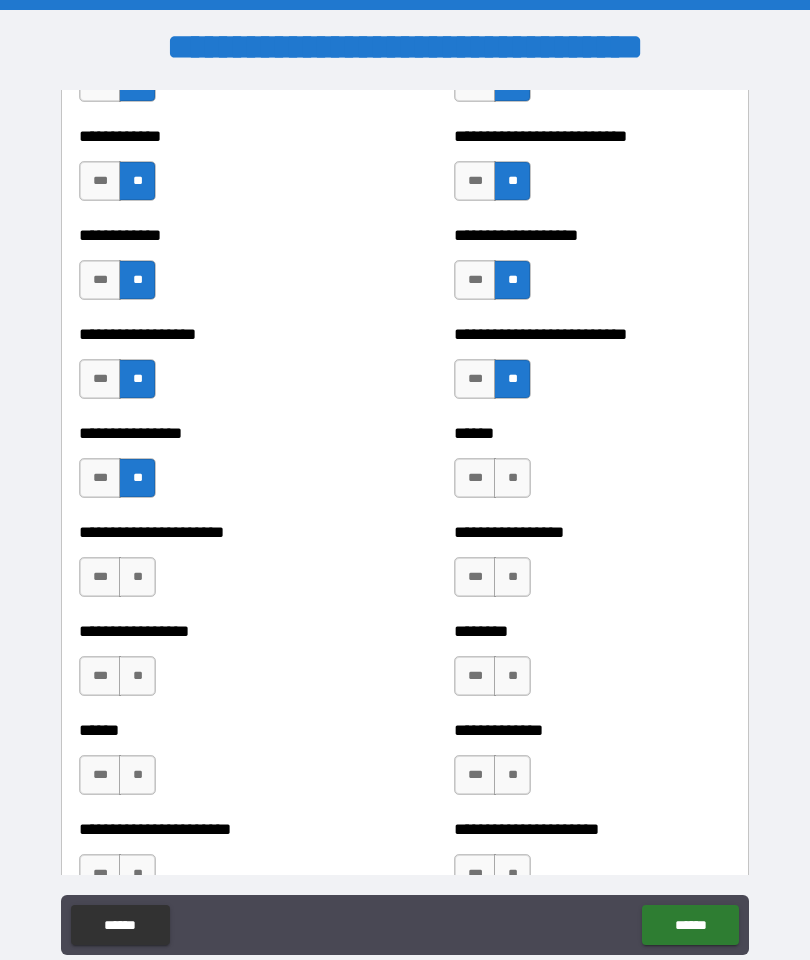 click on "**" at bounding box center (512, 478) 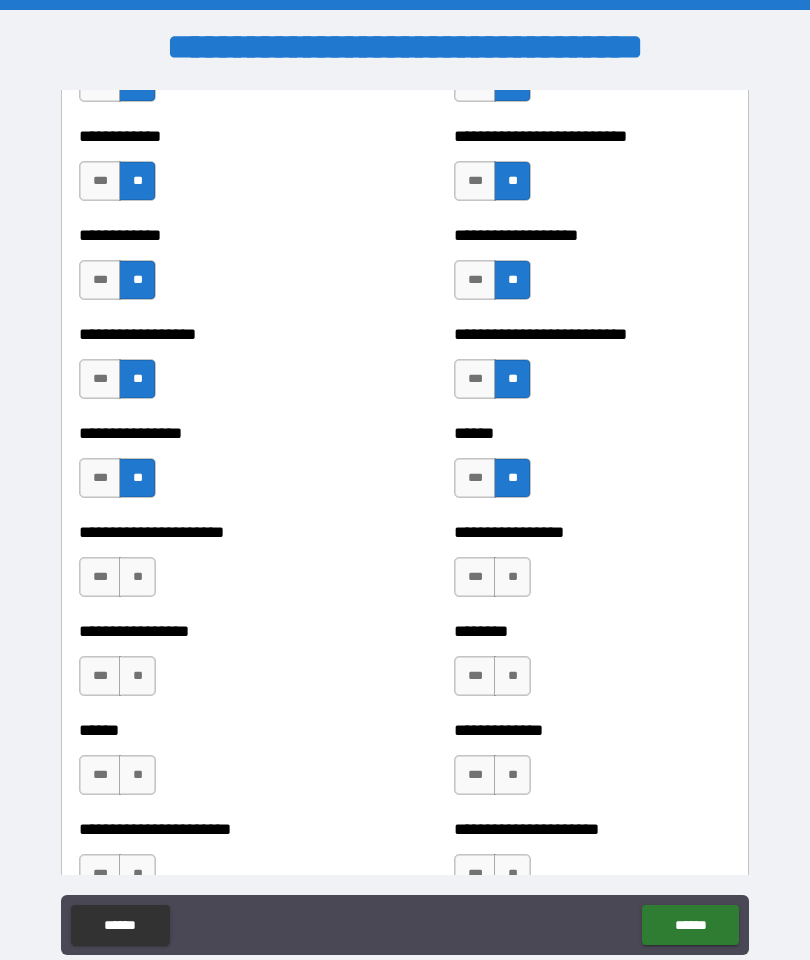 click on "**" at bounding box center [137, 577] 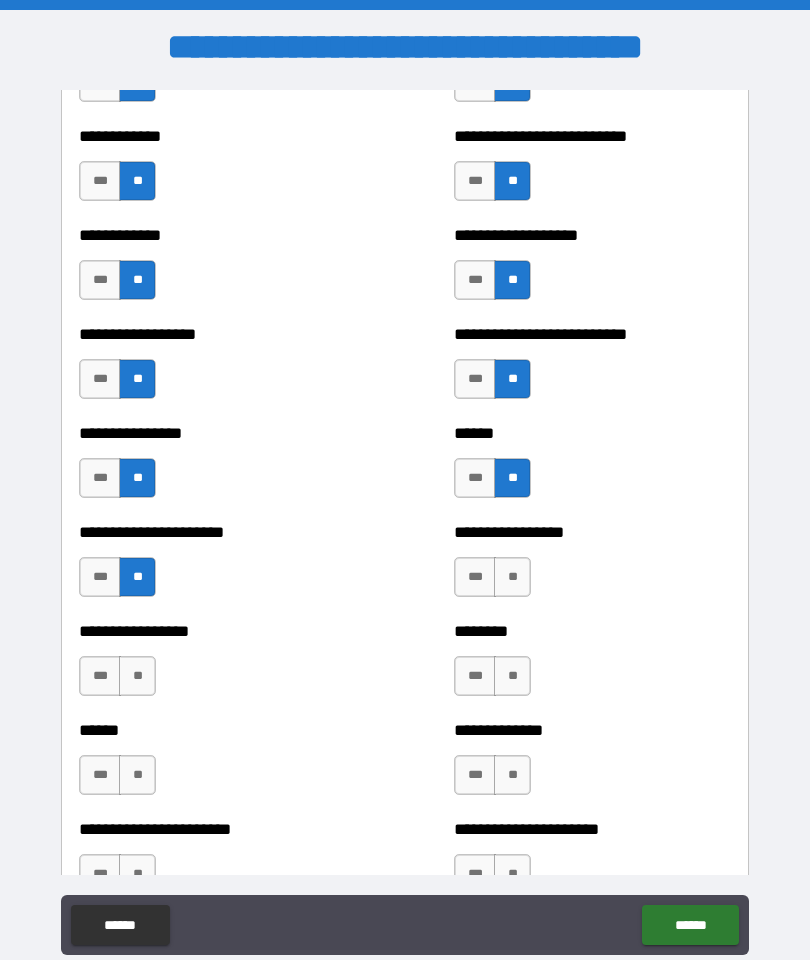 click on "**" at bounding box center (512, 577) 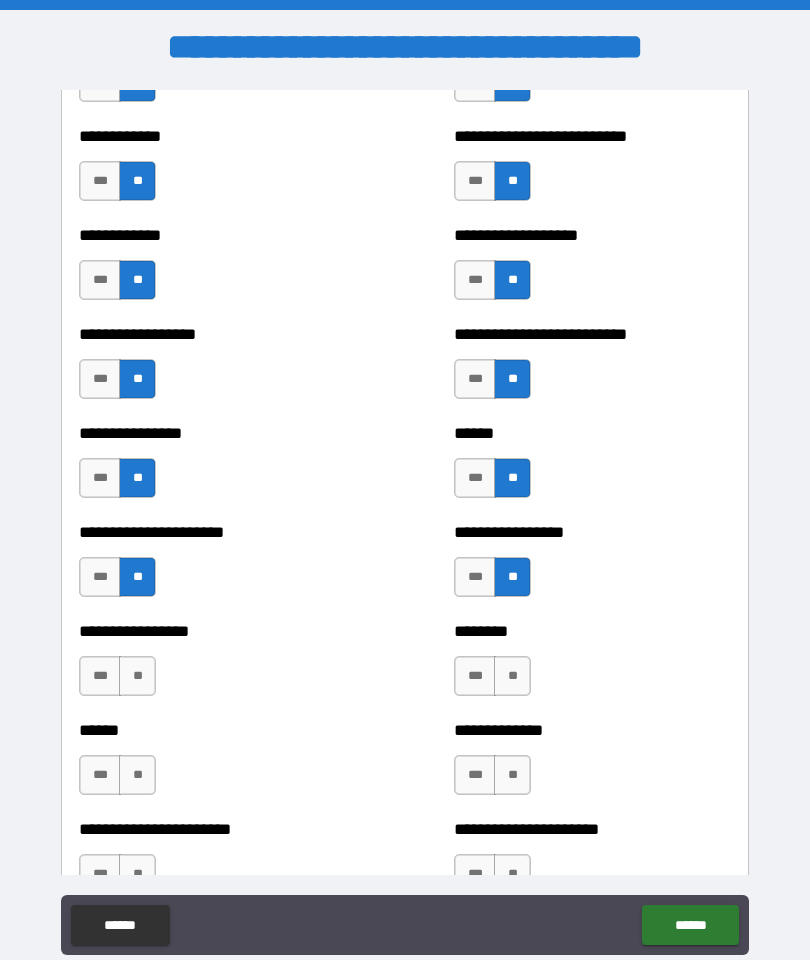 click on "**" at bounding box center [137, 676] 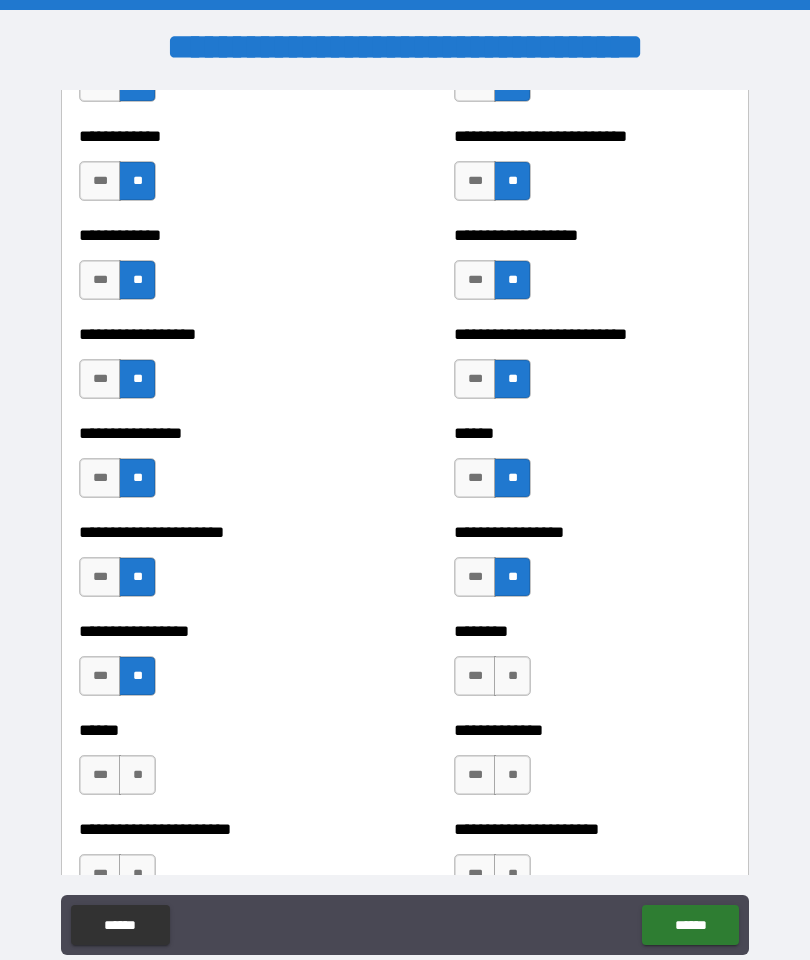 click on "**" at bounding box center (512, 676) 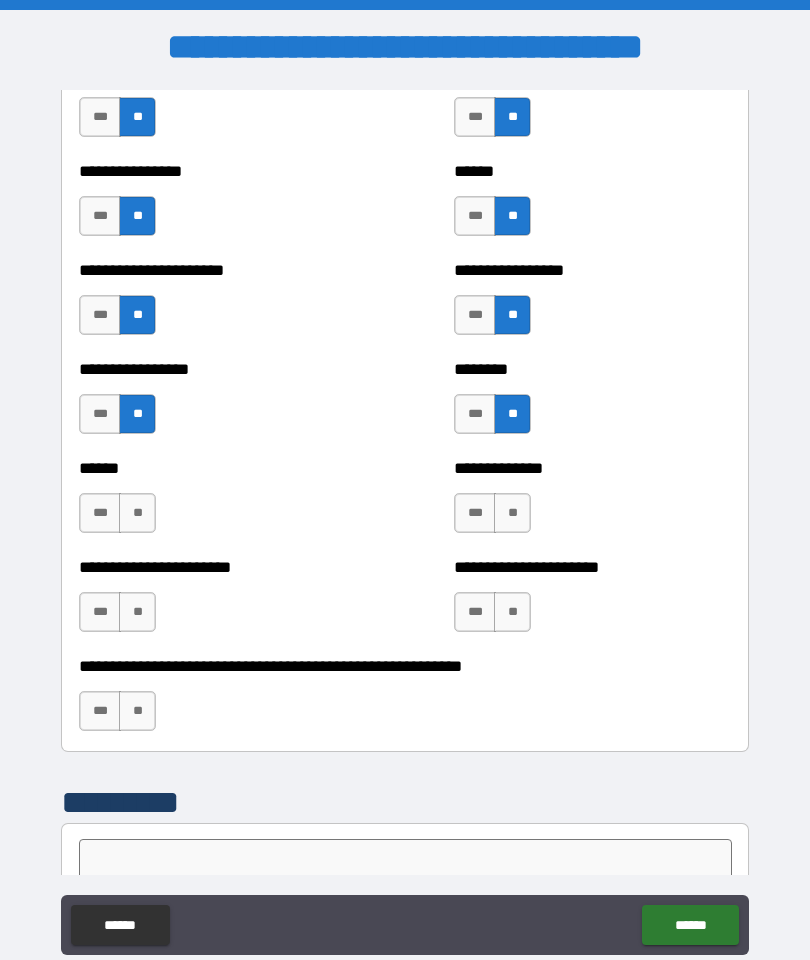 scroll, scrollTop: 4957, scrollLeft: 0, axis: vertical 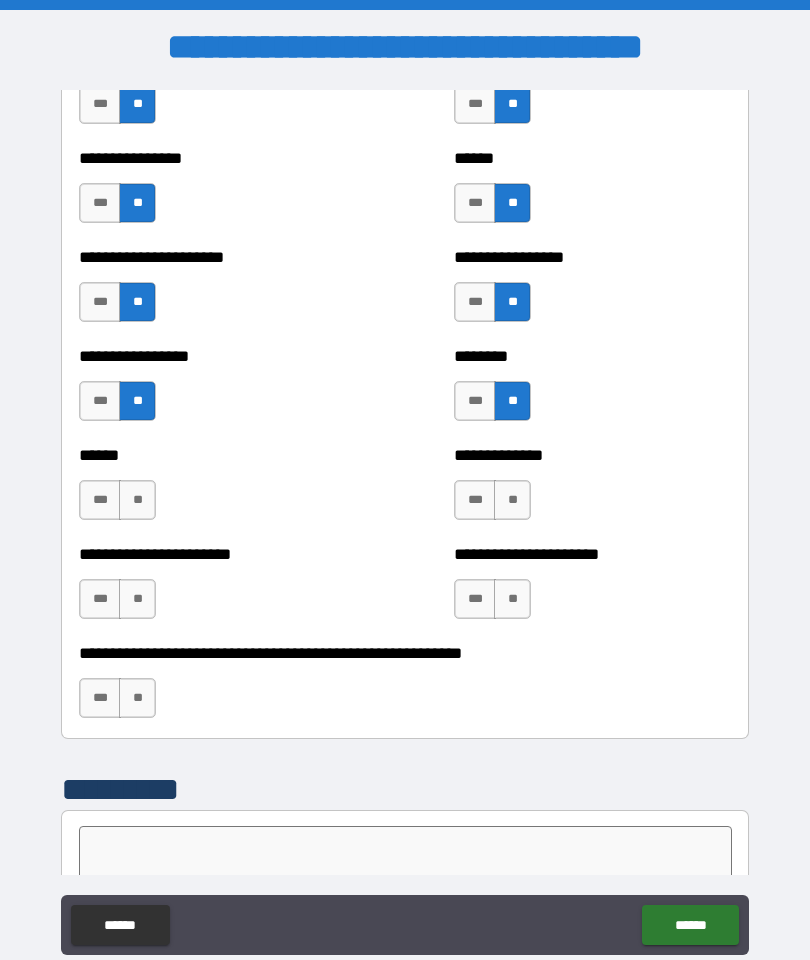 click on "**" at bounding box center [137, 500] 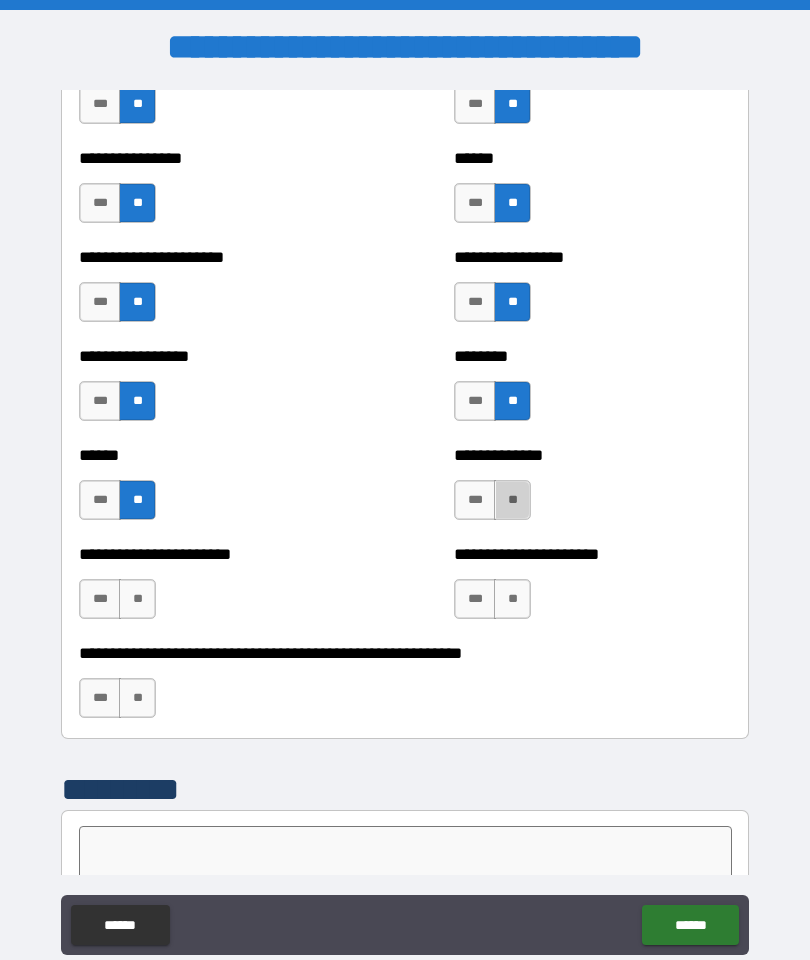 click on "**" at bounding box center [512, 500] 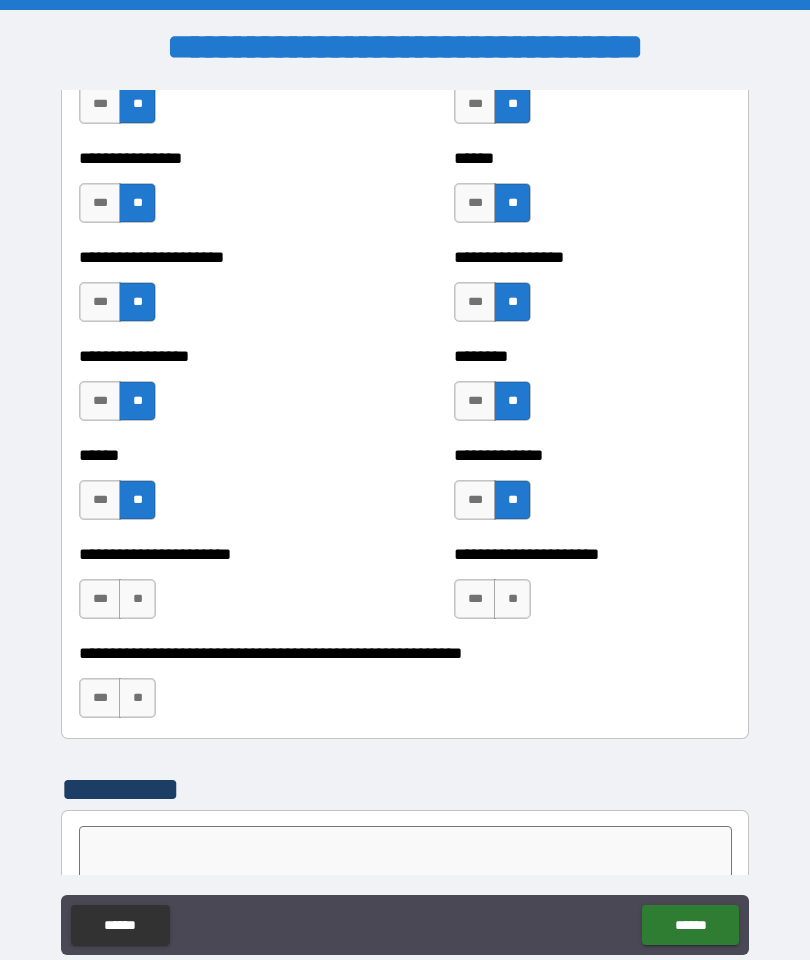 click on "**" at bounding box center [137, 599] 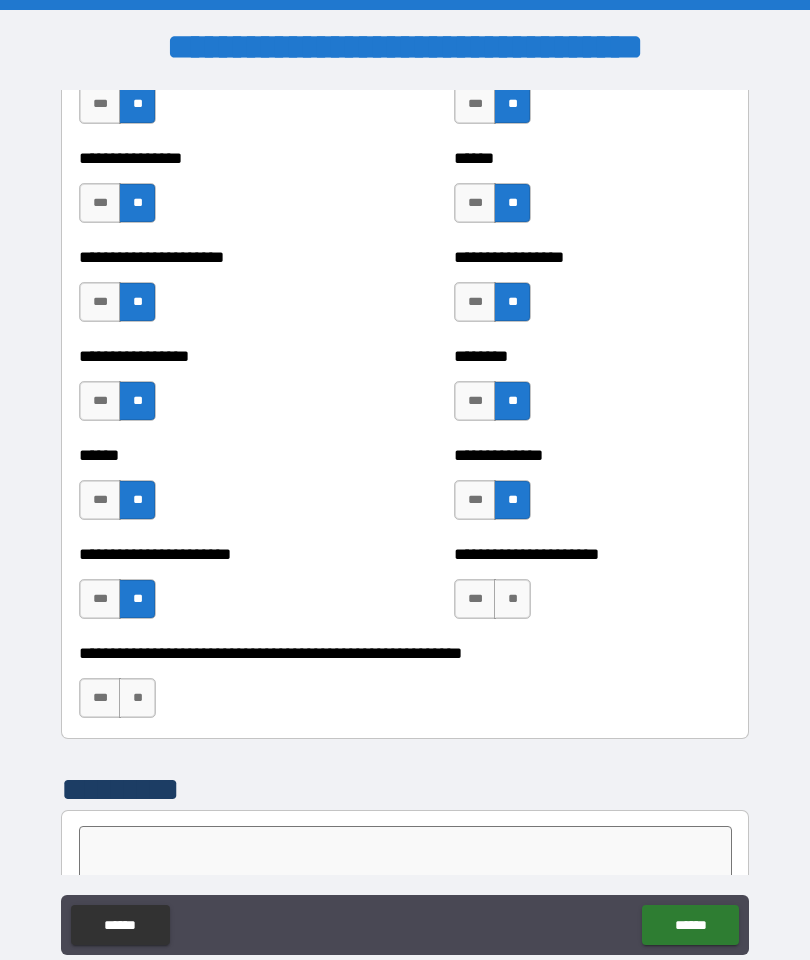 click on "**" at bounding box center [512, 599] 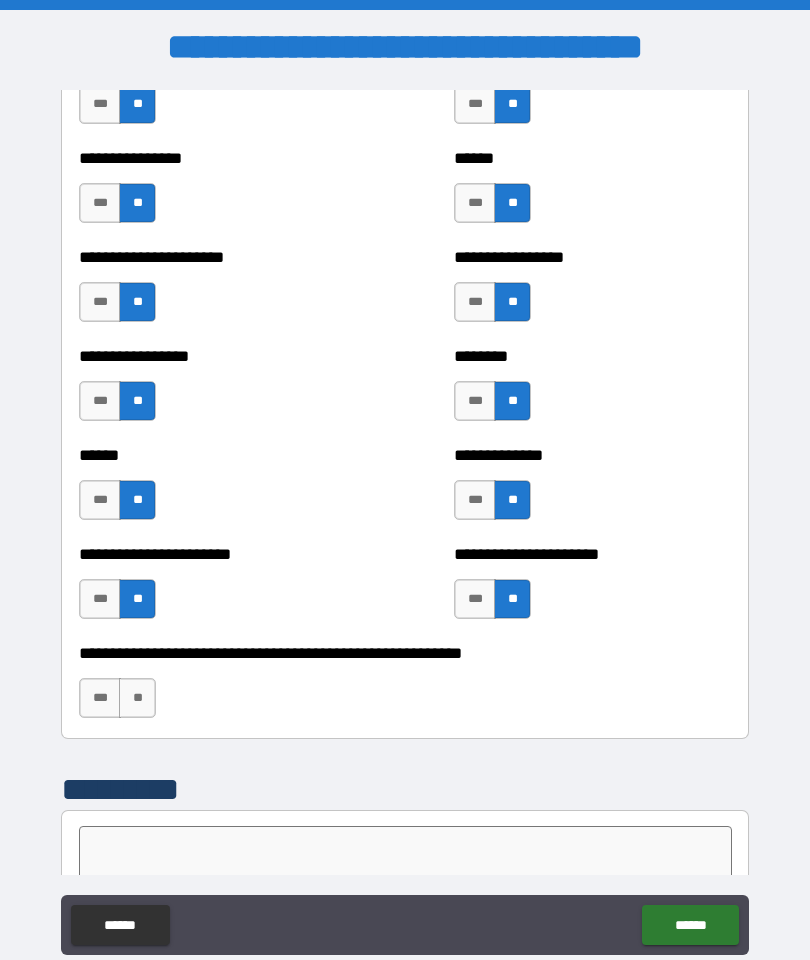 click on "**" at bounding box center [137, 698] 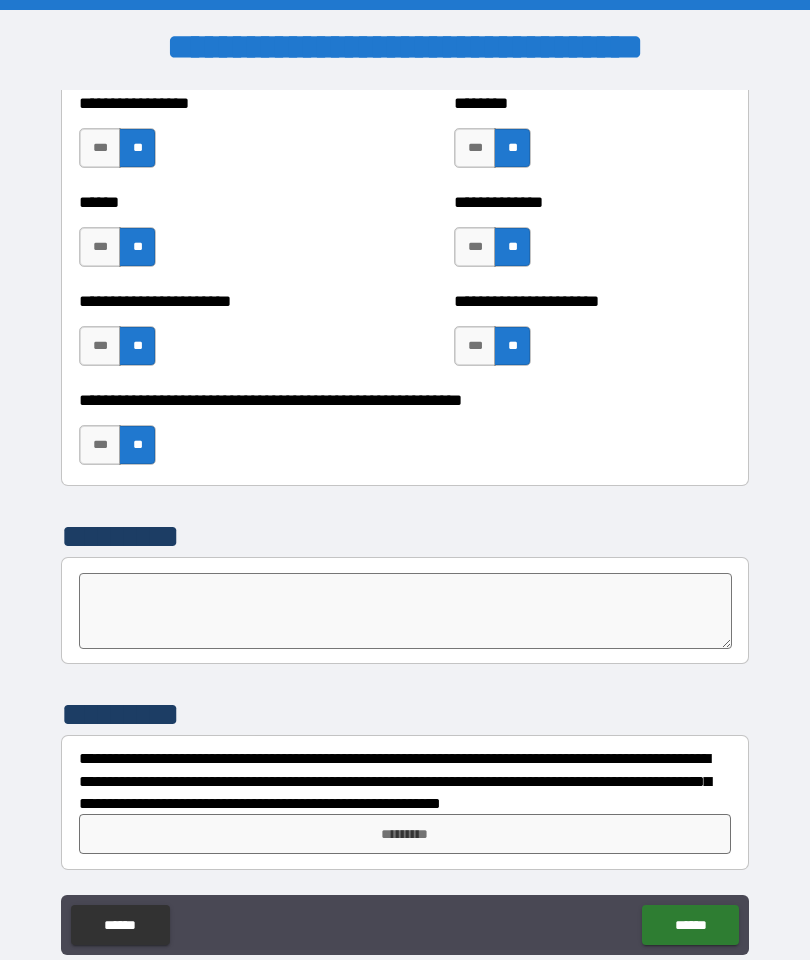 scroll, scrollTop: 5210, scrollLeft: 0, axis: vertical 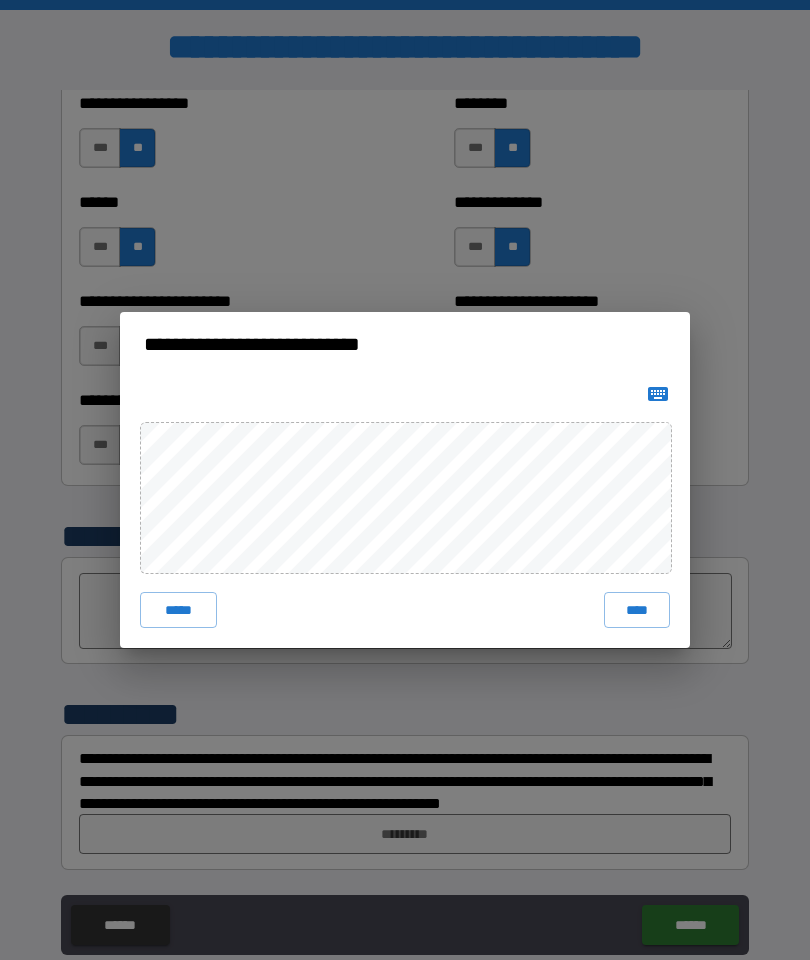 click on "****" at bounding box center [637, 610] 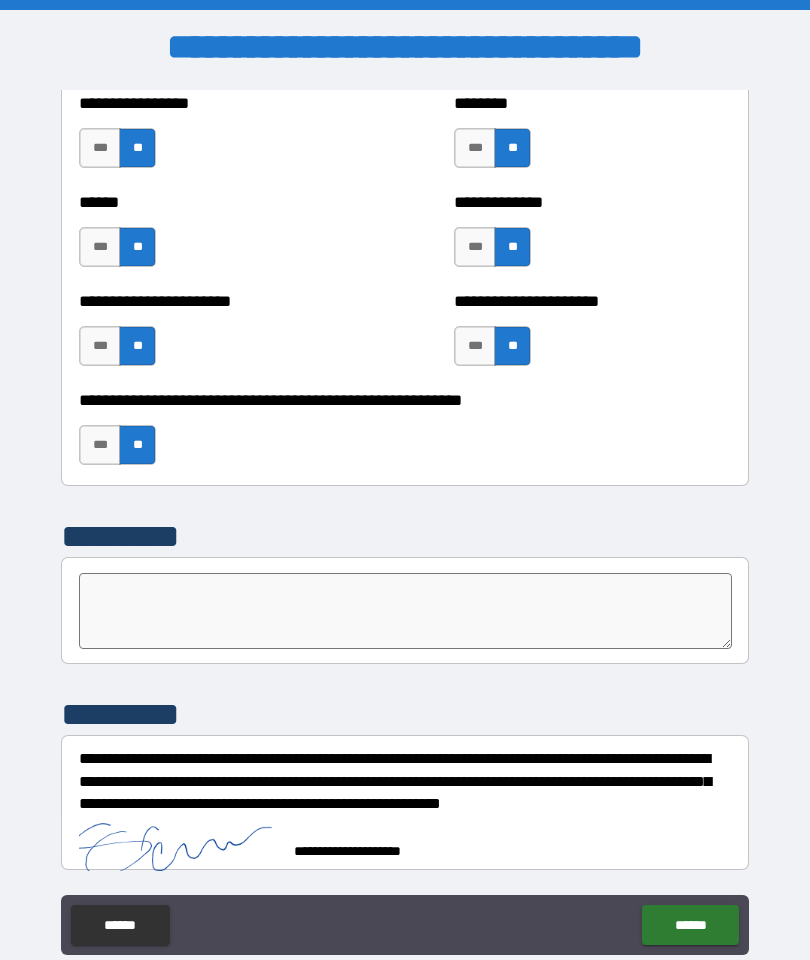 scroll, scrollTop: 5200, scrollLeft: 0, axis: vertical 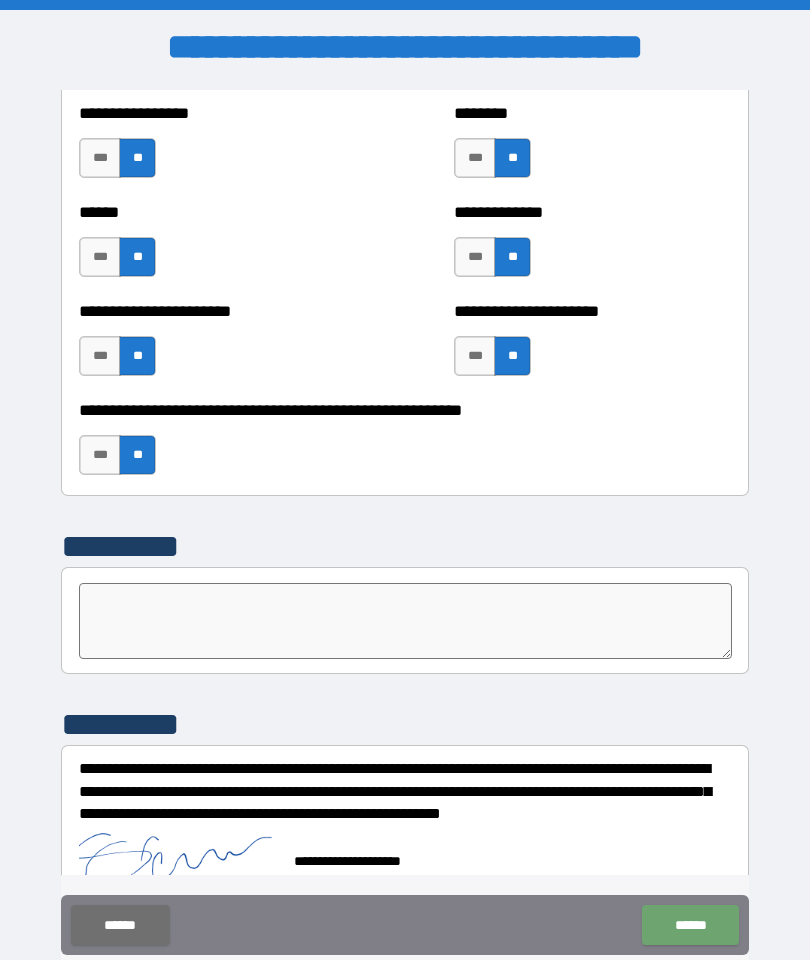 click on "******" at bounding box center (690, 925) 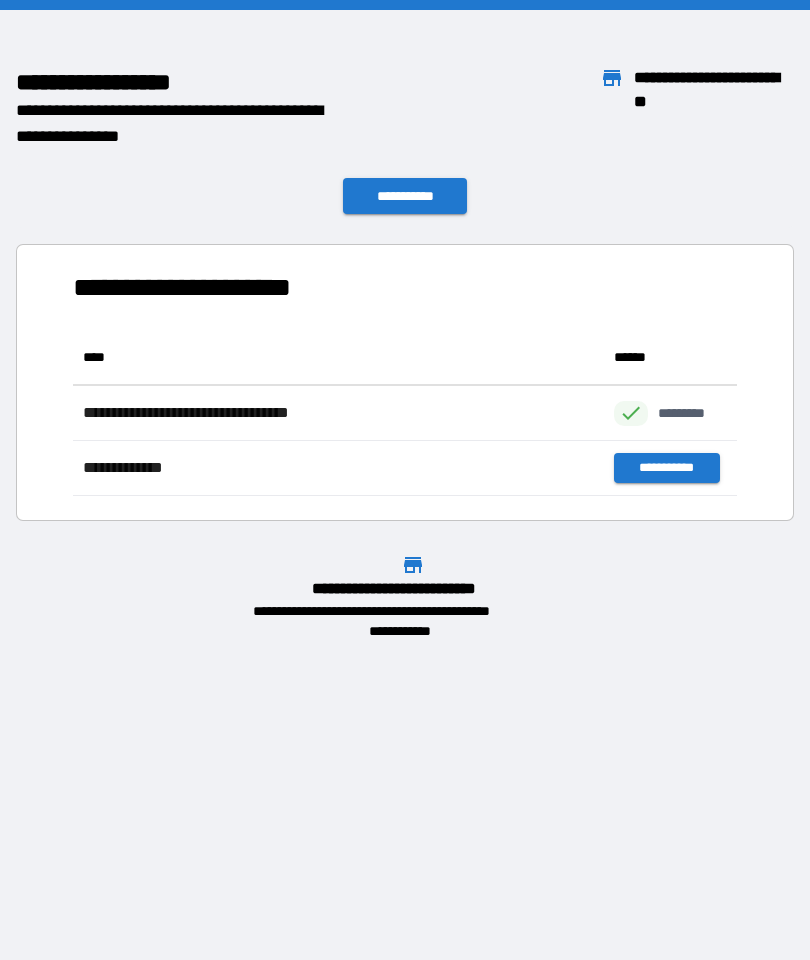 scroll, scrollTop: 1, scrollLeft: 1, axis: both 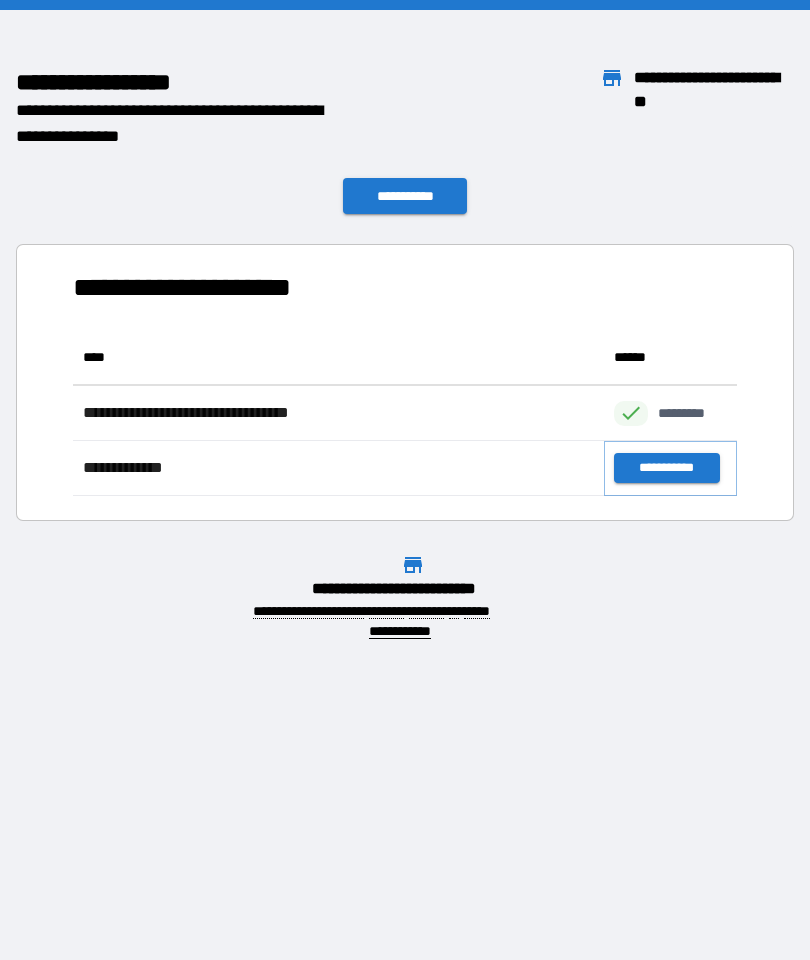 click on "**********" at bounding box center (666, 468) 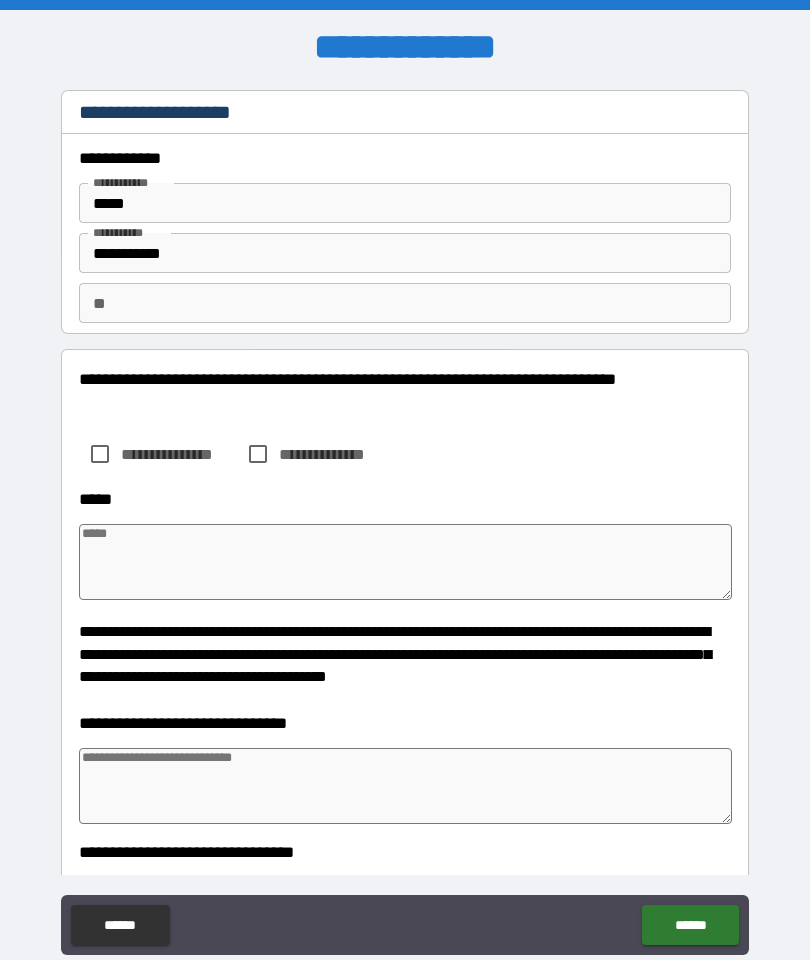 type on "*" 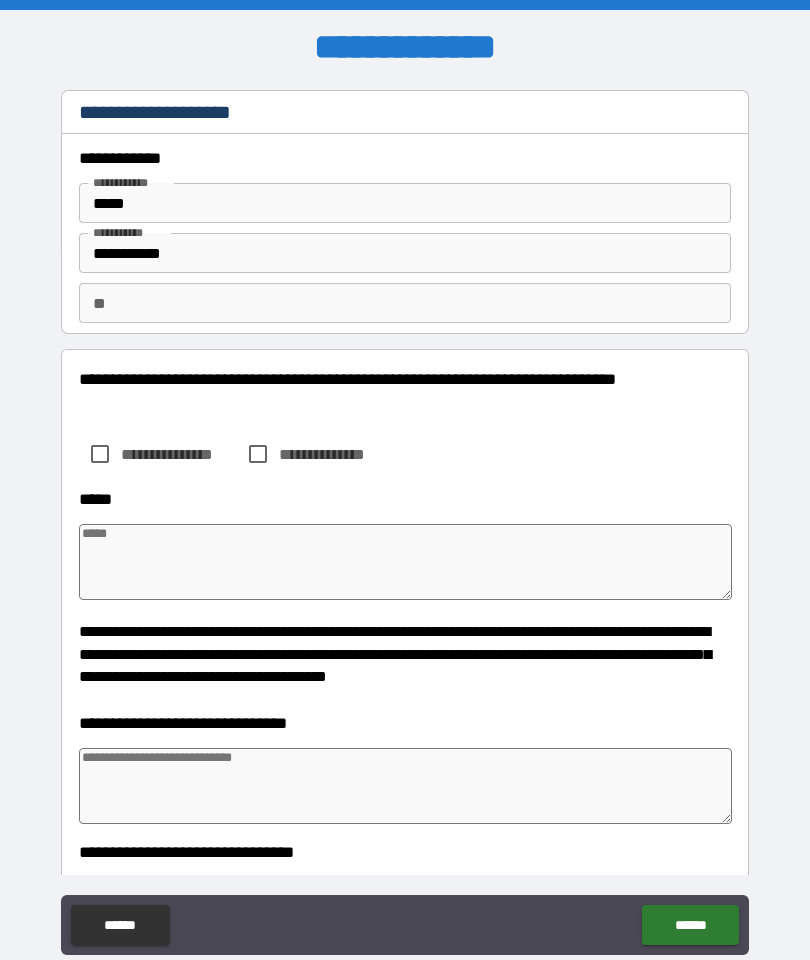 type on "*" 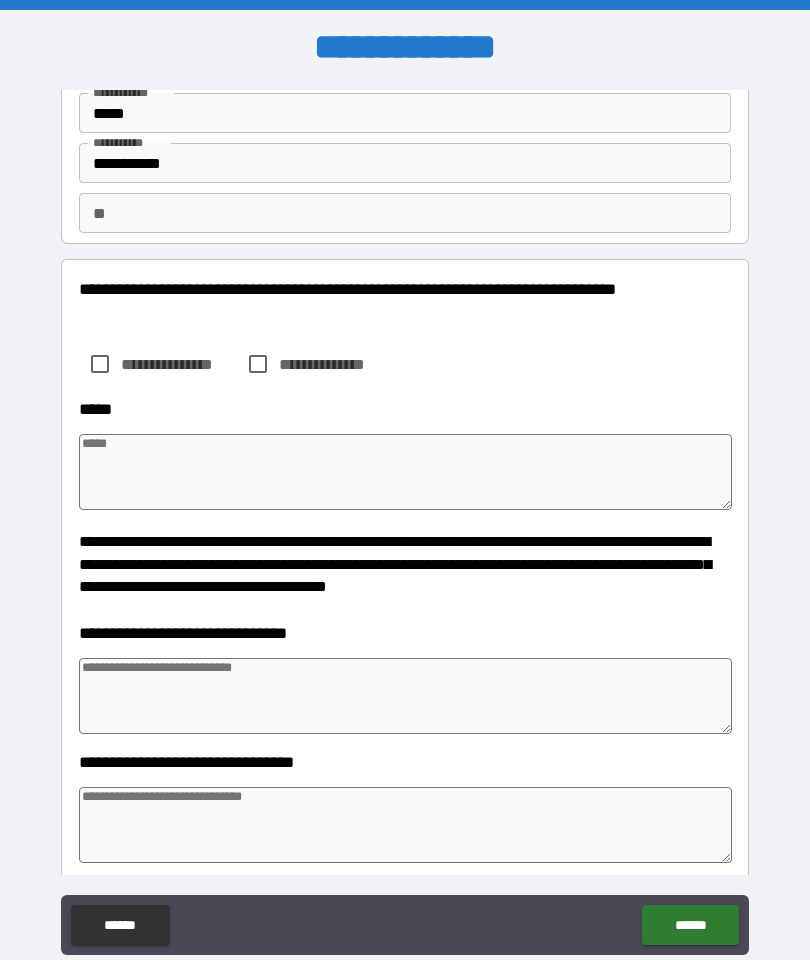 scroll, scrollTop: 104, scrollLeft: 0, axis: vertical 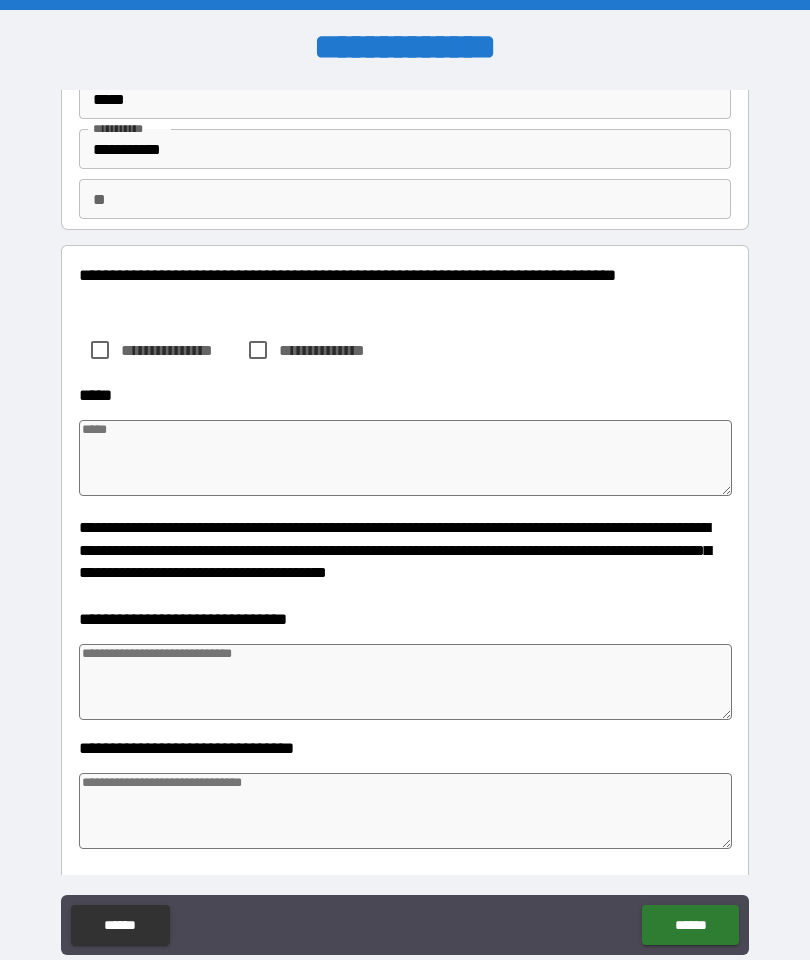 type on "*" 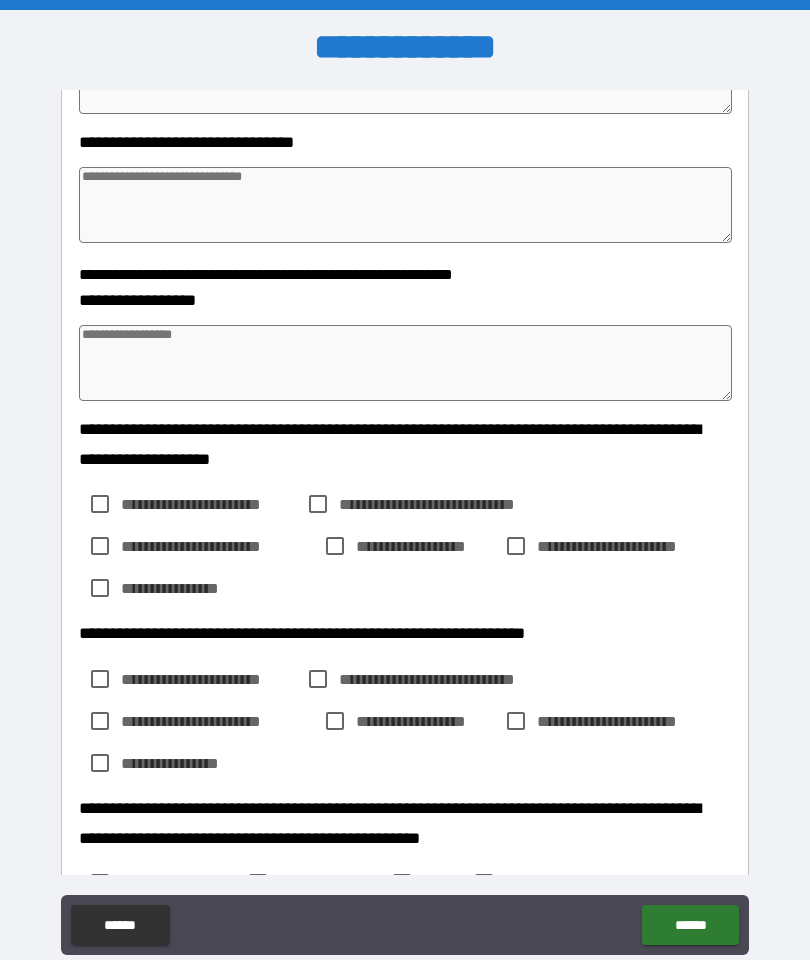 scroll, scrollTop: 738, scrollLeft: 0, axis: vertical 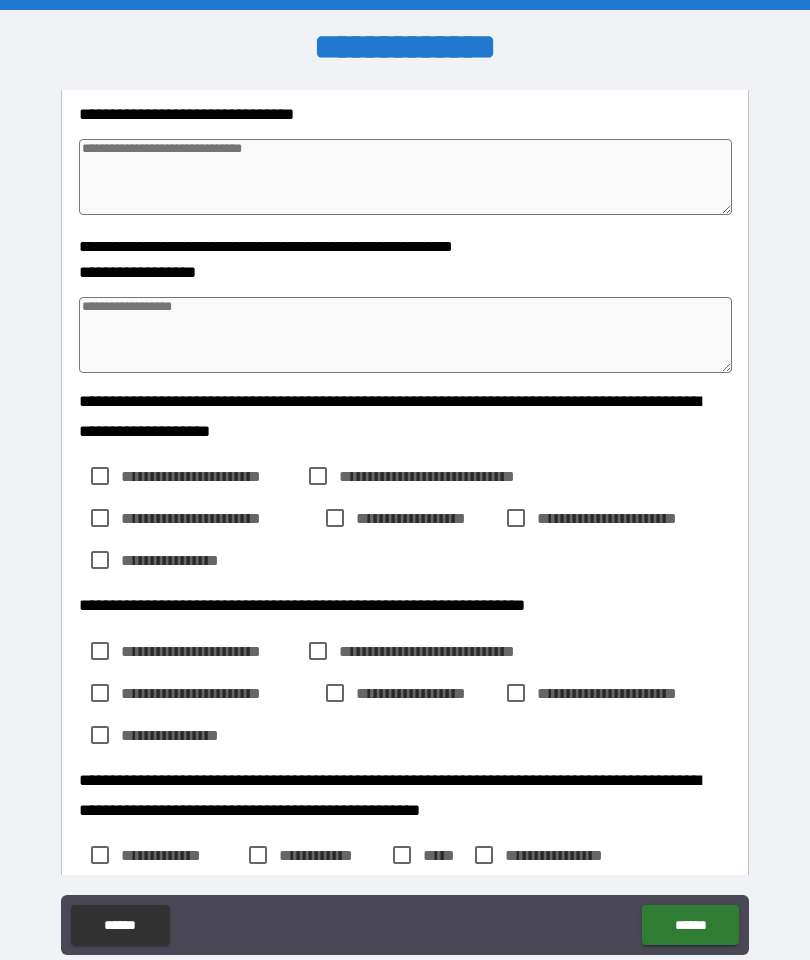 click at bounding box center [405, 335] 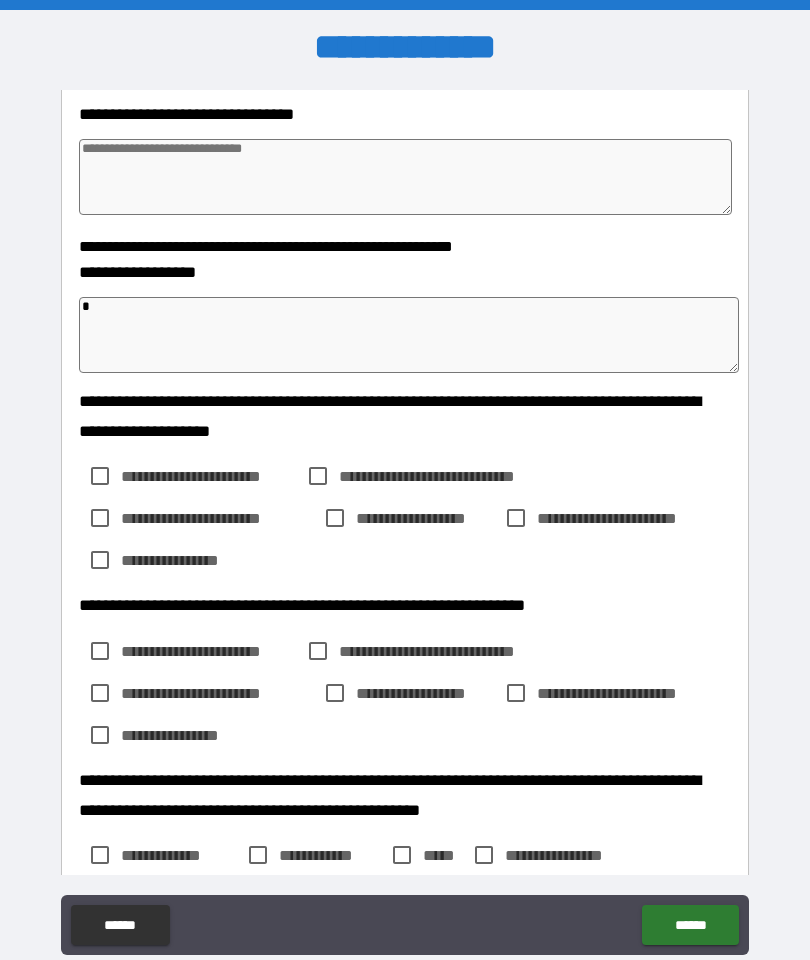 type on "*" 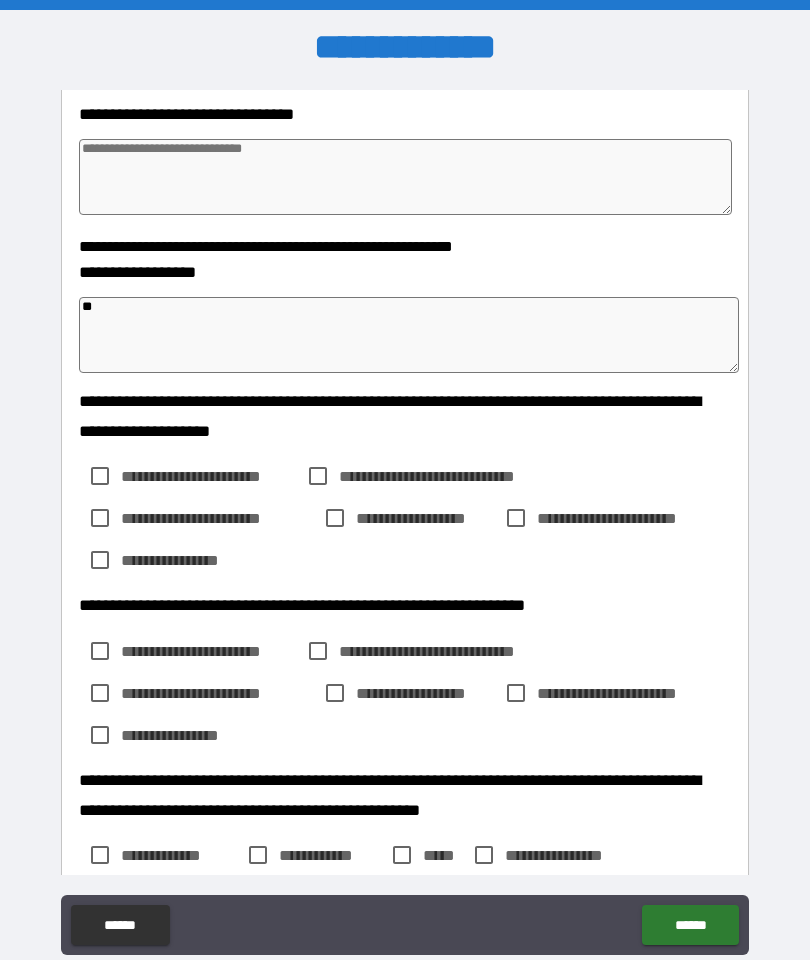 type on "*" 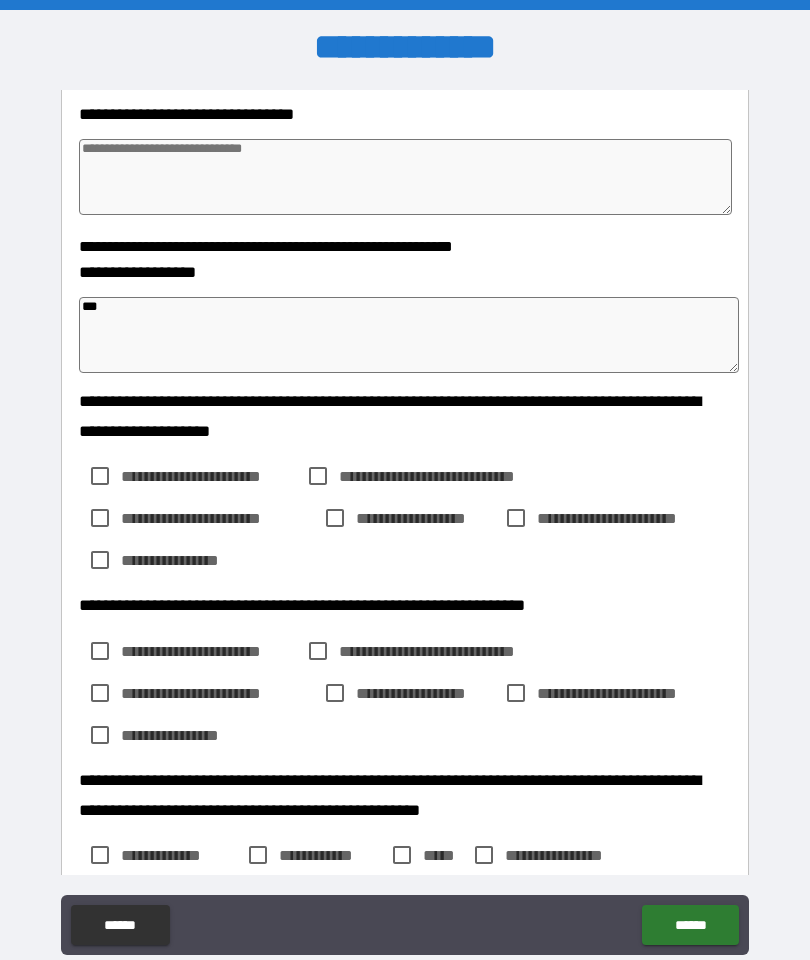 type on "*" 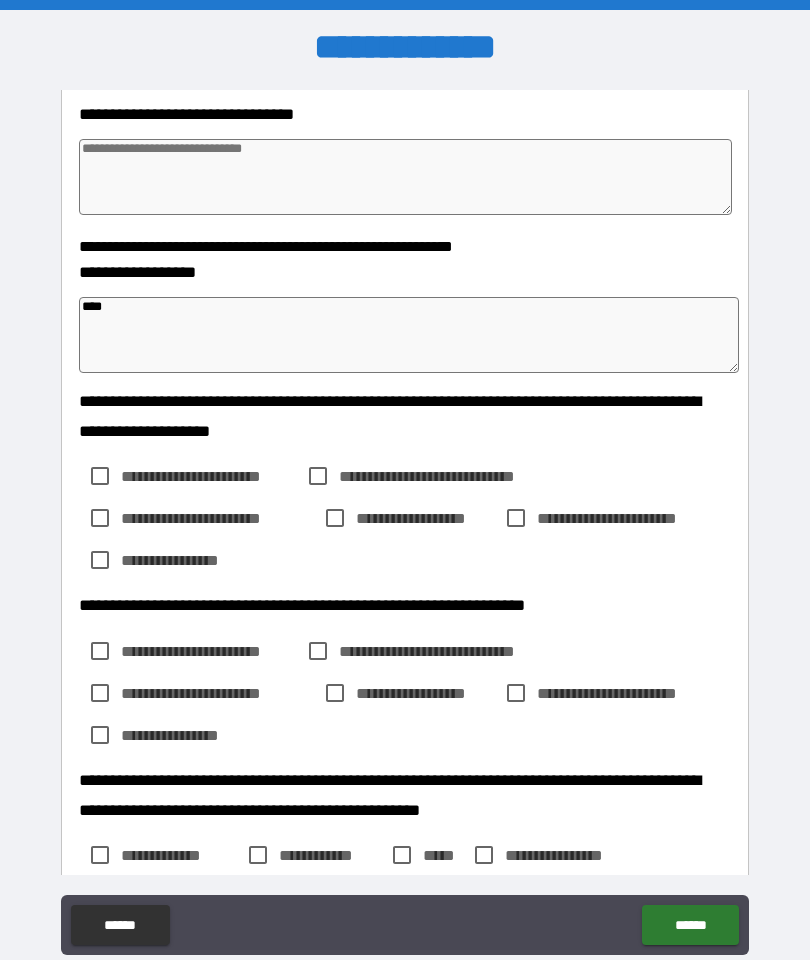 type on "*" 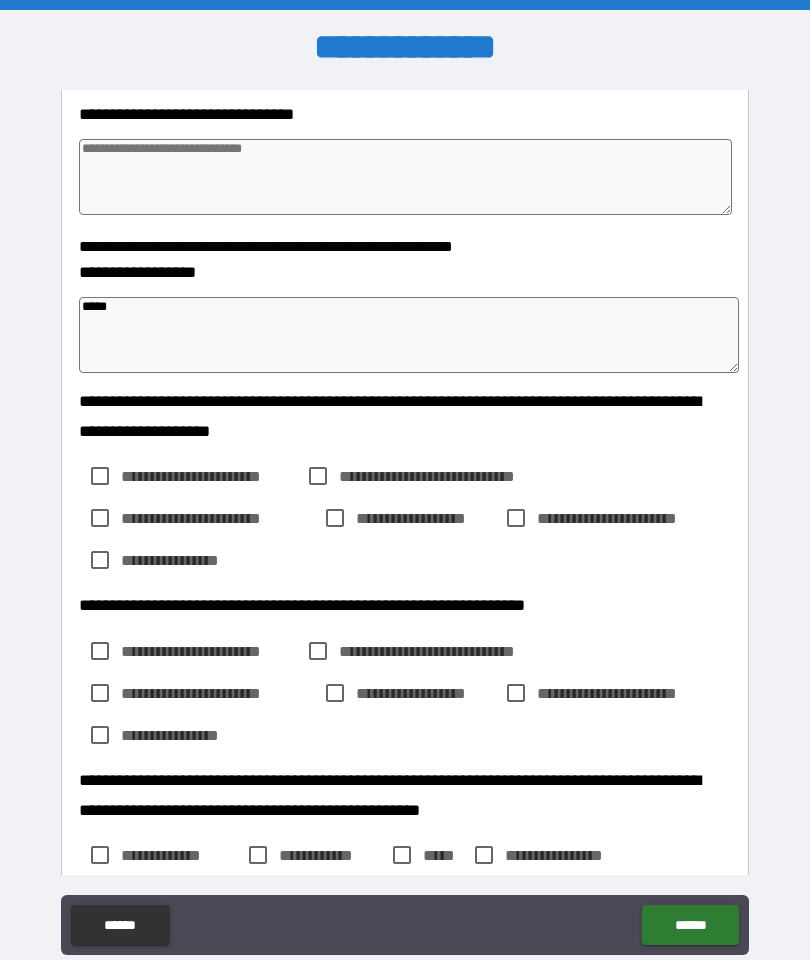 type on "*" 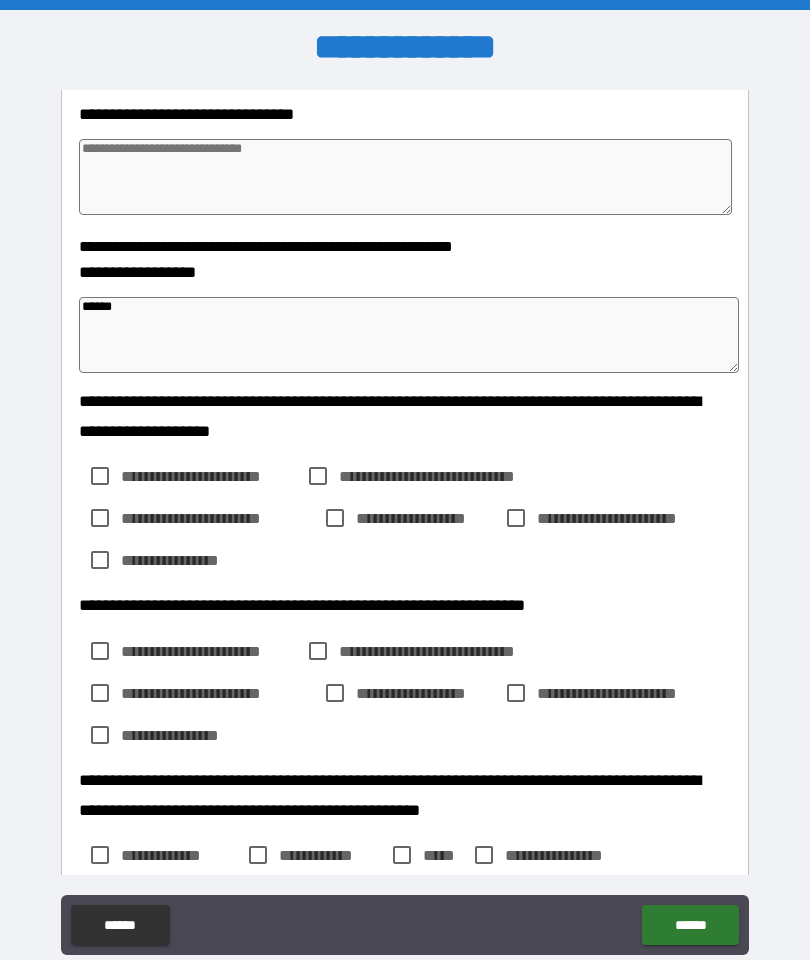 type on "*" 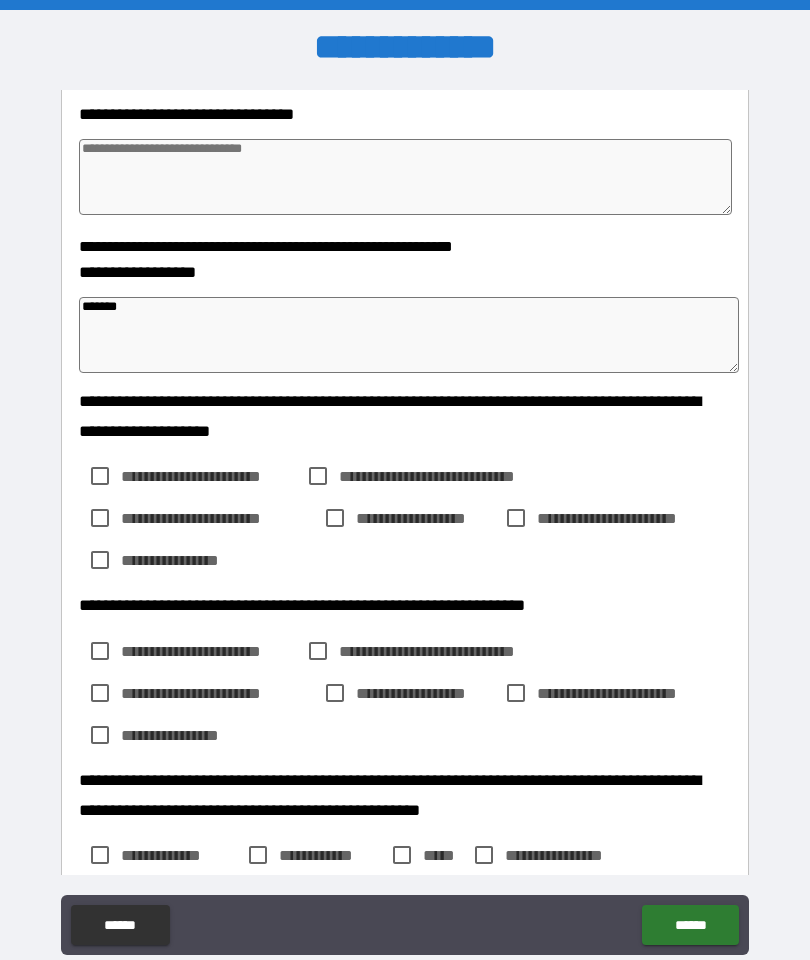 type on "*" 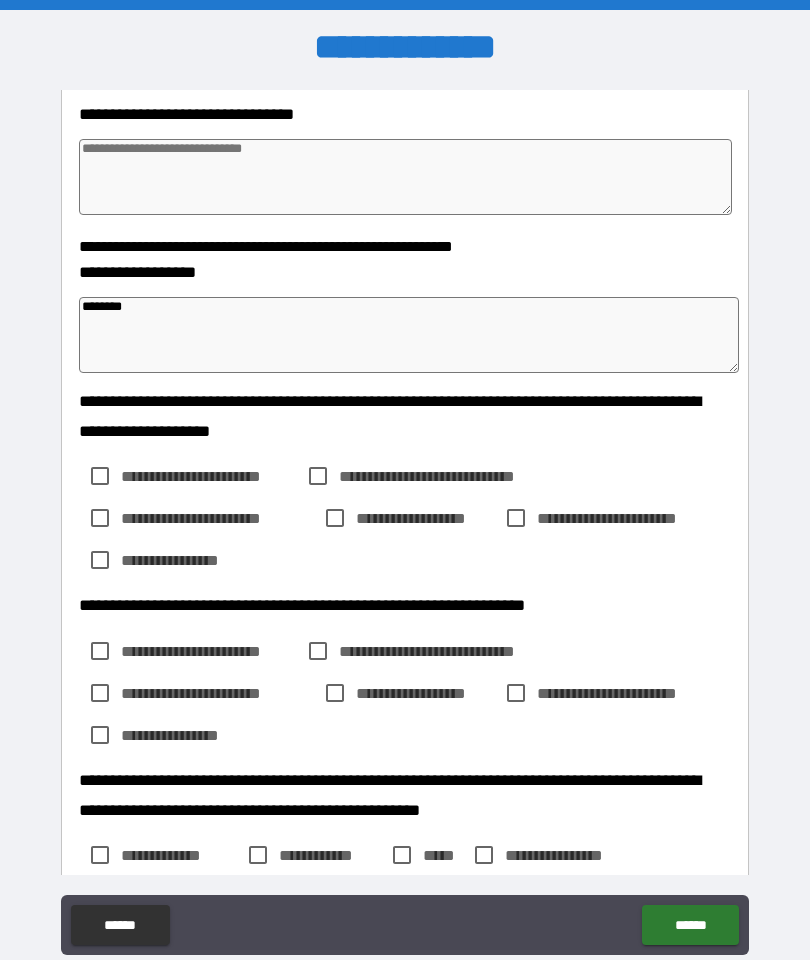 type on "*" 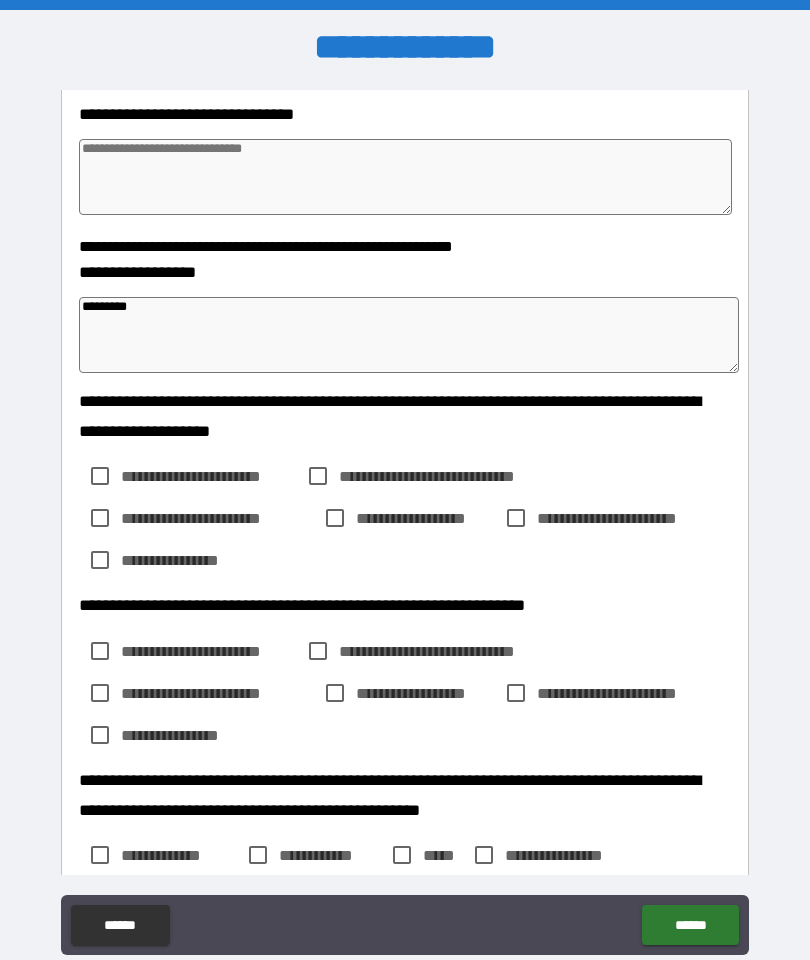 type on "*" 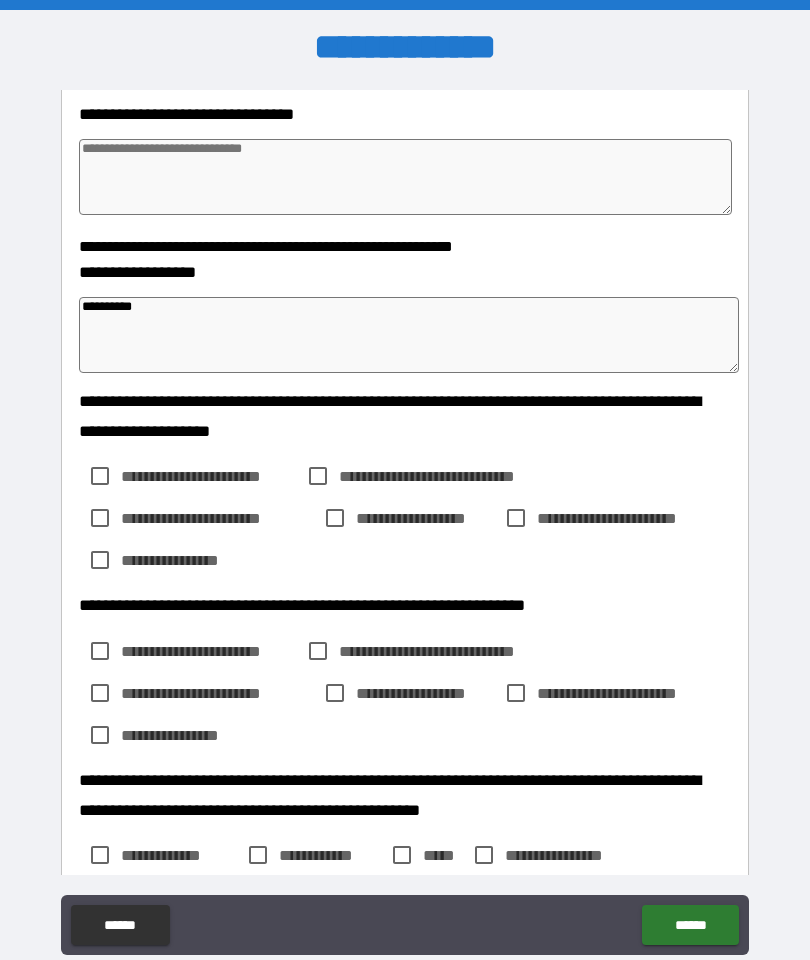 type on "*" 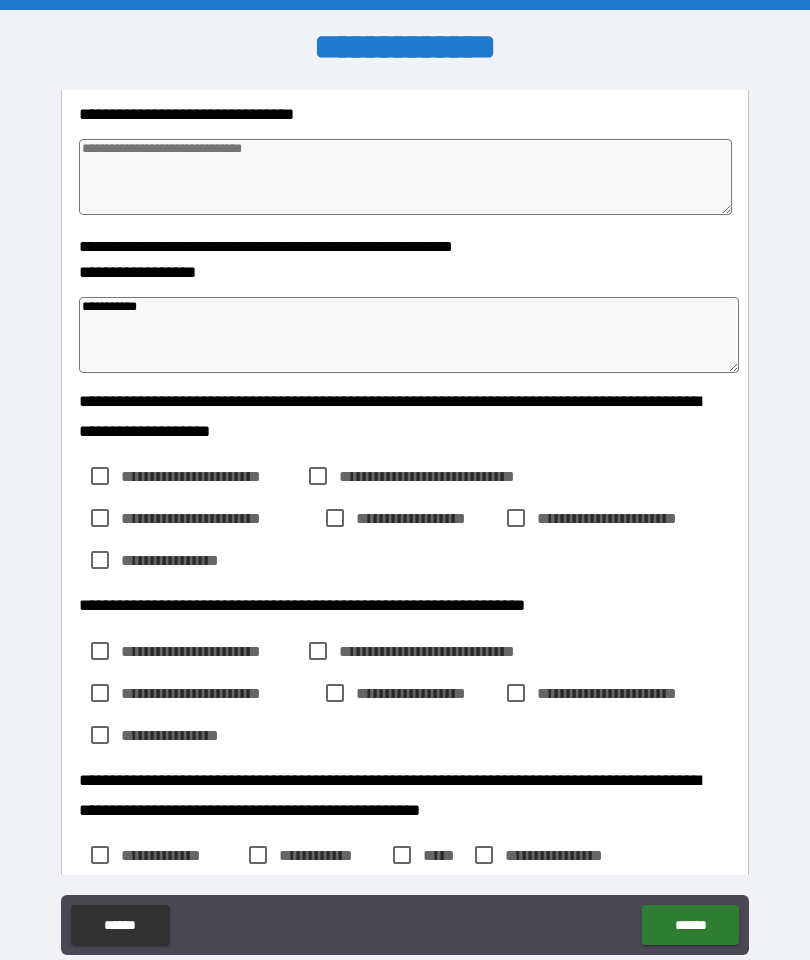 type on "*" 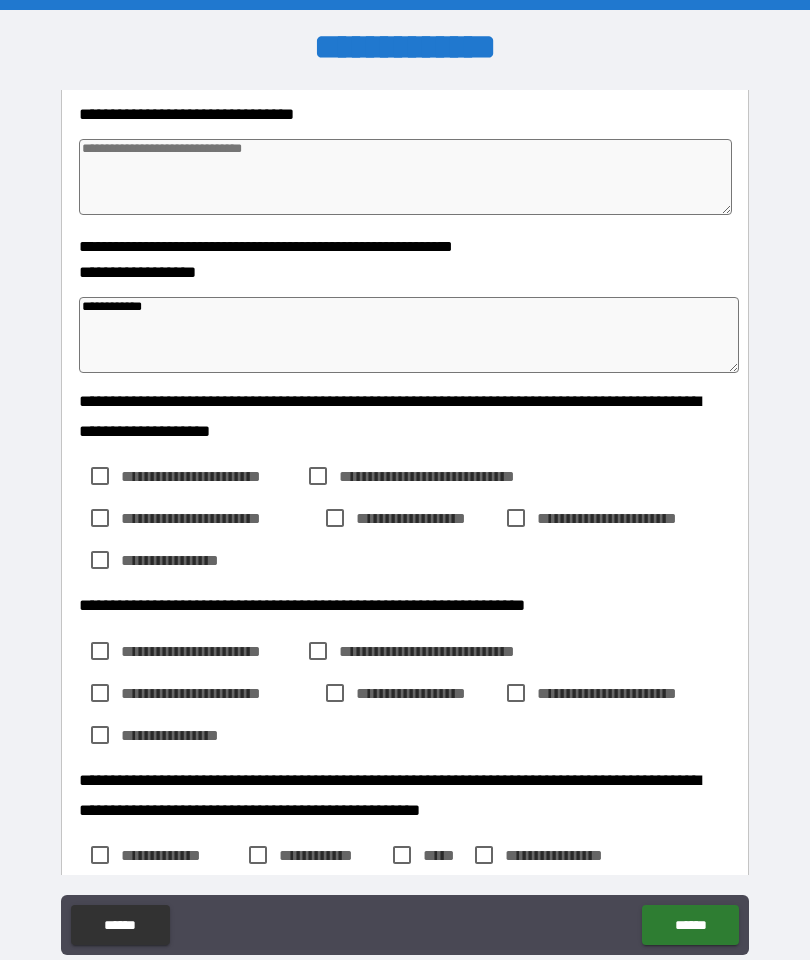 type on "*" 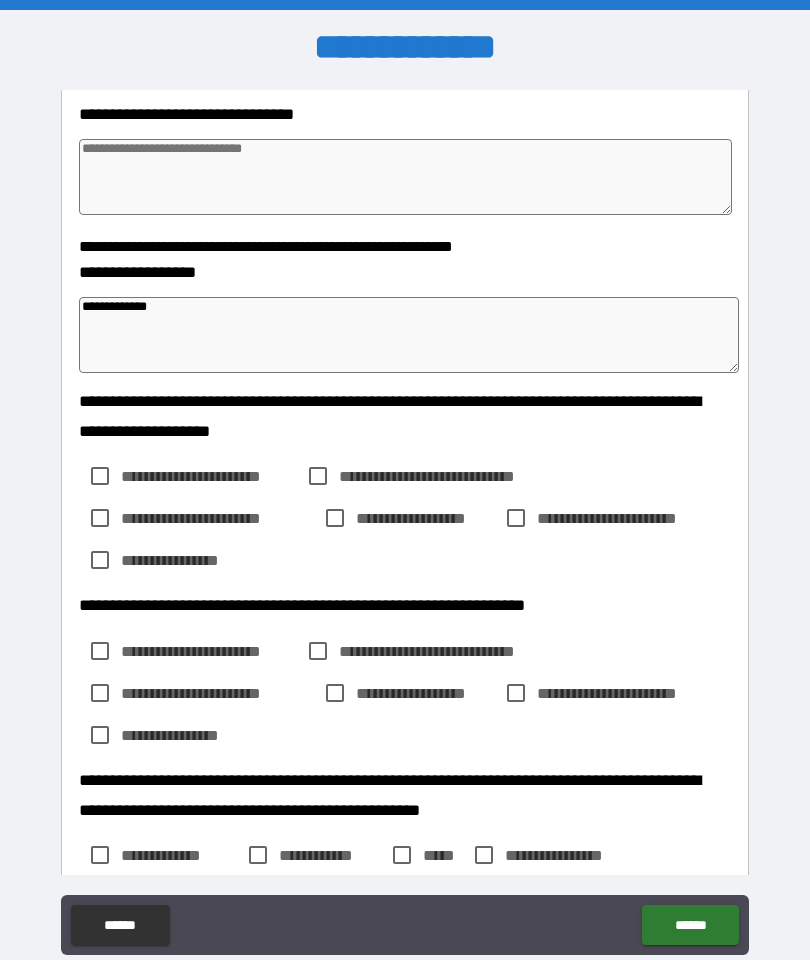 type on "*" 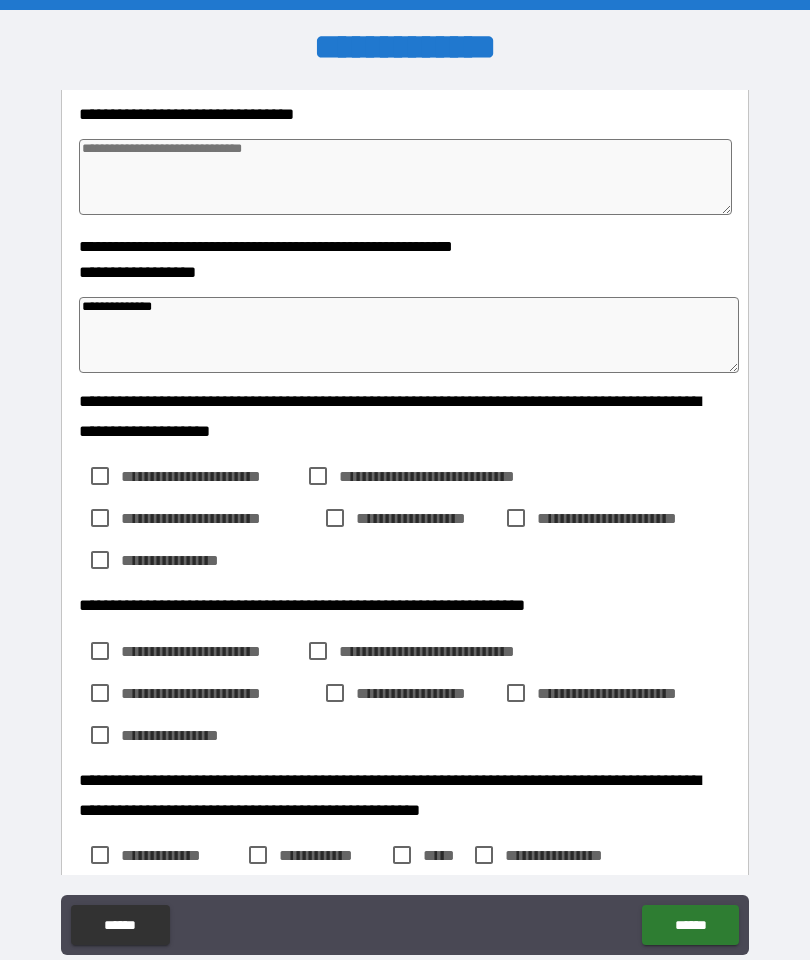 type on "*" 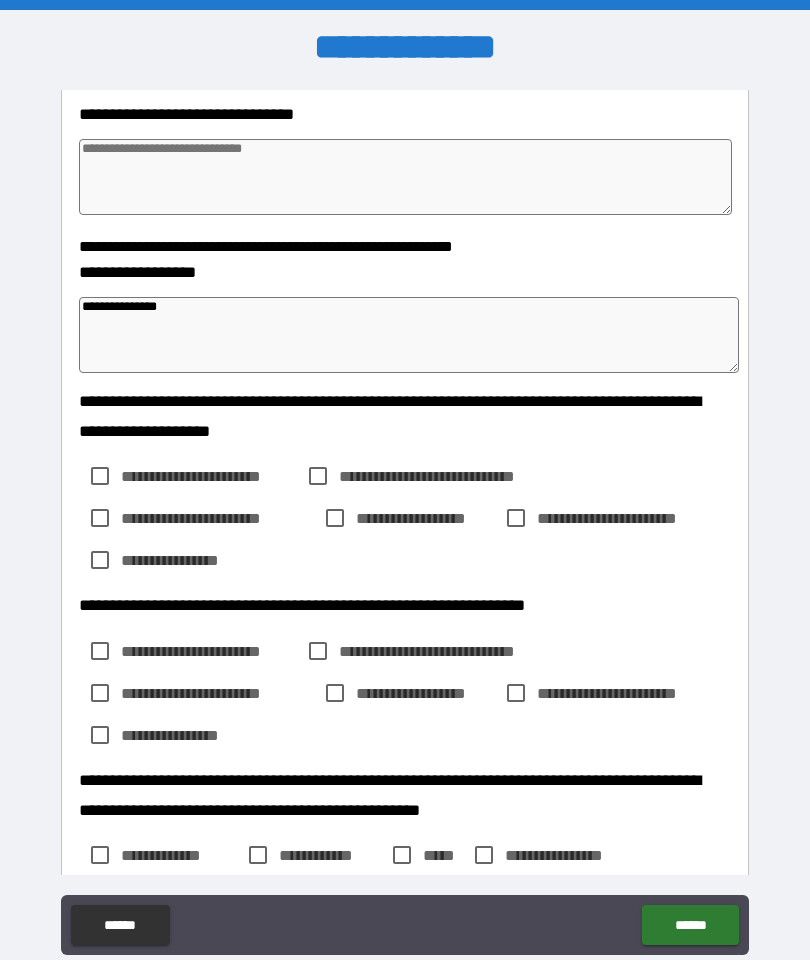 type on "*" 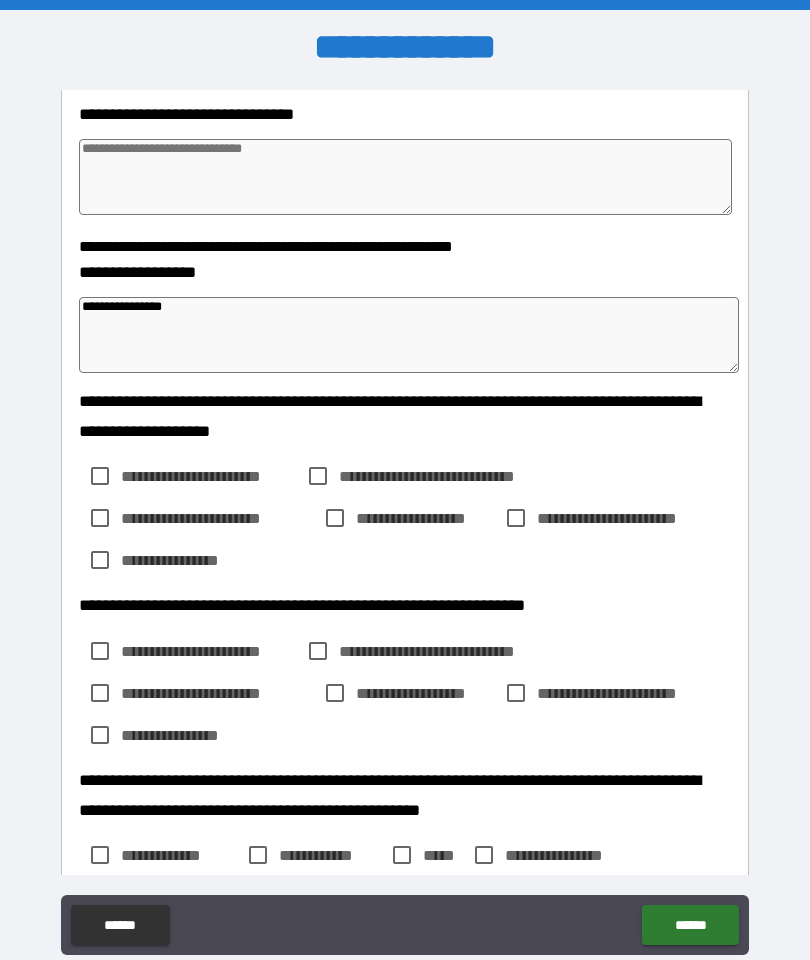 type on "*" 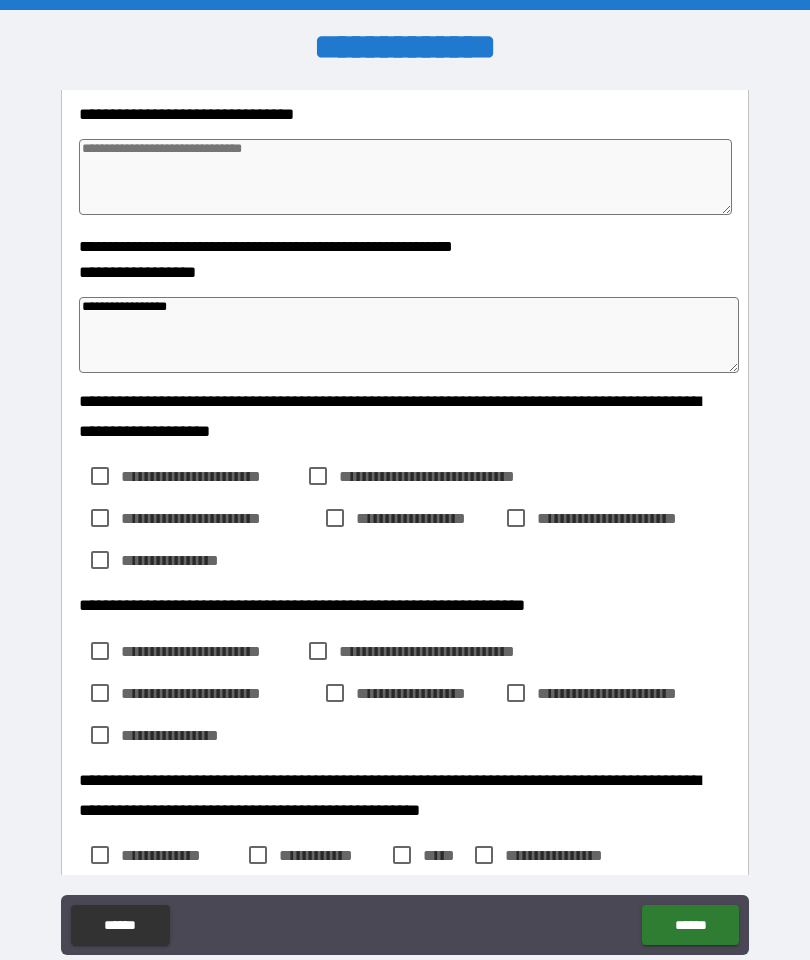 type on "*" 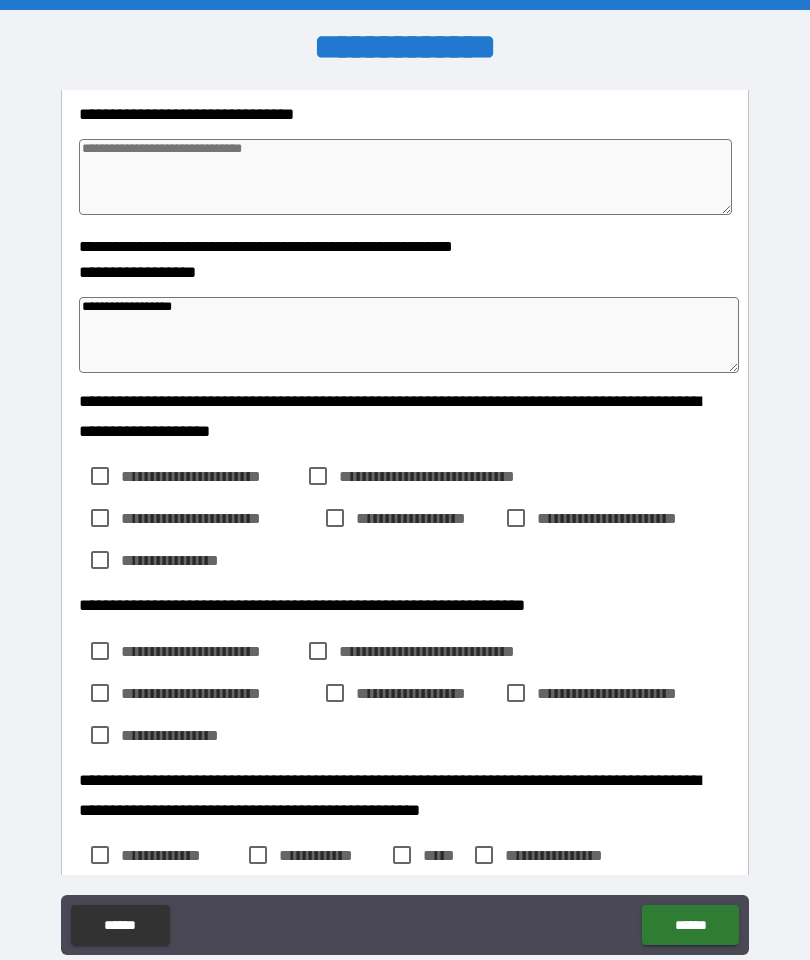 type 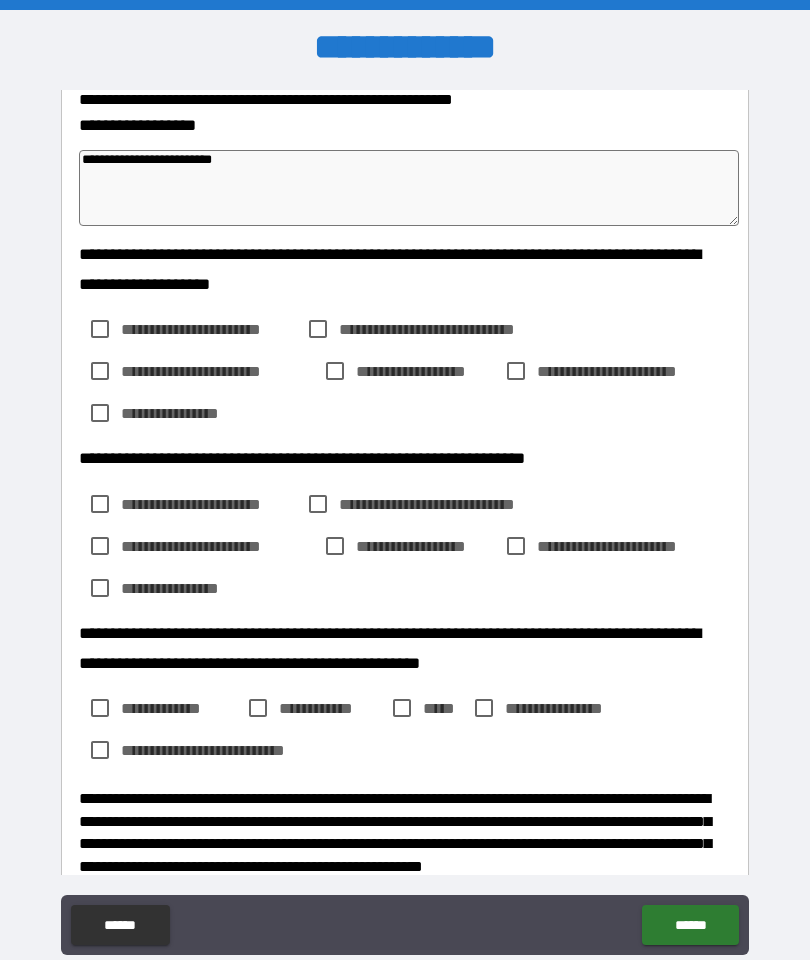 scroll, scrollTop: 884, scrollLeft: 0, axis: vertical 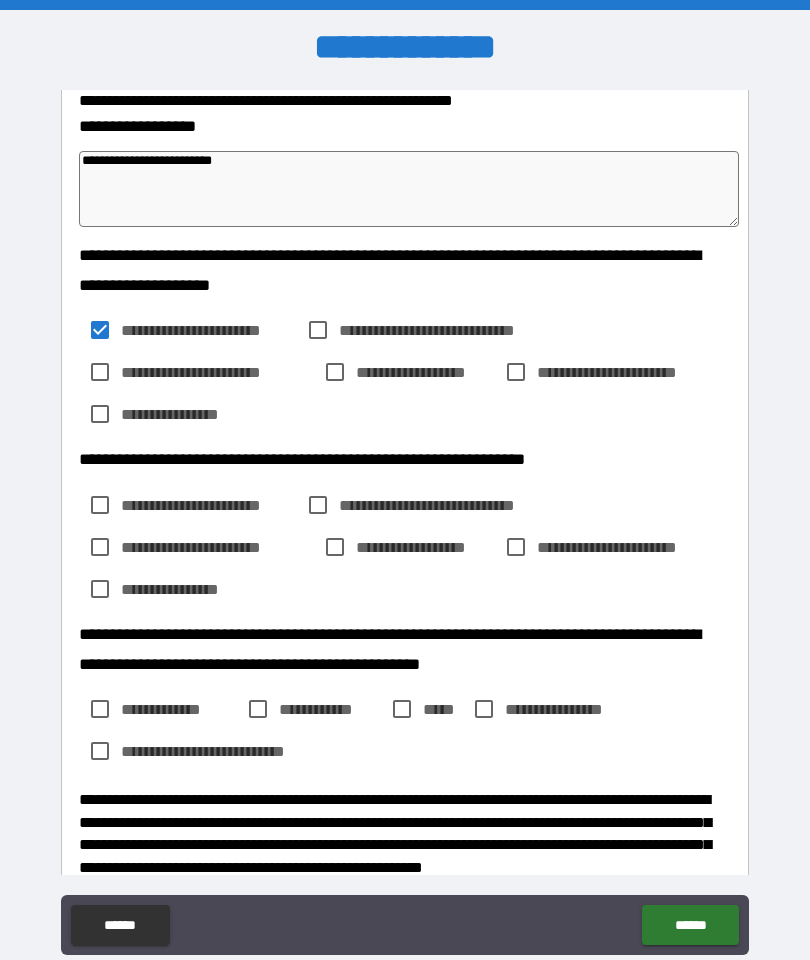 click on "**********" at bounding box center [453, 330] 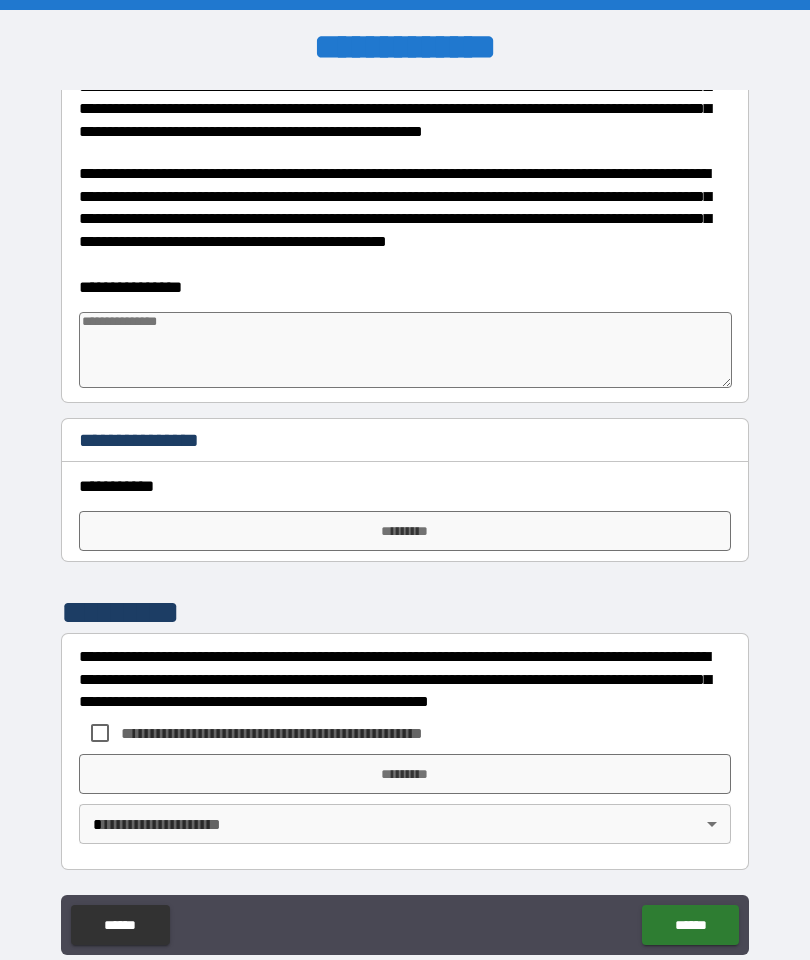 scroll, scrollTop: 1620, scrollLeft: 0, axis: vertical 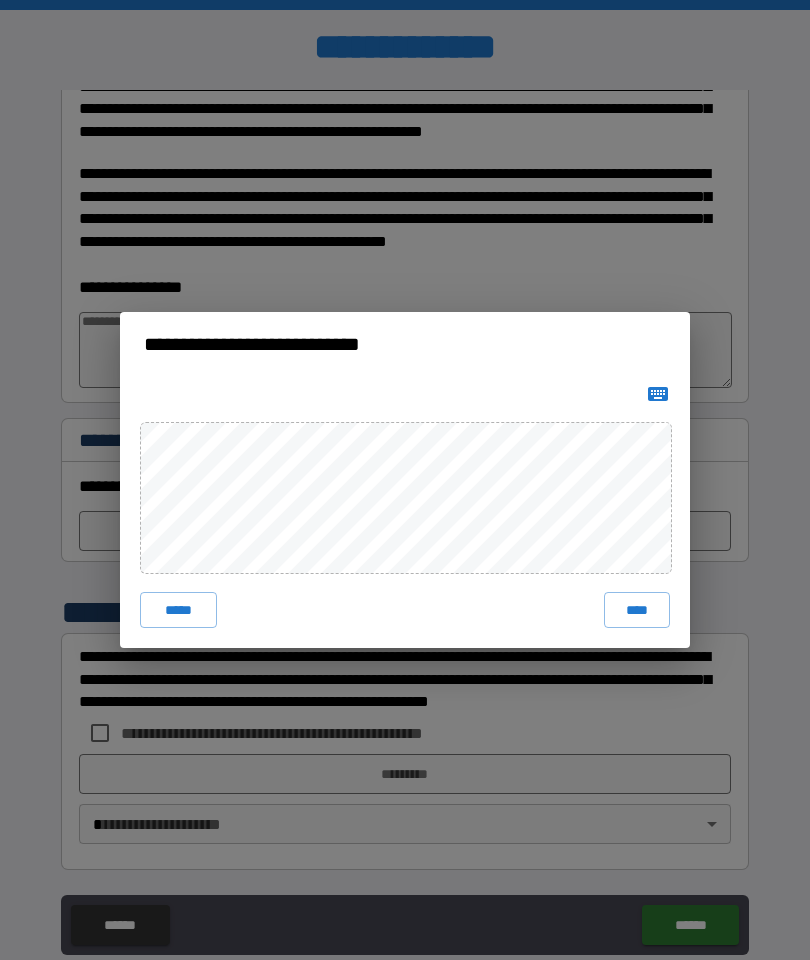 click on "****" at bounding box center (637, 610) 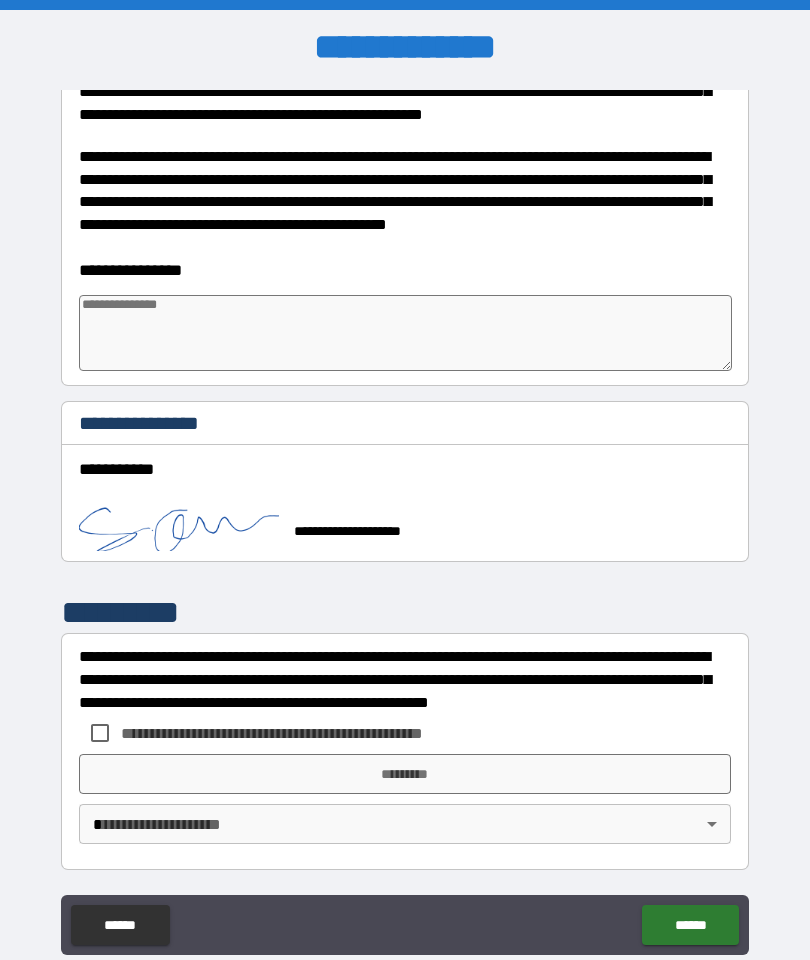 scroll, scrollTop: 1637, scrollLeft: 0, axis: vertical 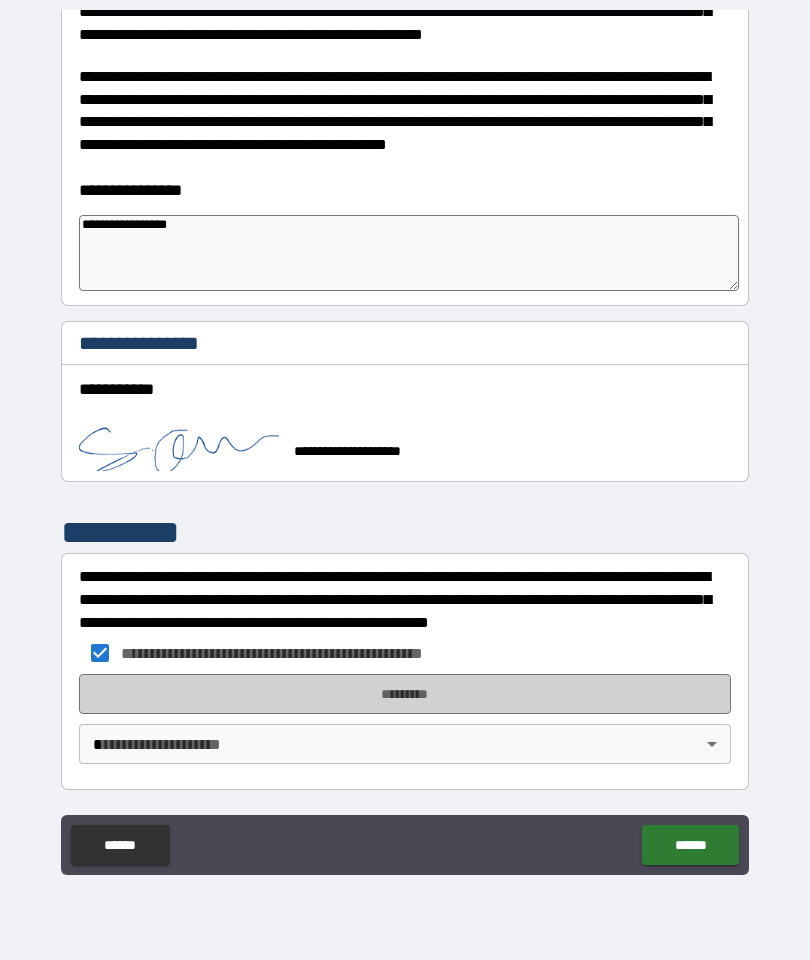 click on "*********" at bounding box center (405, 694) 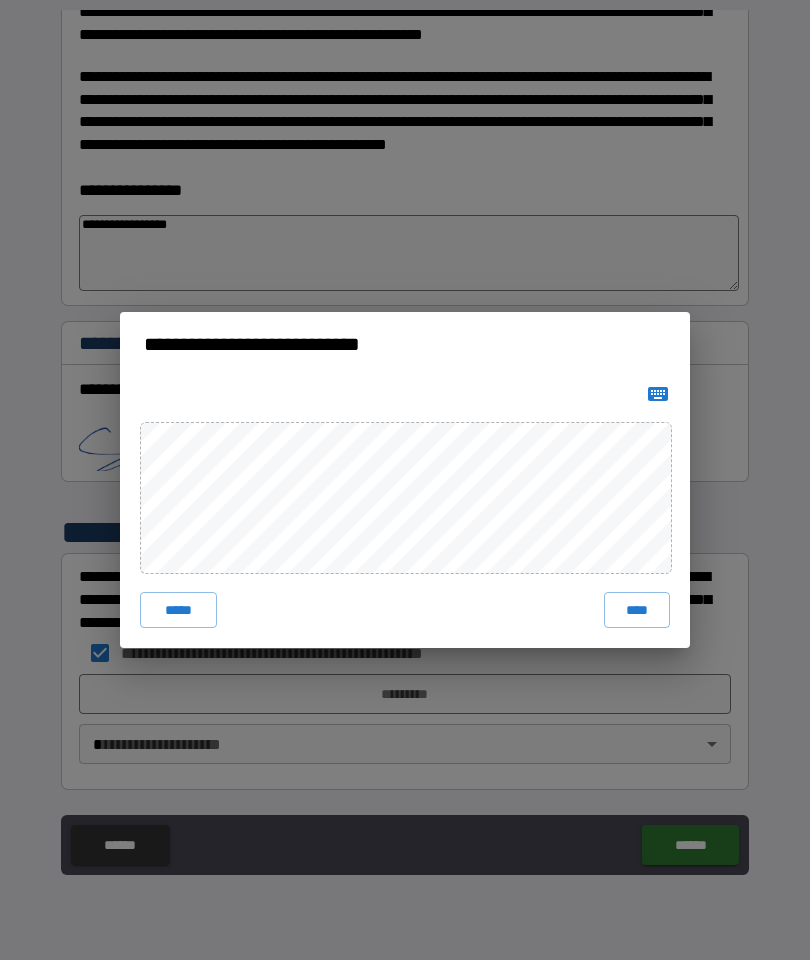 click on "****" at bounding box center (637, 610) 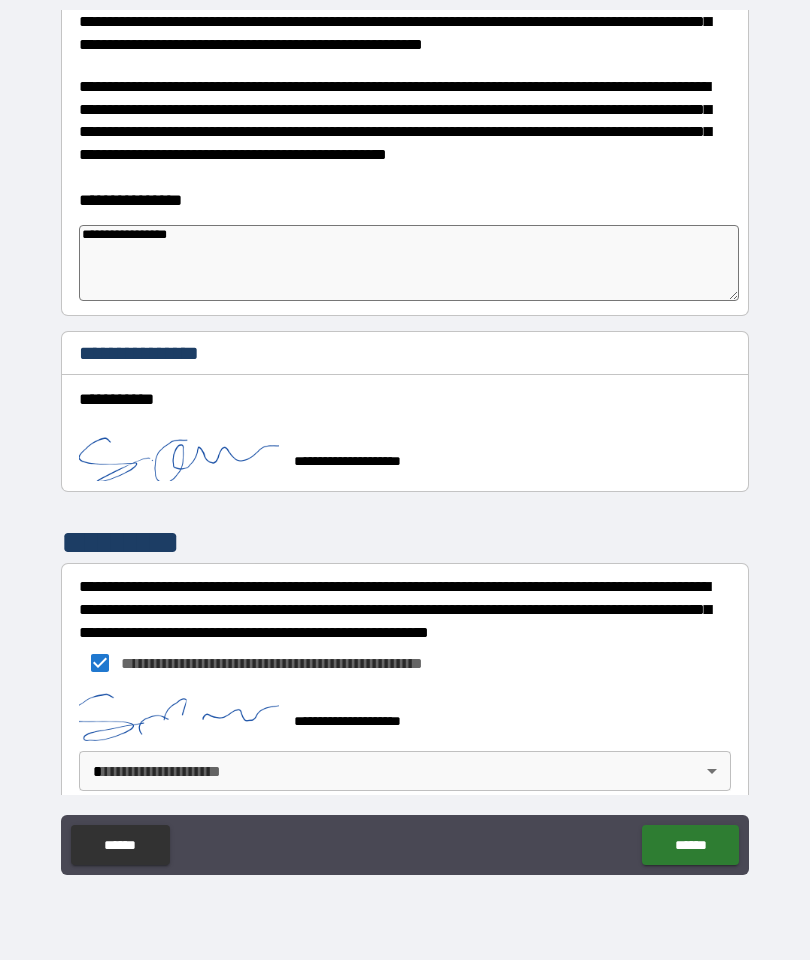 click on "**********" at bounding box center (405, 440) 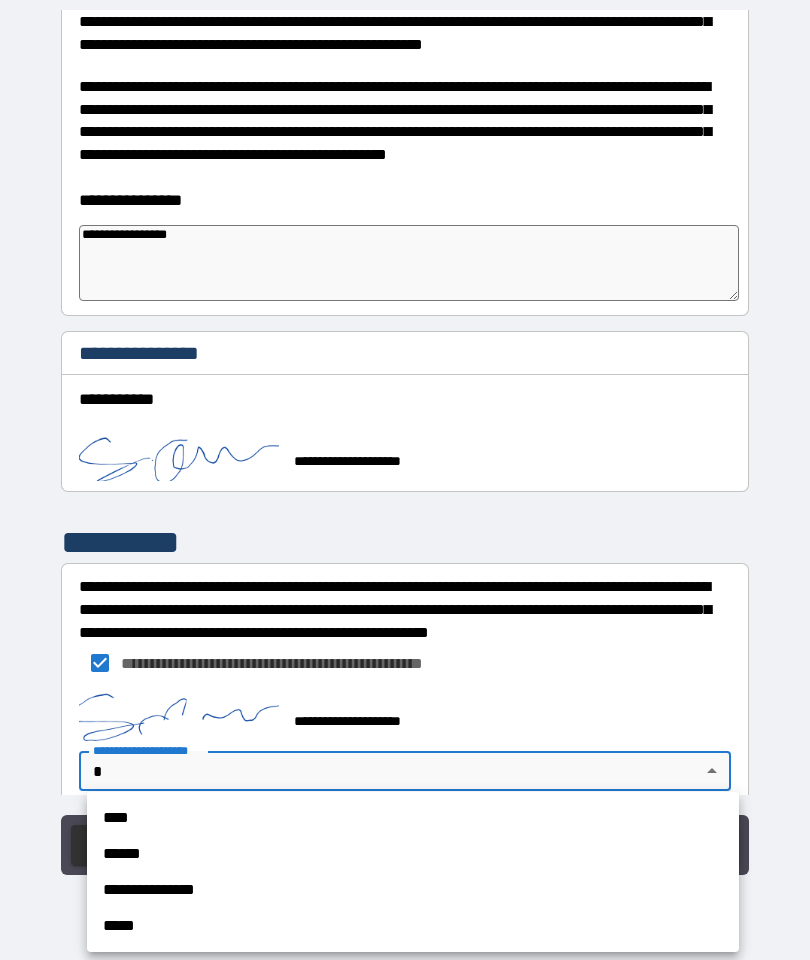 click on "**********" at bounding box center [413, 890] 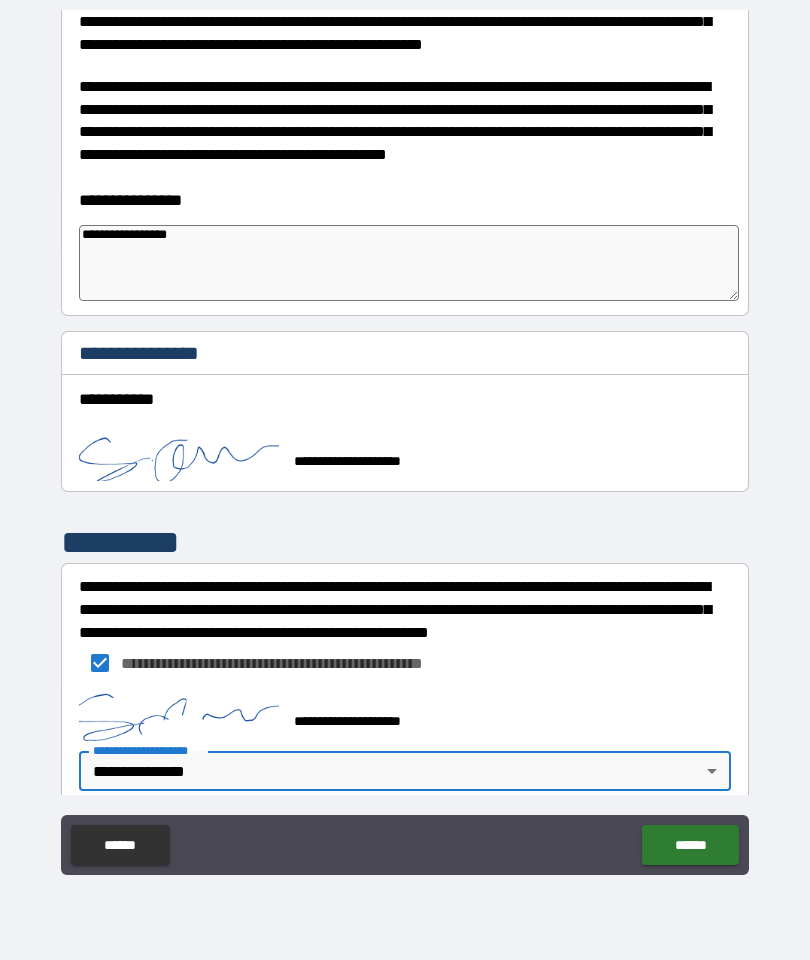 click on "******" at bounding box center [690, 845] 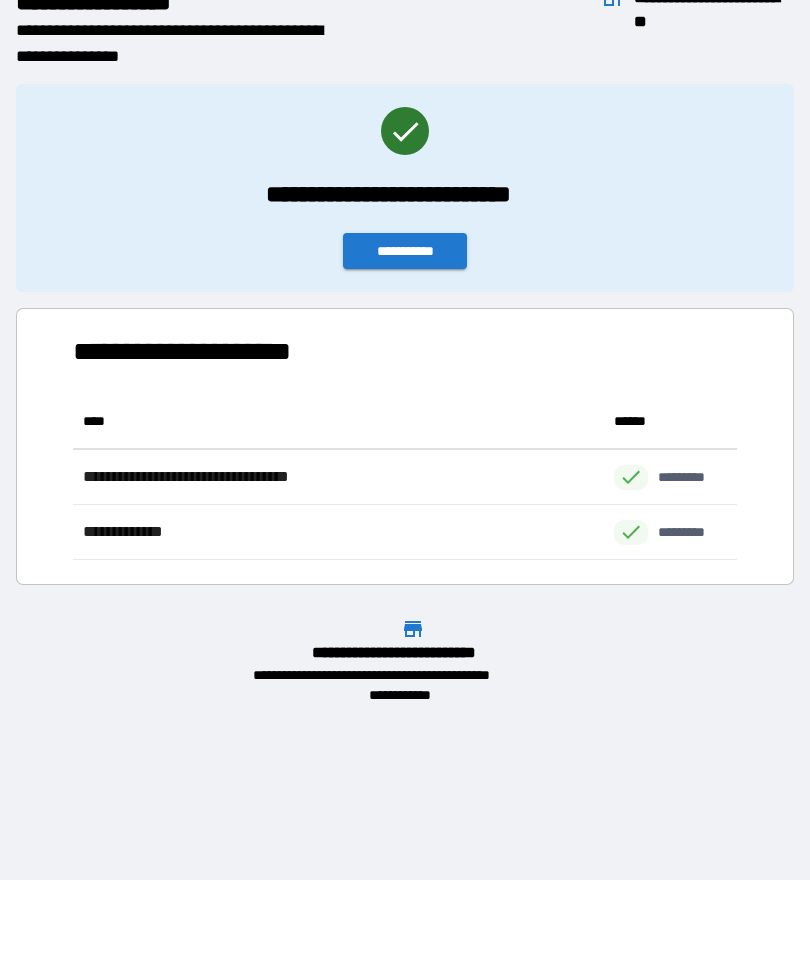 scroll, scrollTop: 1, scrollLeft: 1, axis: both 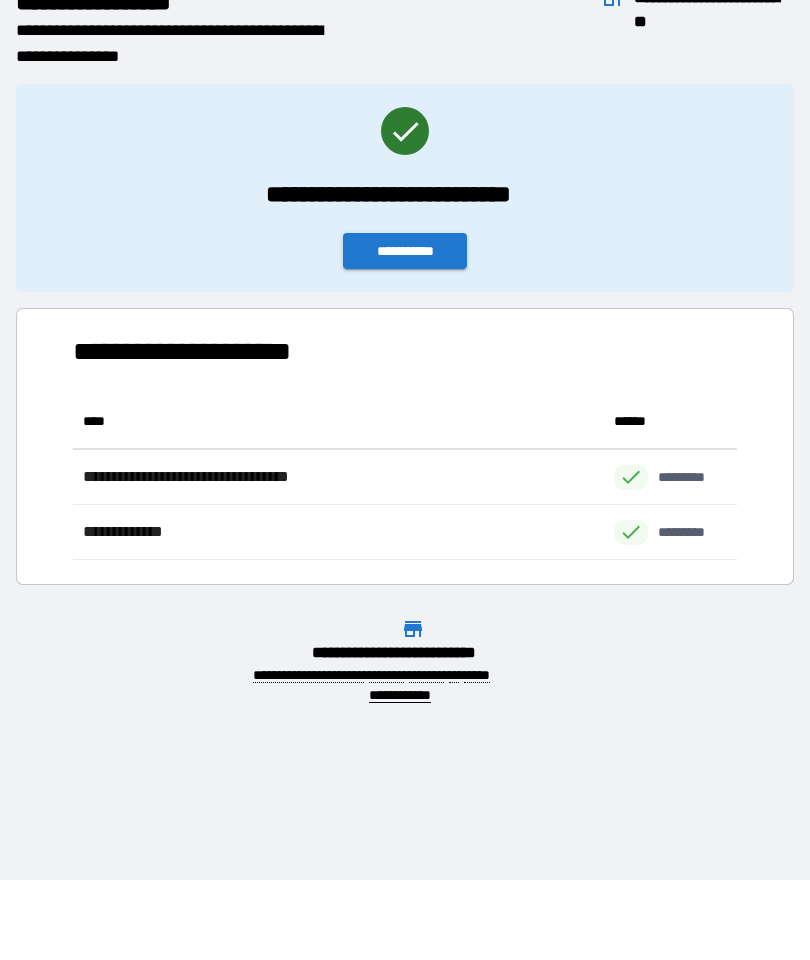 click on "**********" at bounding box center [405, 251] 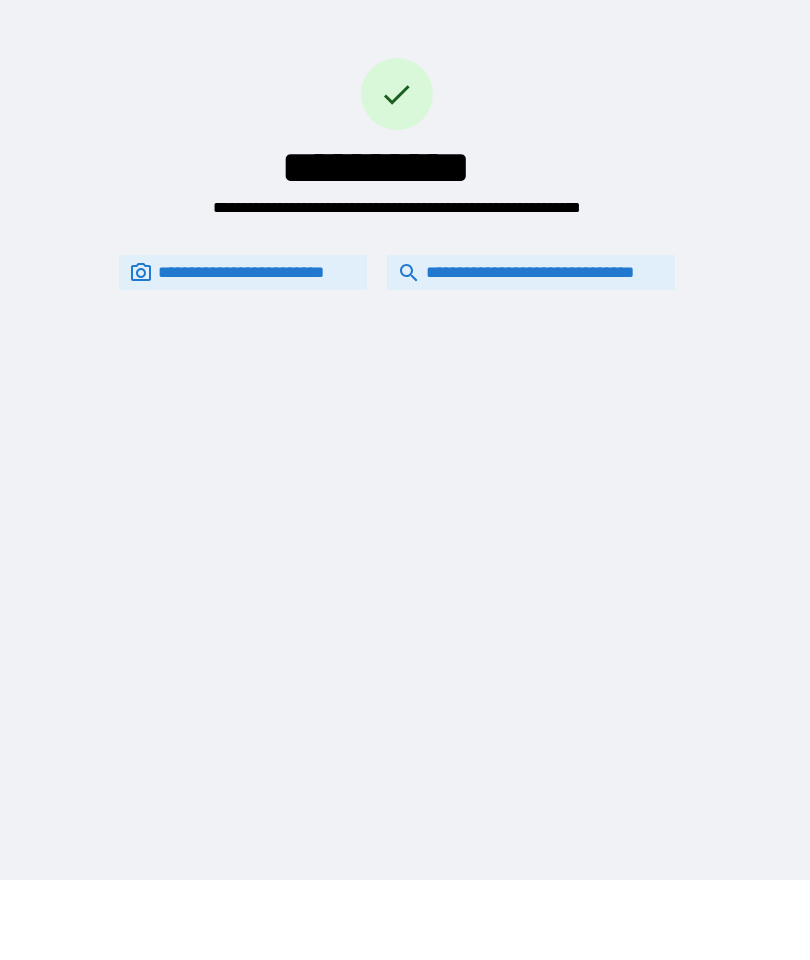 click on "**********" at bounding box center (531, 272) 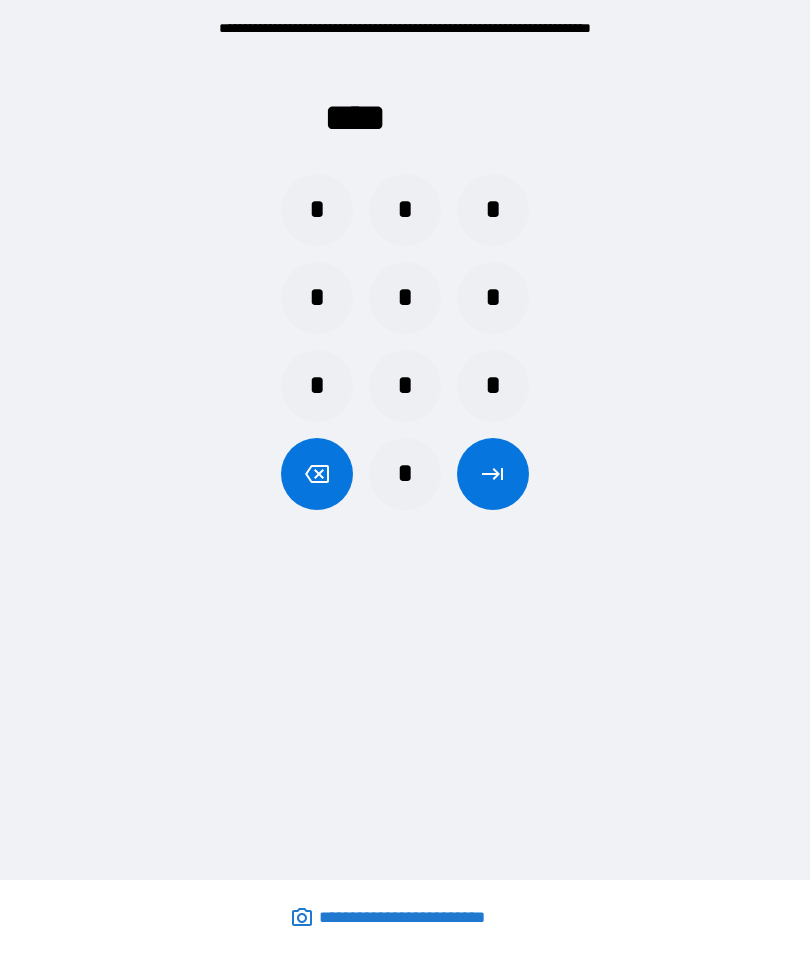 click on "*" at bounding box center [405, 210] 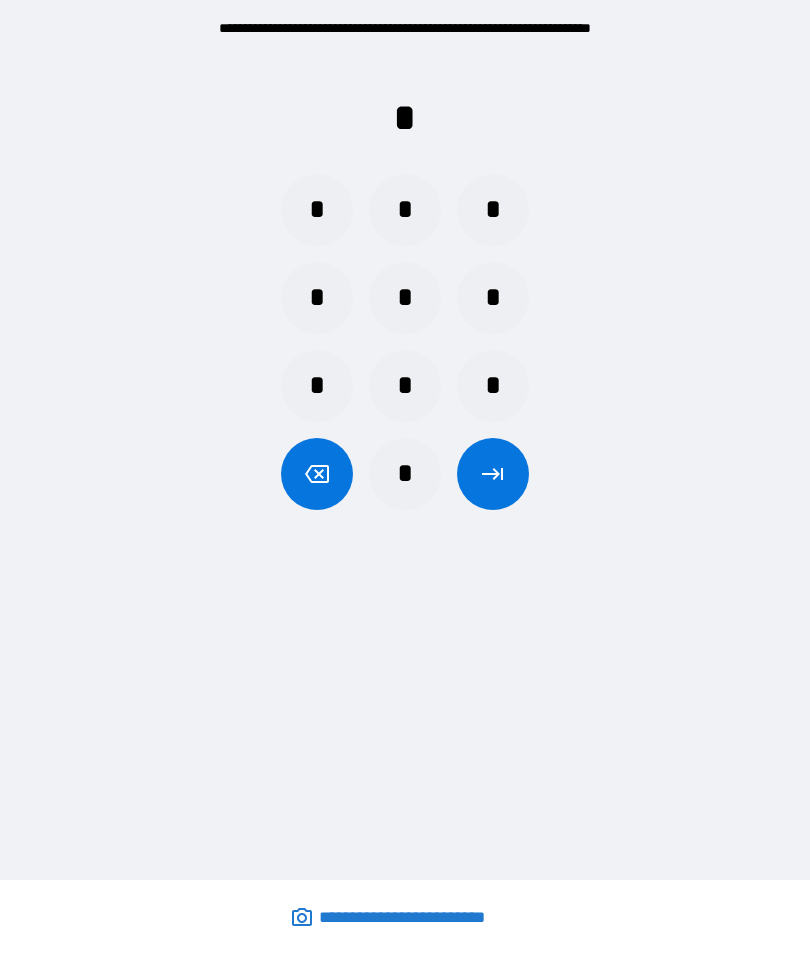 click on "*" at bounding box center (317, 298) 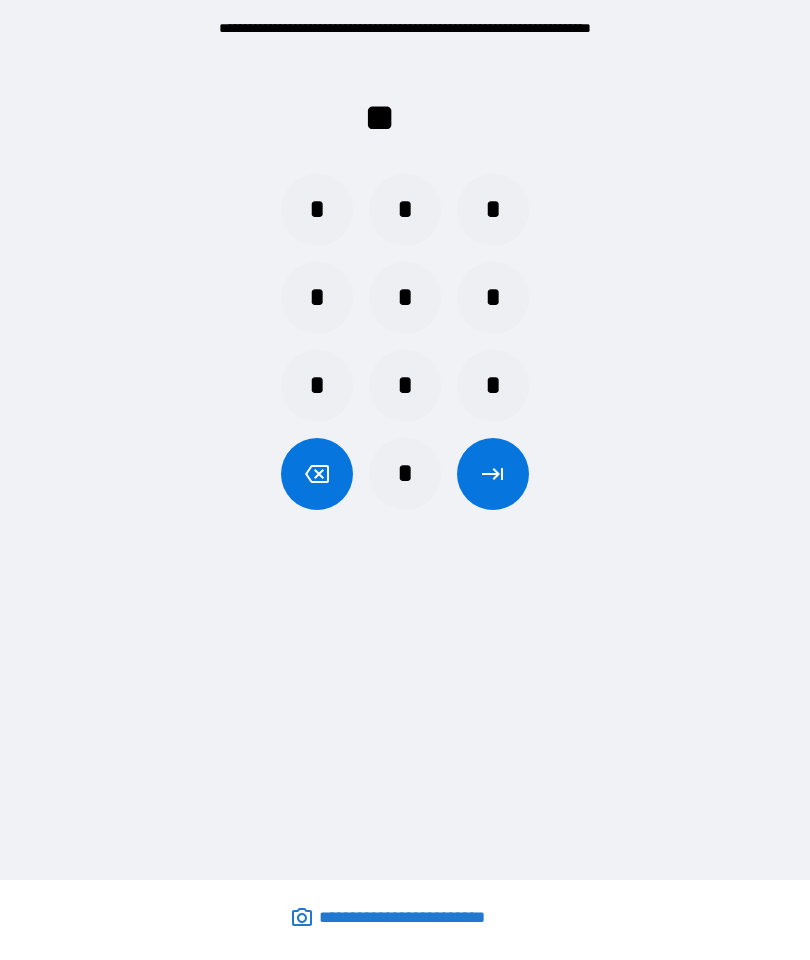 click on "*" at bounding box center [317, 386] 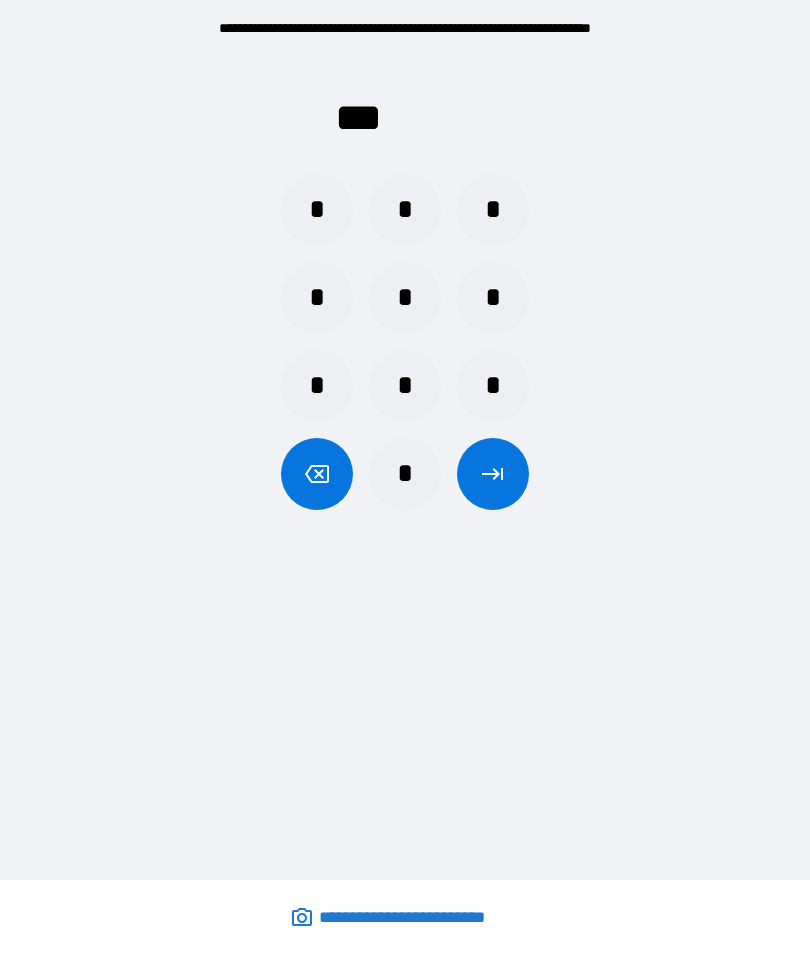 click on "*" at bounding box center (493, 210) 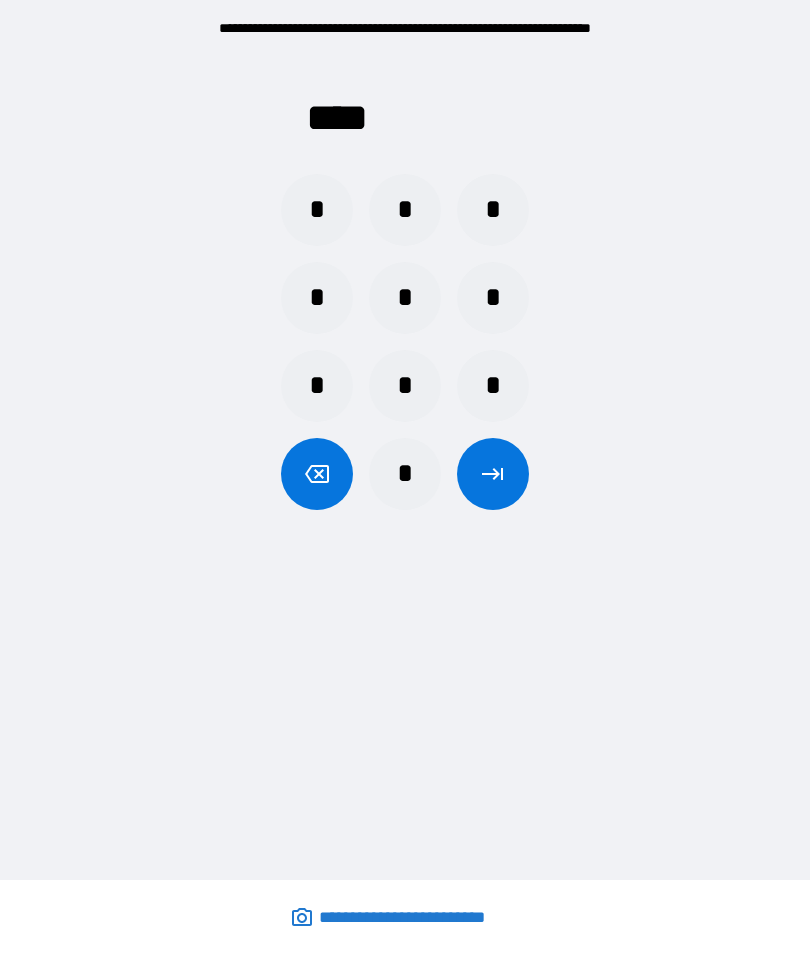 click at bounding box center (493, 474) 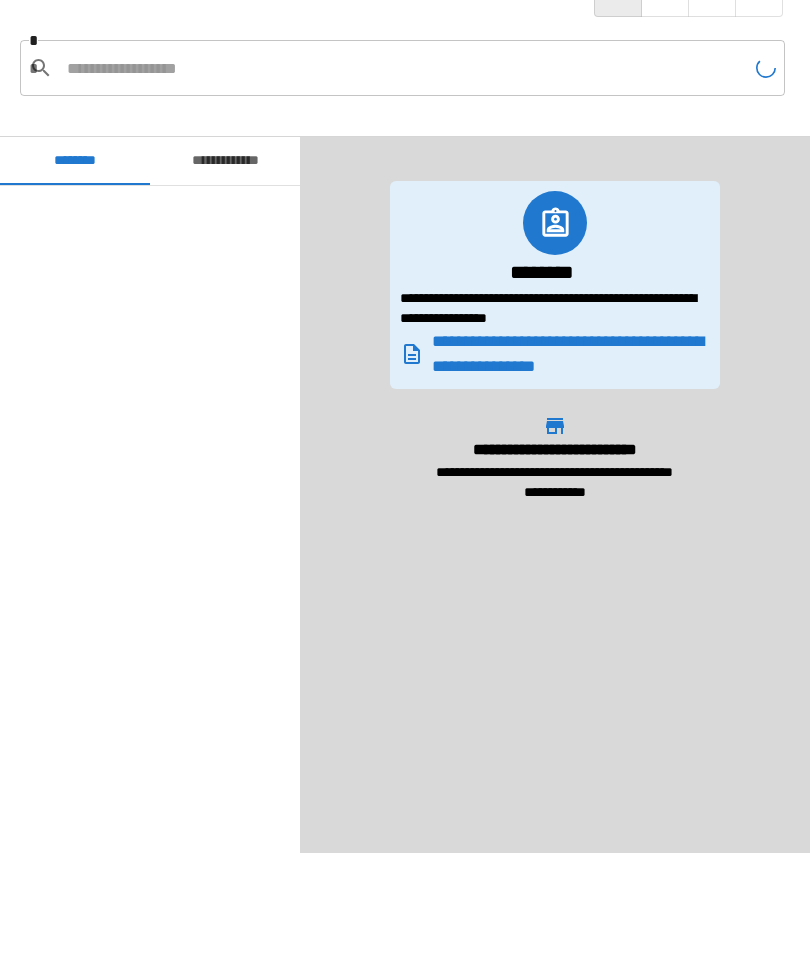 scroll, scrollTop: 120, scrollLeft: 0, axis: vertical 